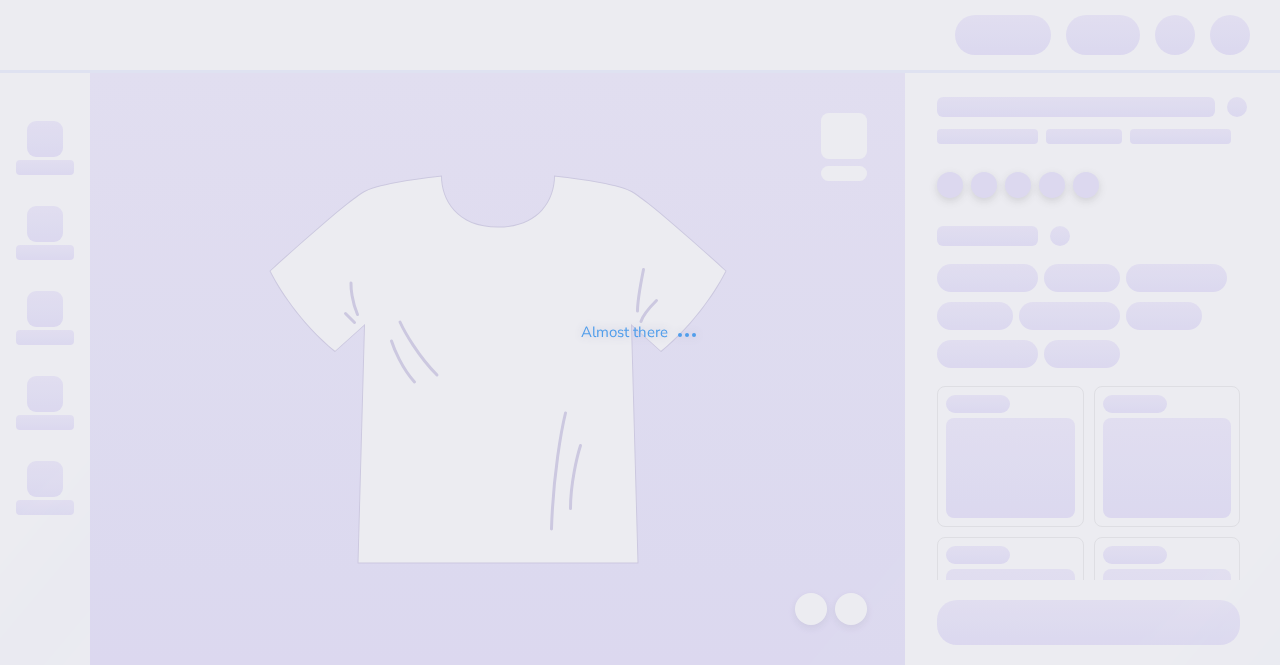 scroll, scrollTop: 0, scrollLeft: 0, axis: both 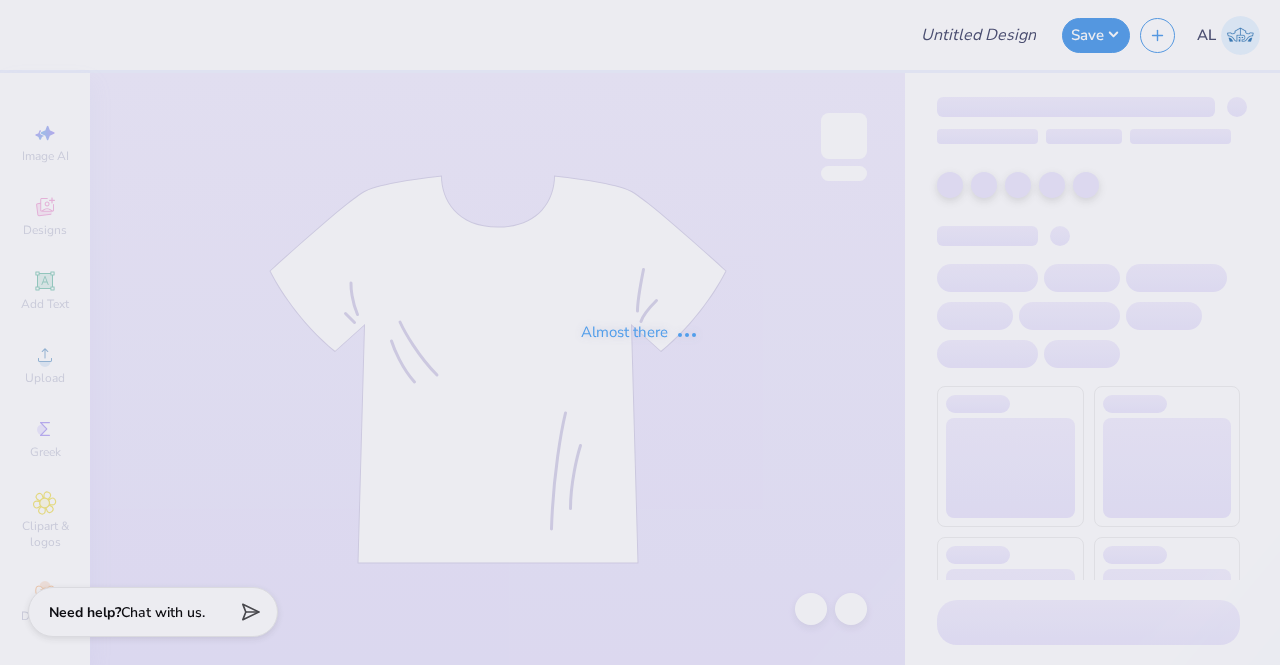 type on "KKG Mockneck" 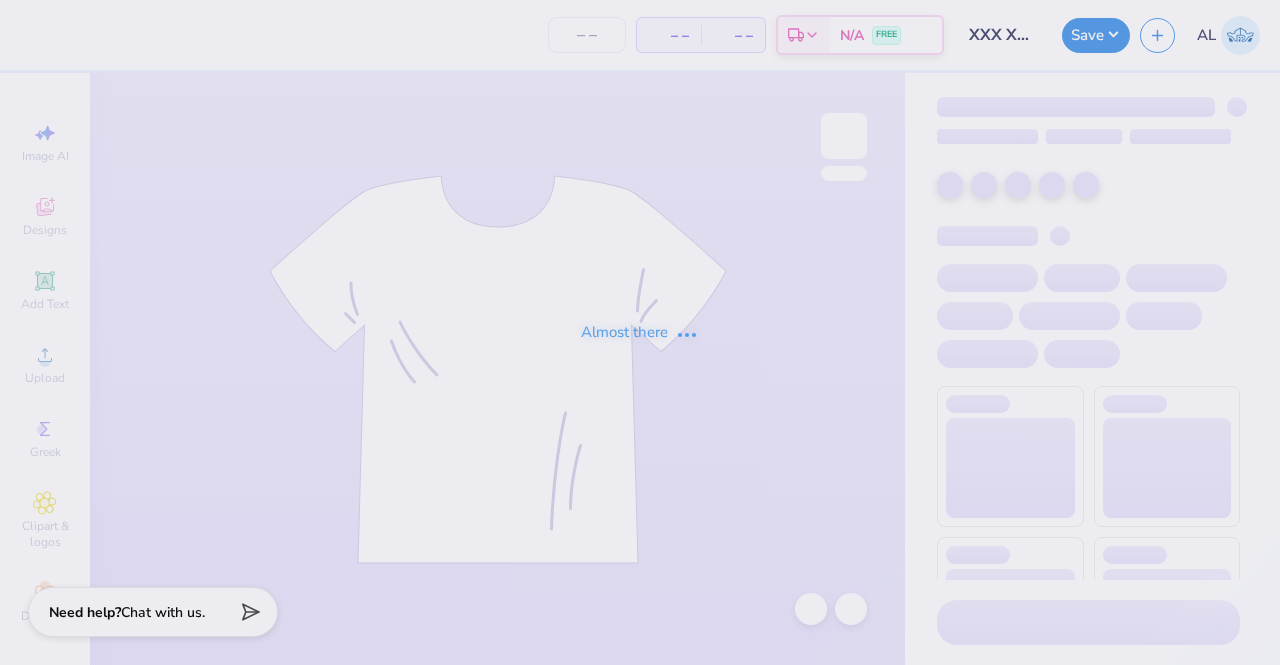 scroll, scrollTop: 0, scrollLeft: 0, axis: both 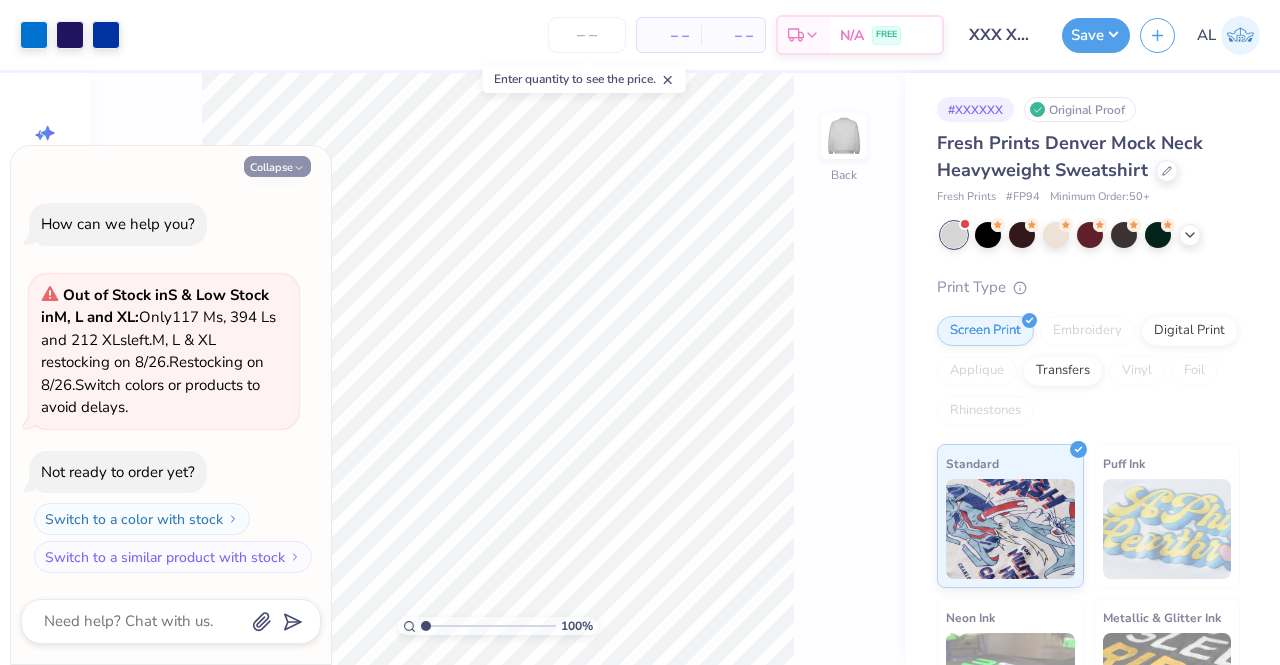click 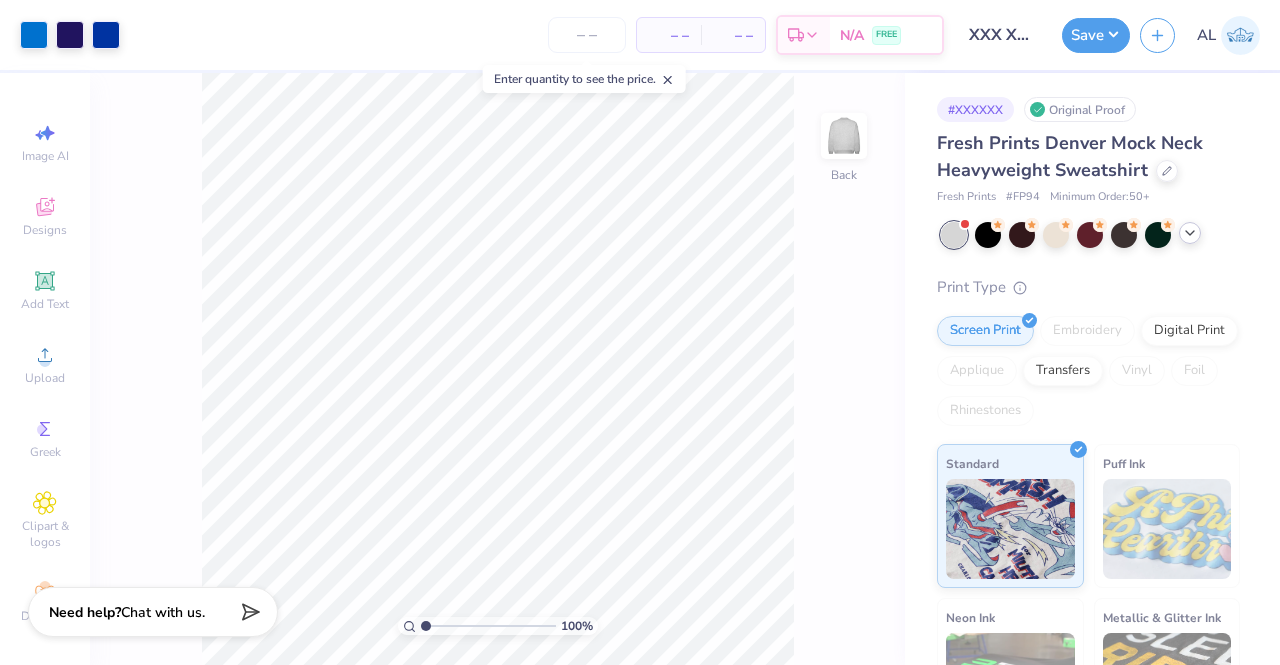 click 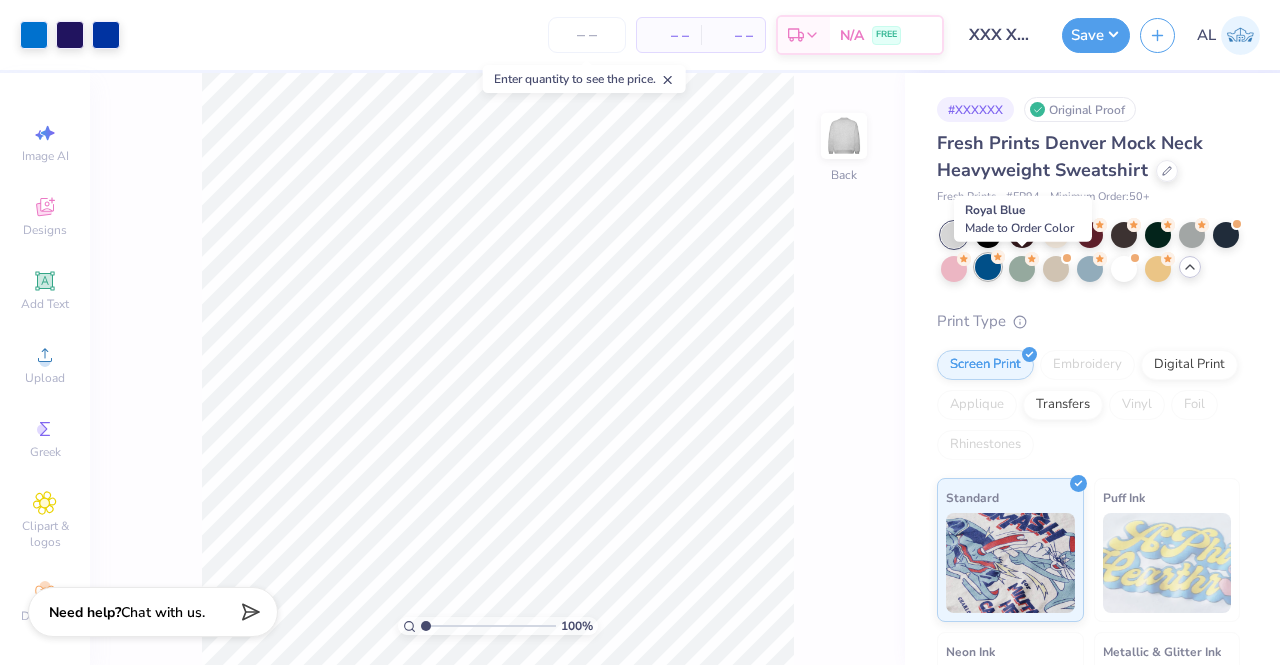 click at bounding box center (988, 267) 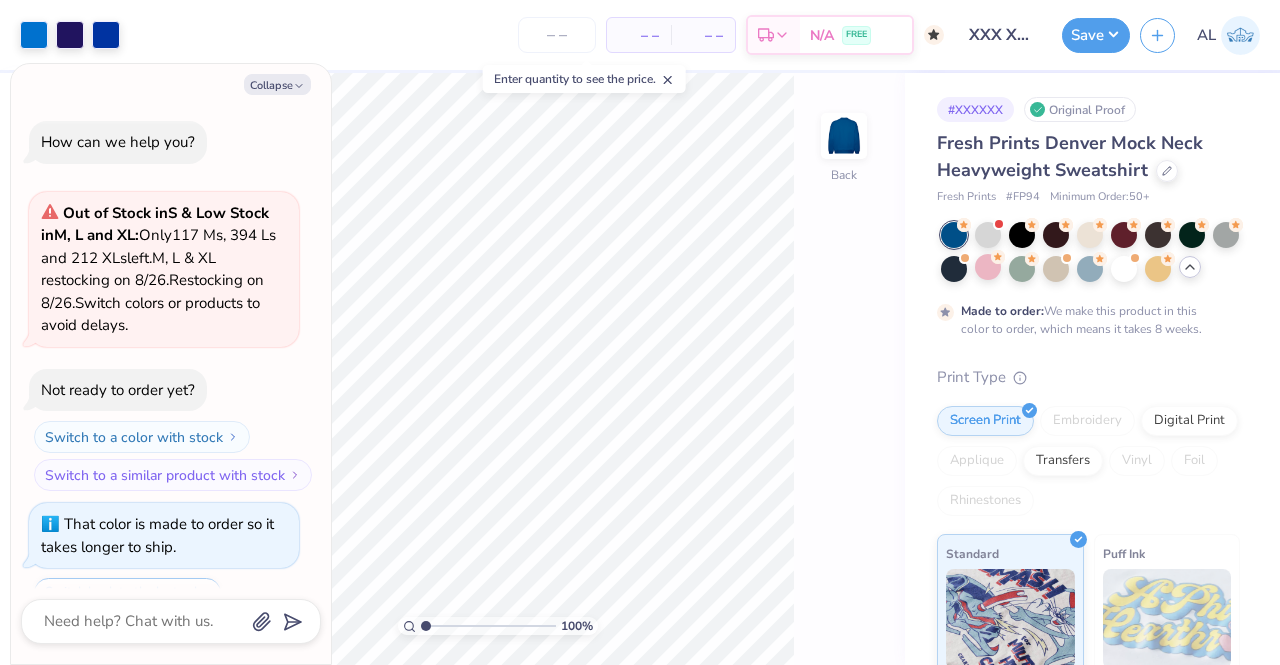 scroll, scrollTop: 84, scrollLeft: 0, axis: vertical 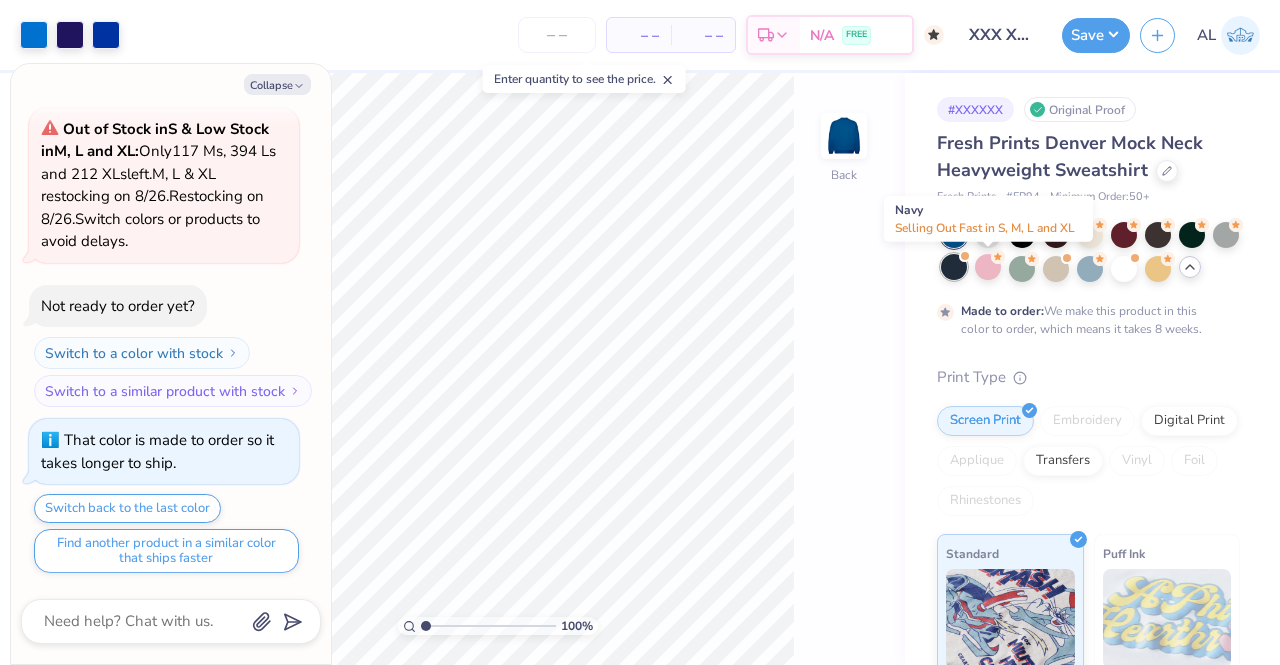 click at bounding box center [954, 267] 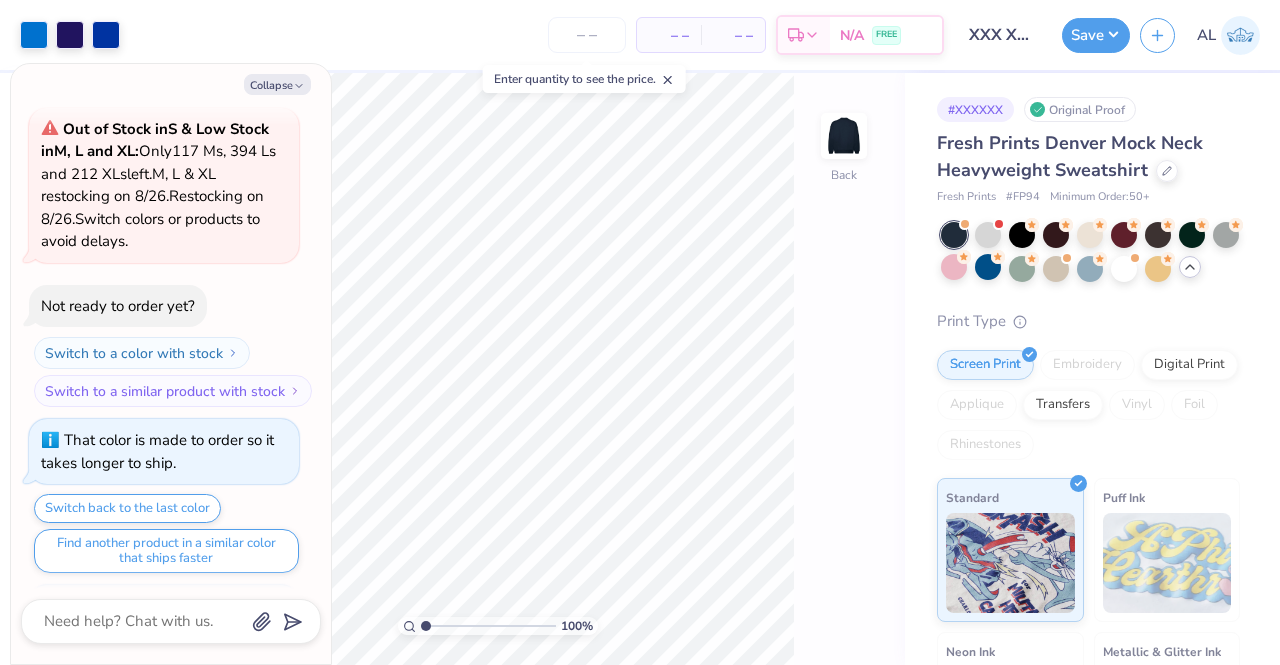 scroll, scrollTop: 488, scrollLeft: 0, axis: vertical 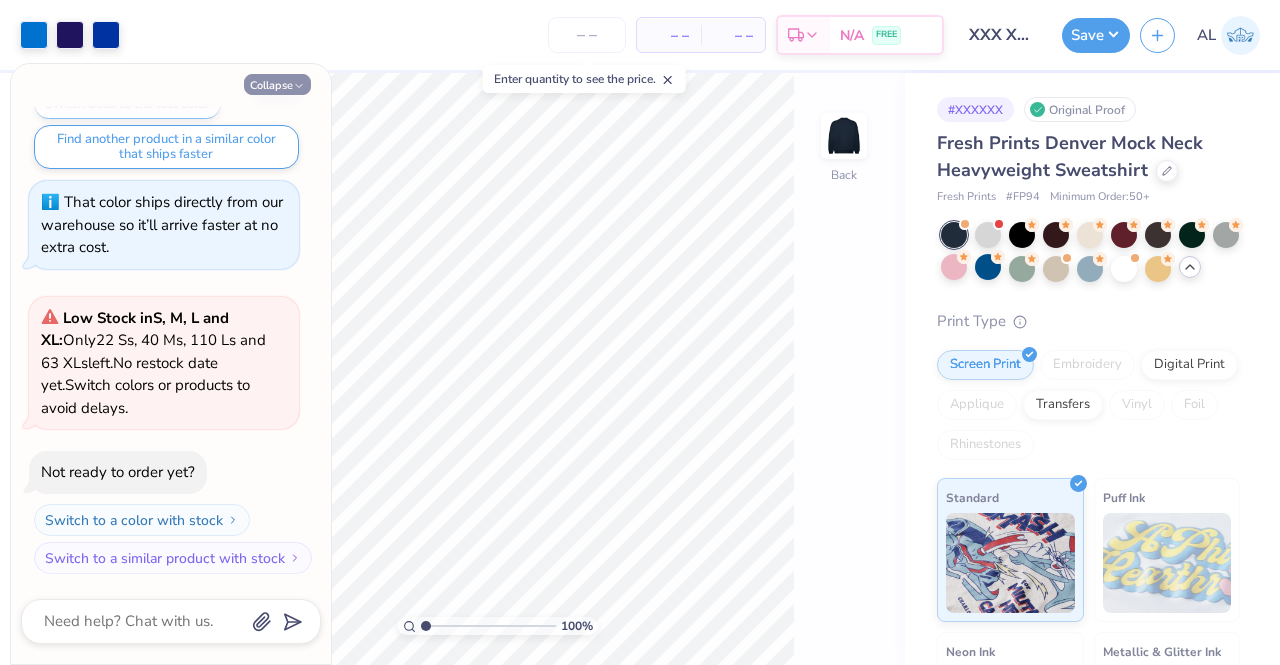 click on "Collapse" at bounding box center (277, 84) 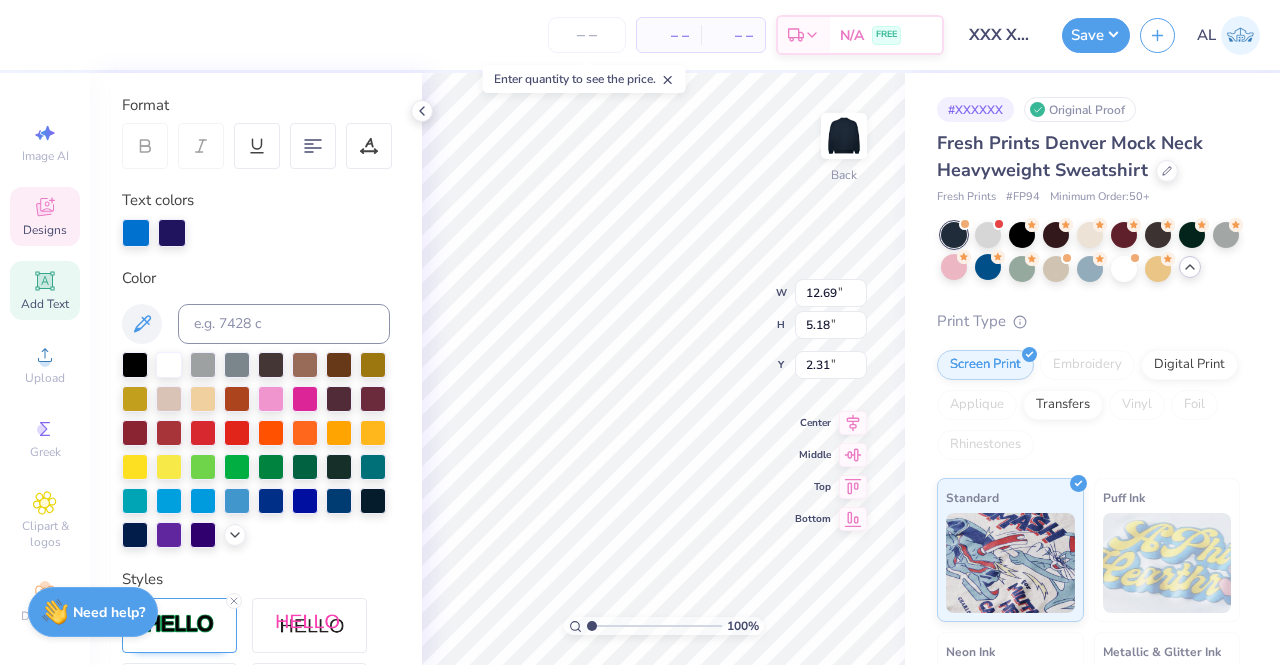 scroll, scrollTop: 265, scrollLeft: 0, axis: vertical 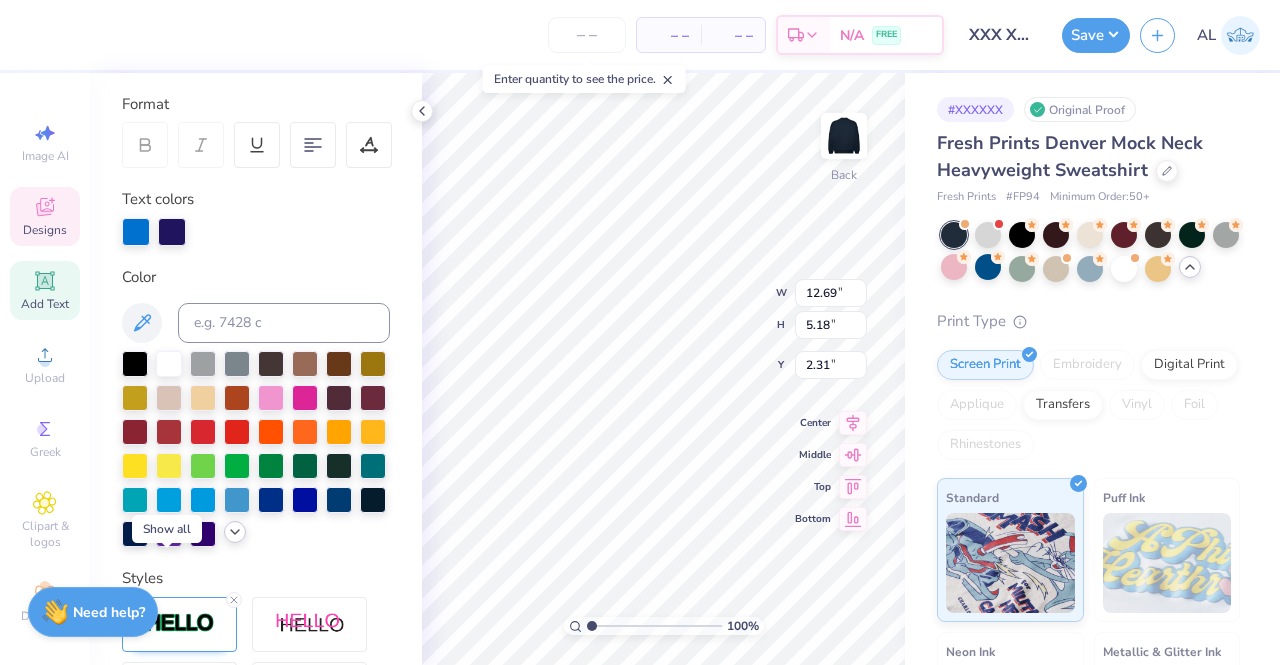 click 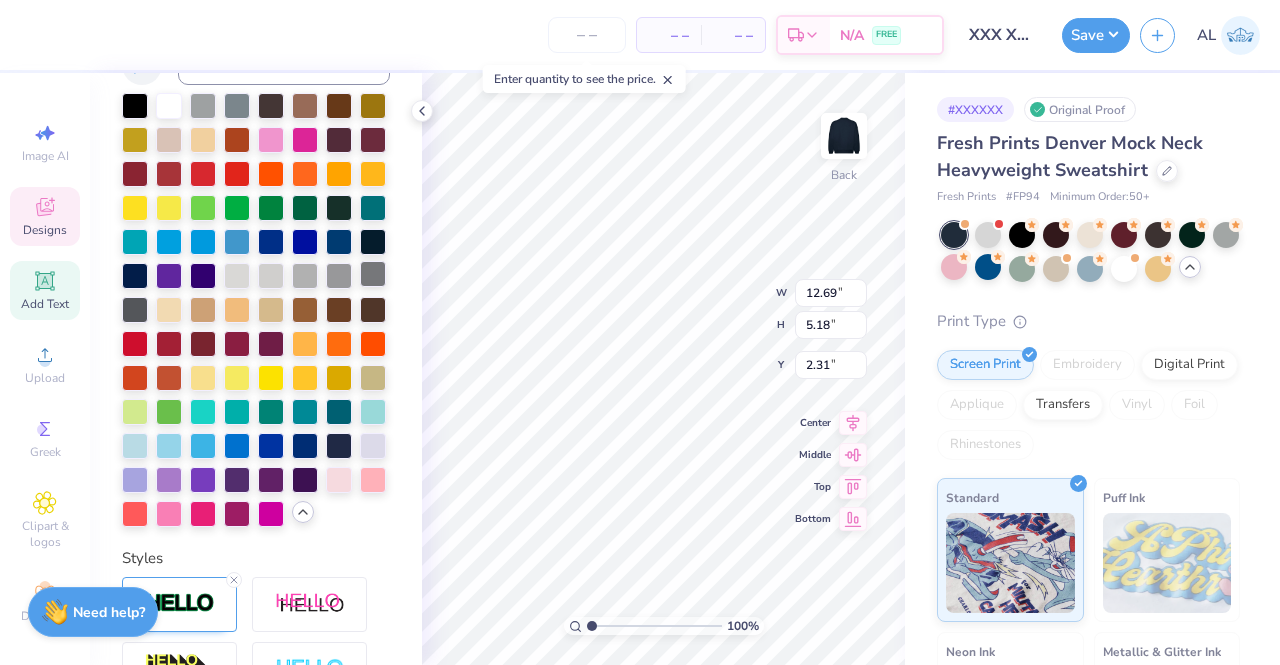 scroll, scrollTop: 524, scrollLeft: 0, axis: vertical 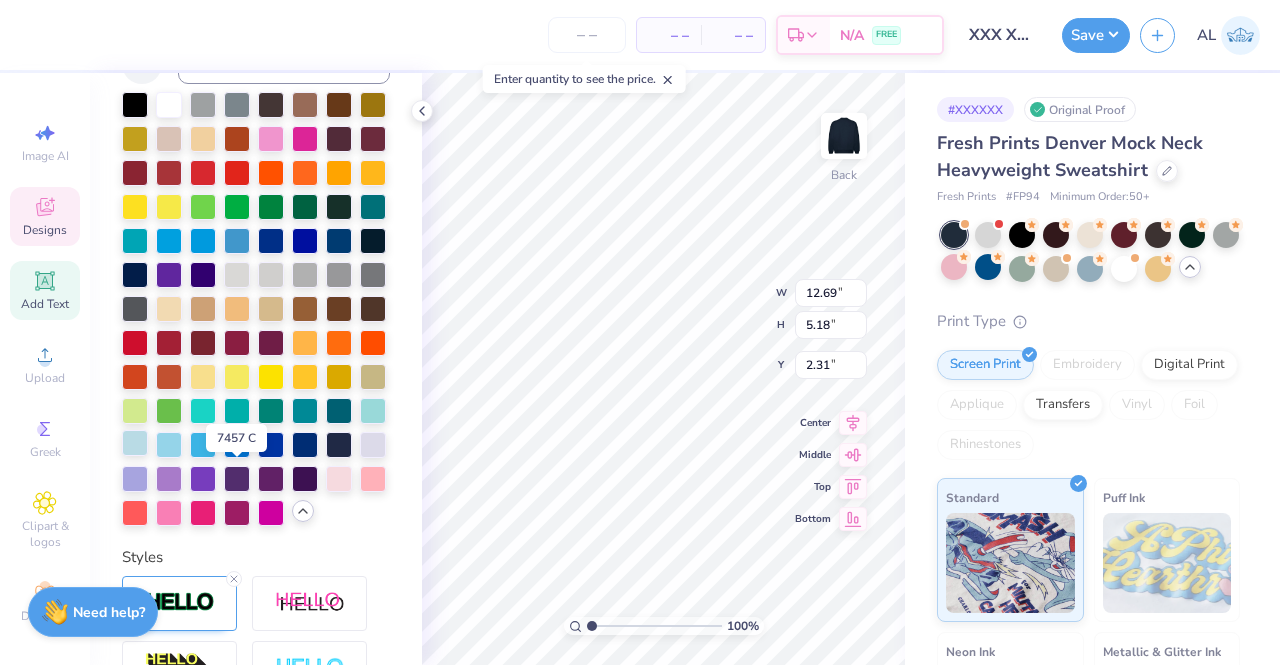 click at bounding box center (135, 443) 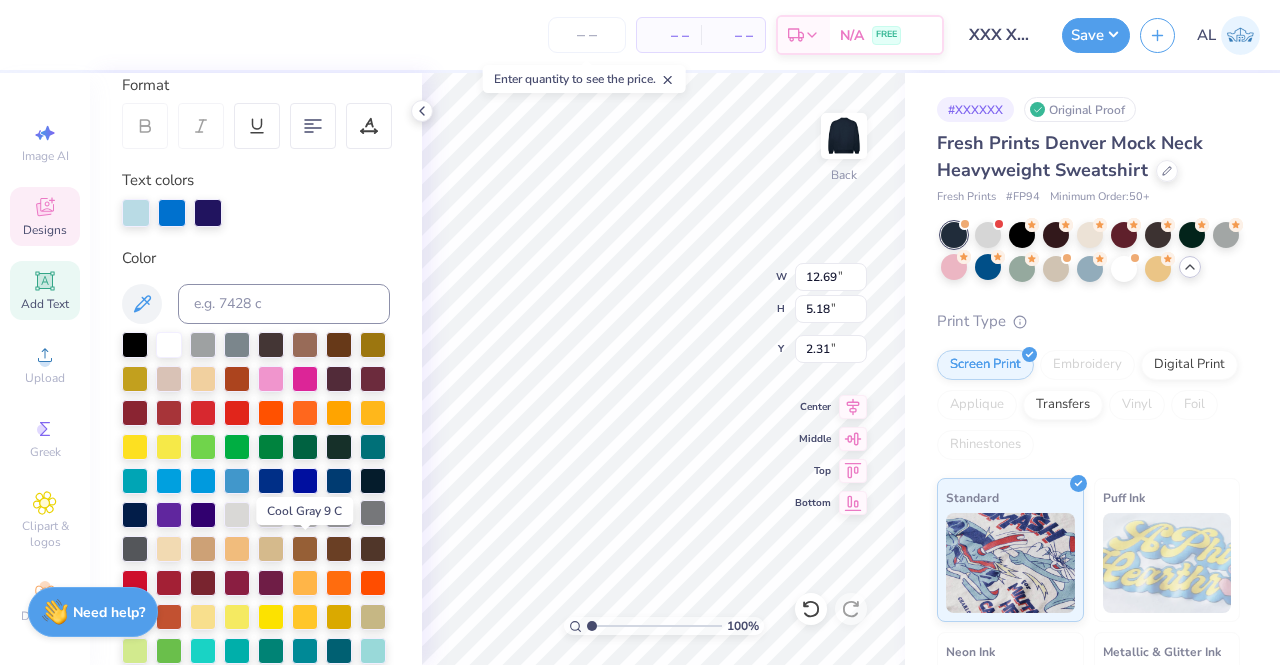 scroll, scrollTop: 280, scrollLeft: 0, axis: vertical 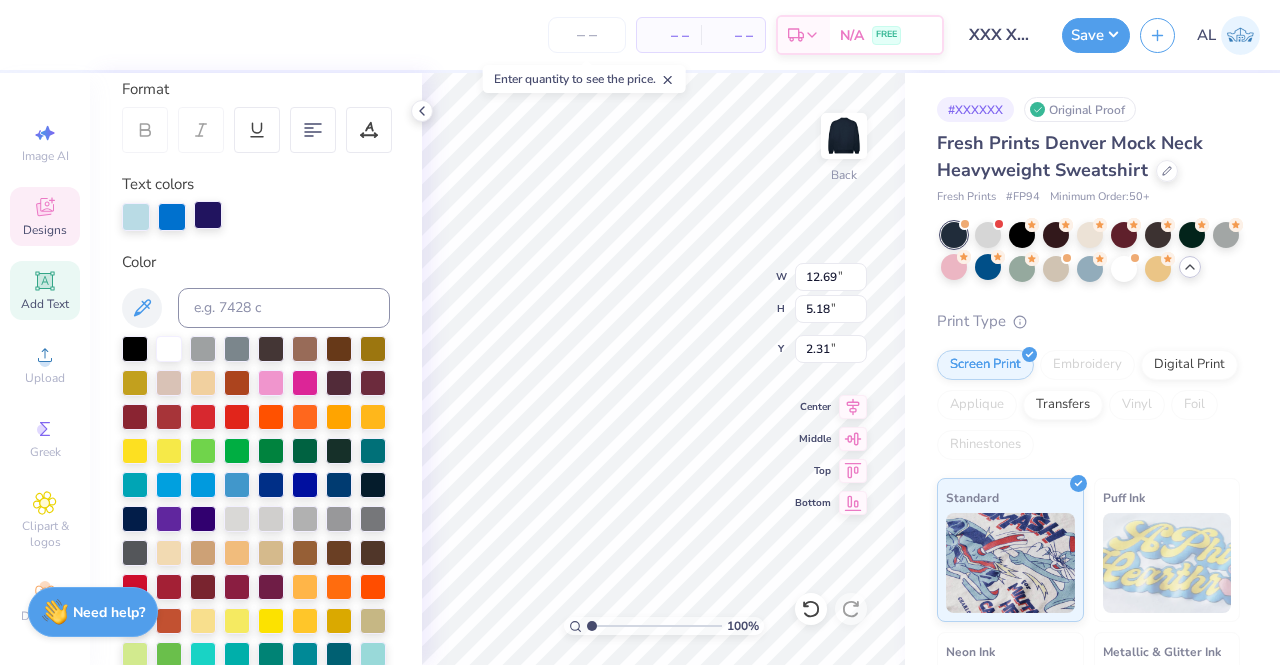 click at bounding box center [208, 215] 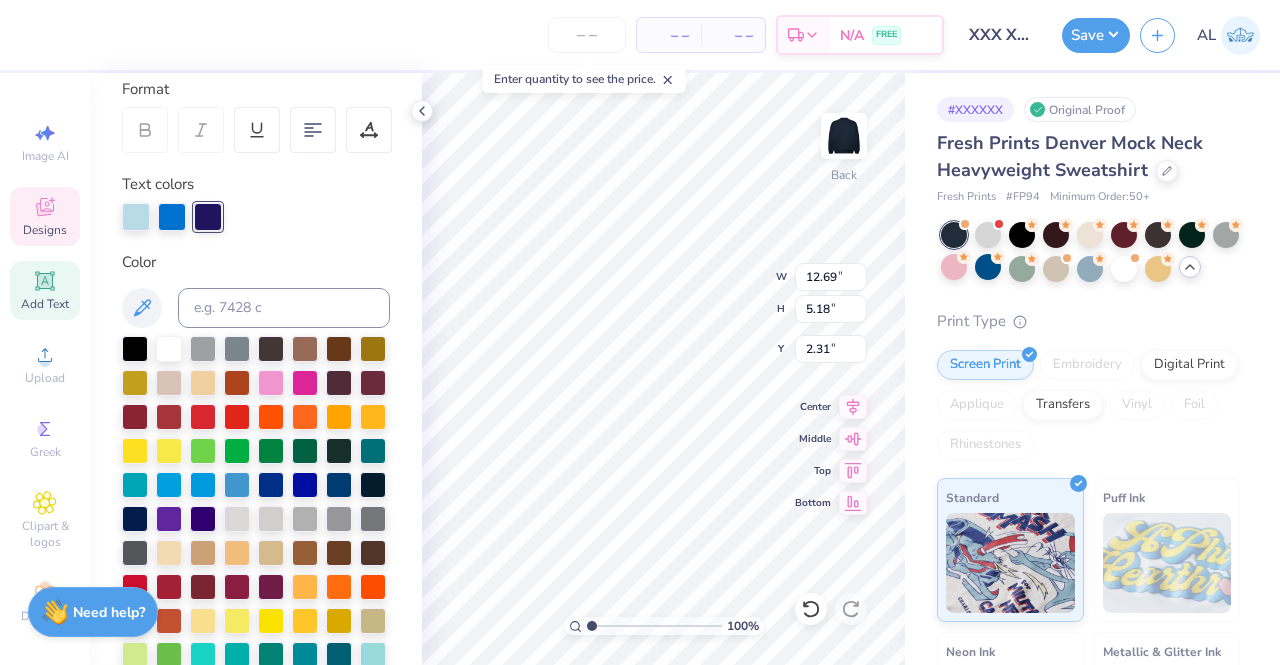 scroll, scrollTop: 548, scrollLeft: 0, axis: vertical 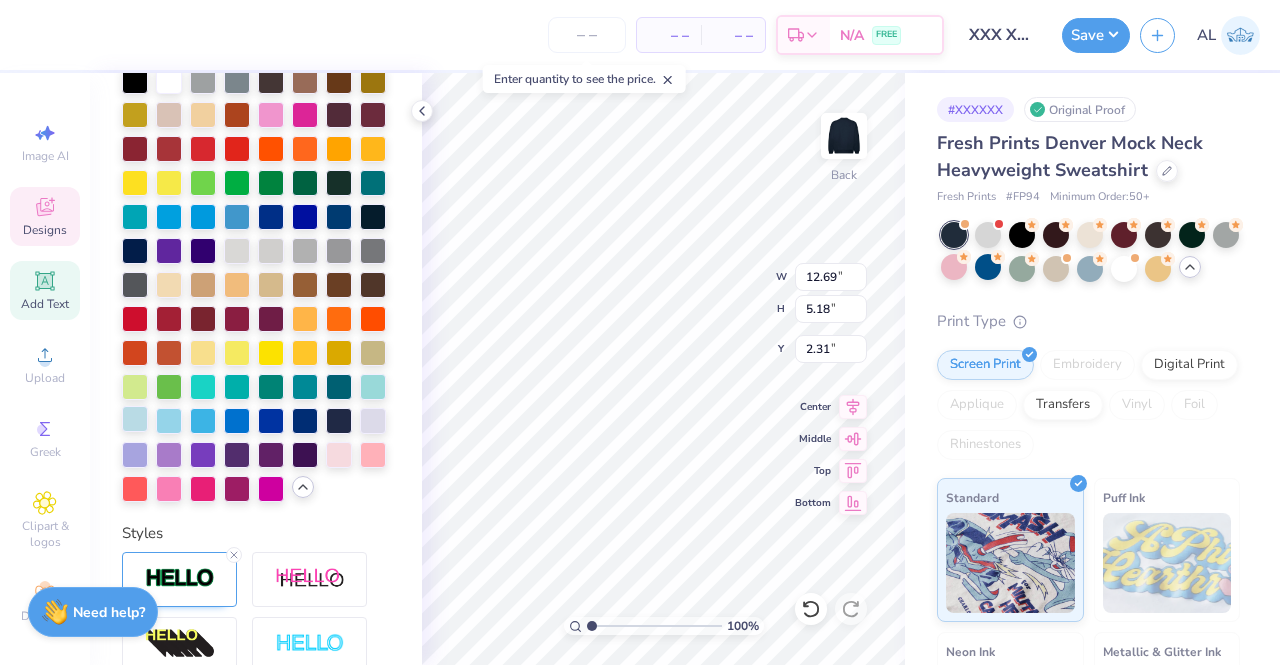 click at bounding box center [135, 419] 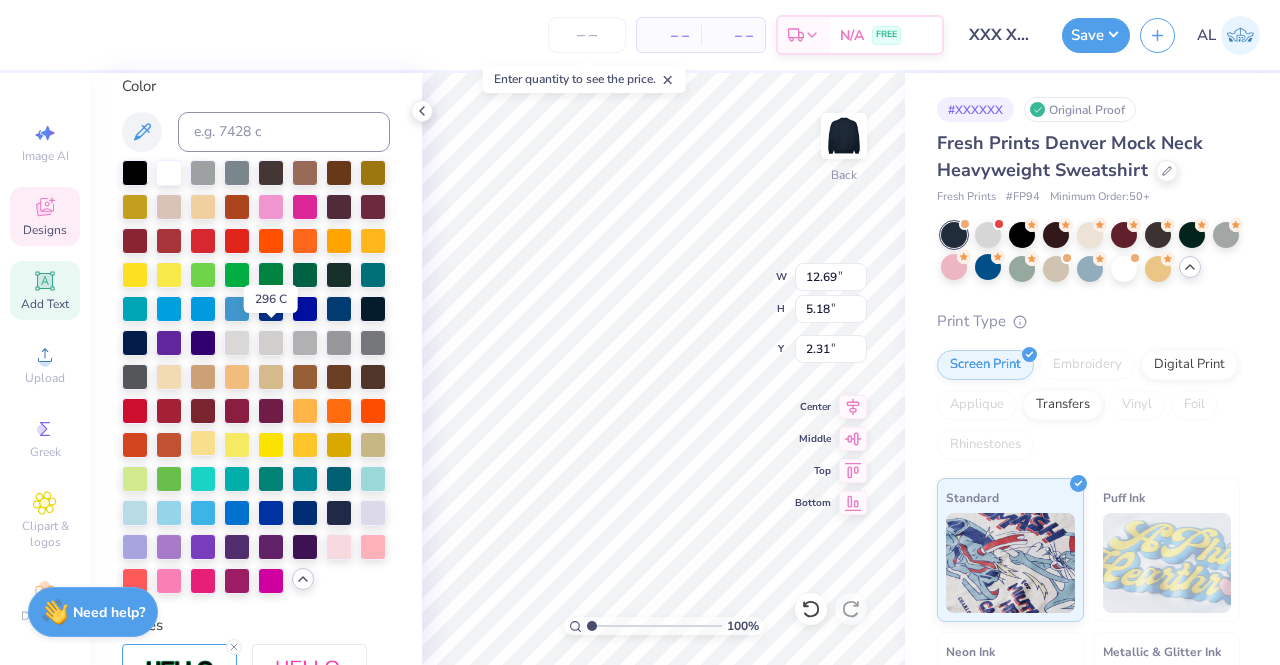 scroll, scrollTop: 456, scrollLeft: 0, axis: vertical 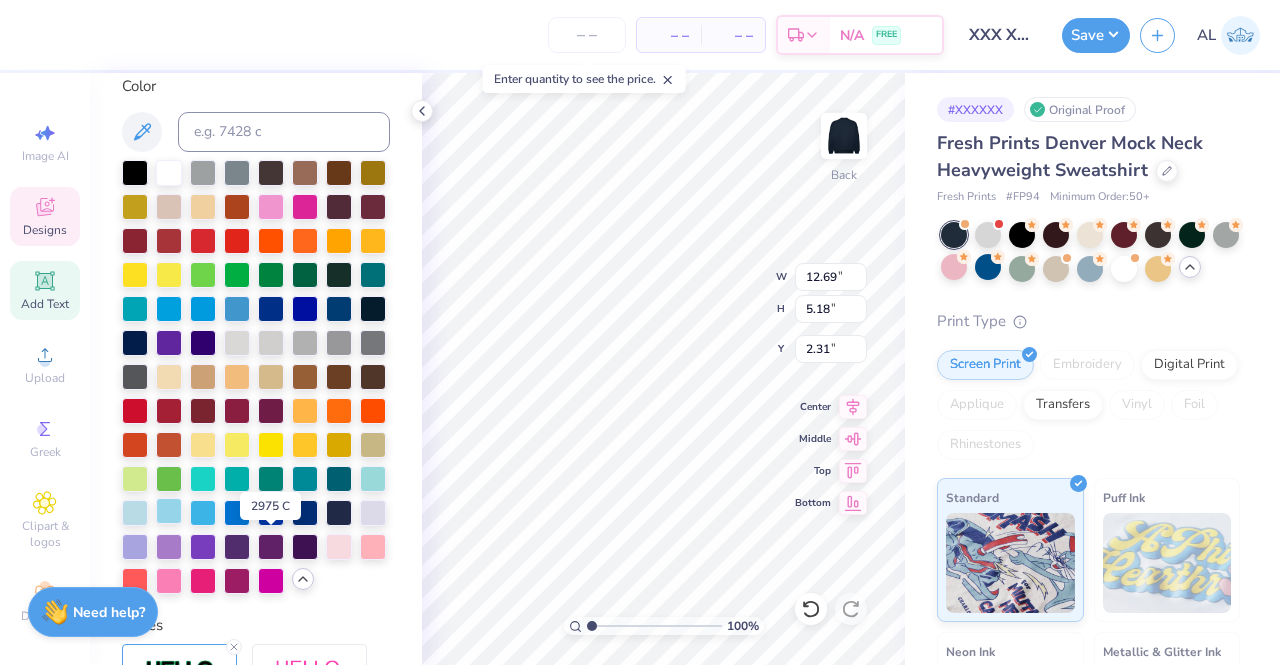 click at bounding box center [169, 511] 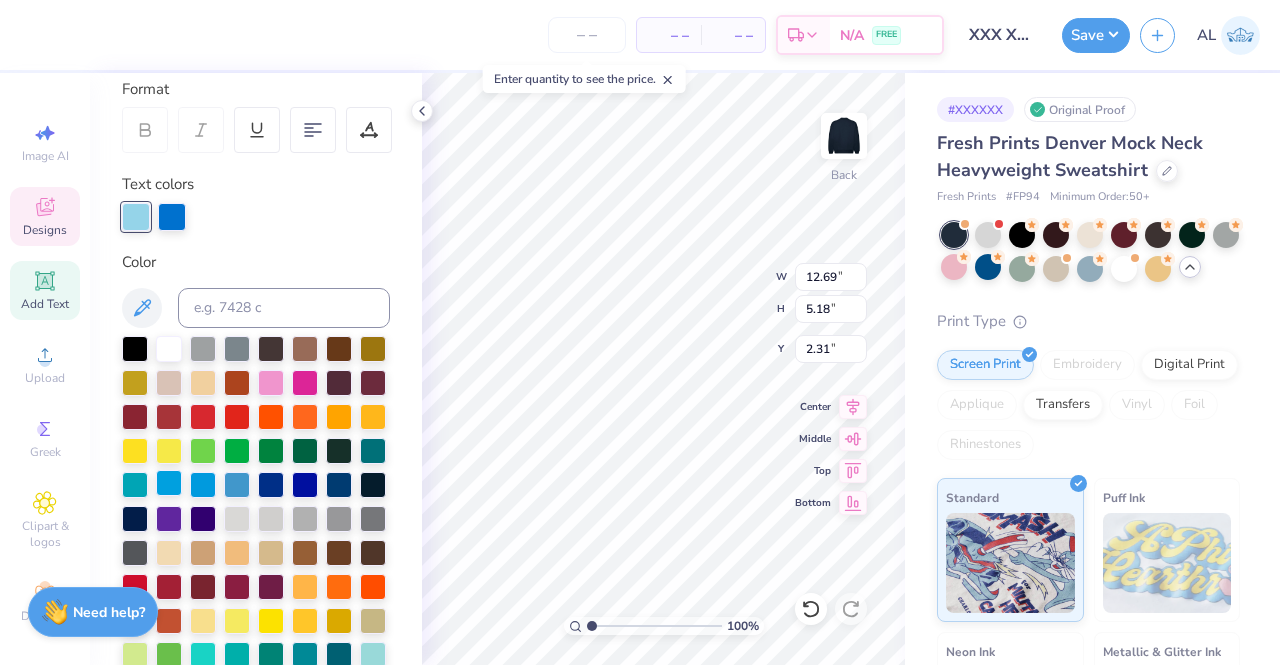 scroll, scrollTop: 279, scrollLeft: 0, axis: vertical 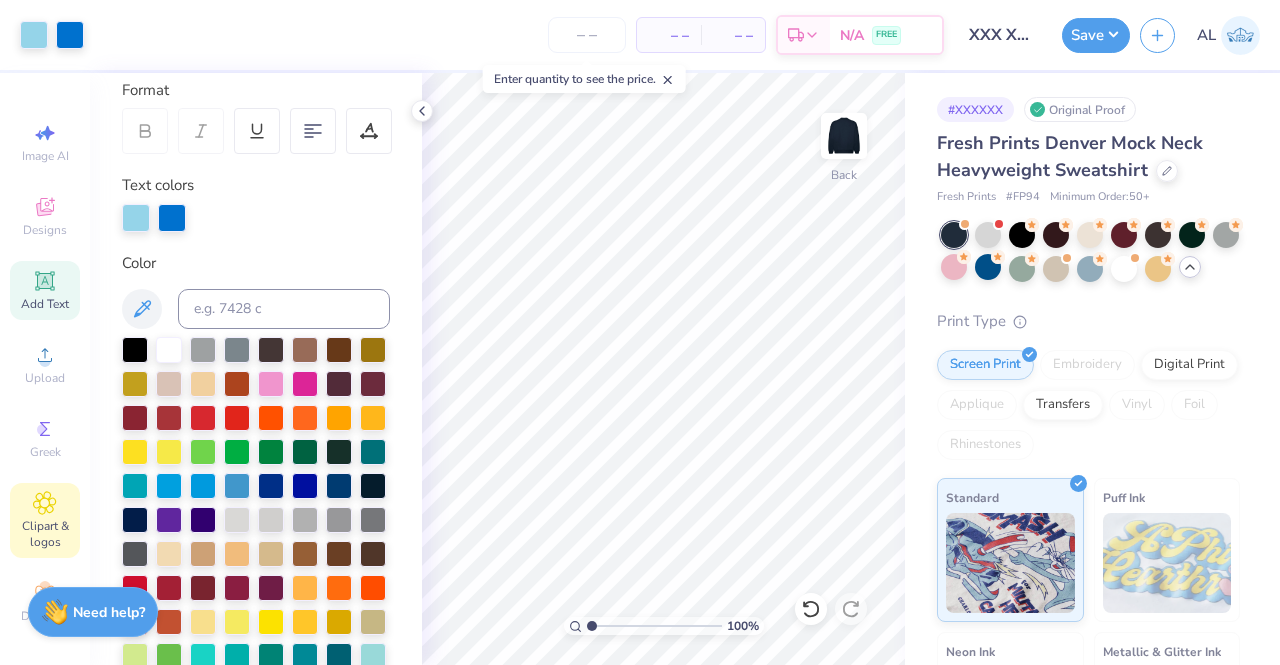 click 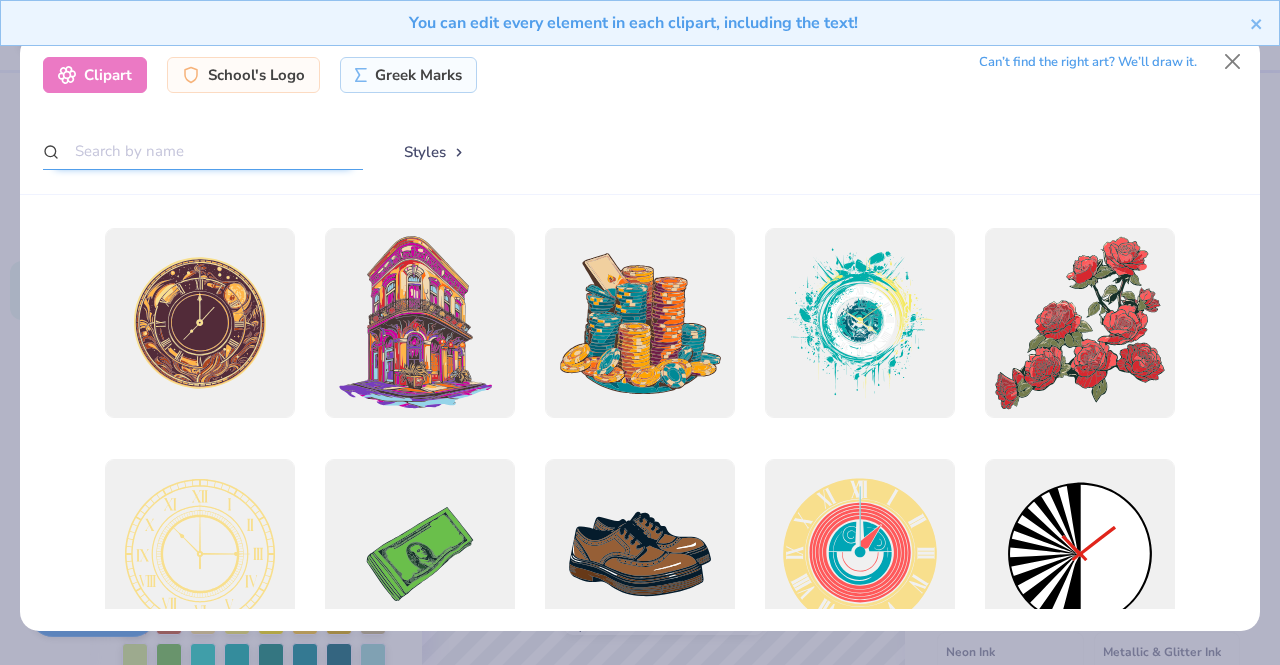 click at bounding box center (203, 151) 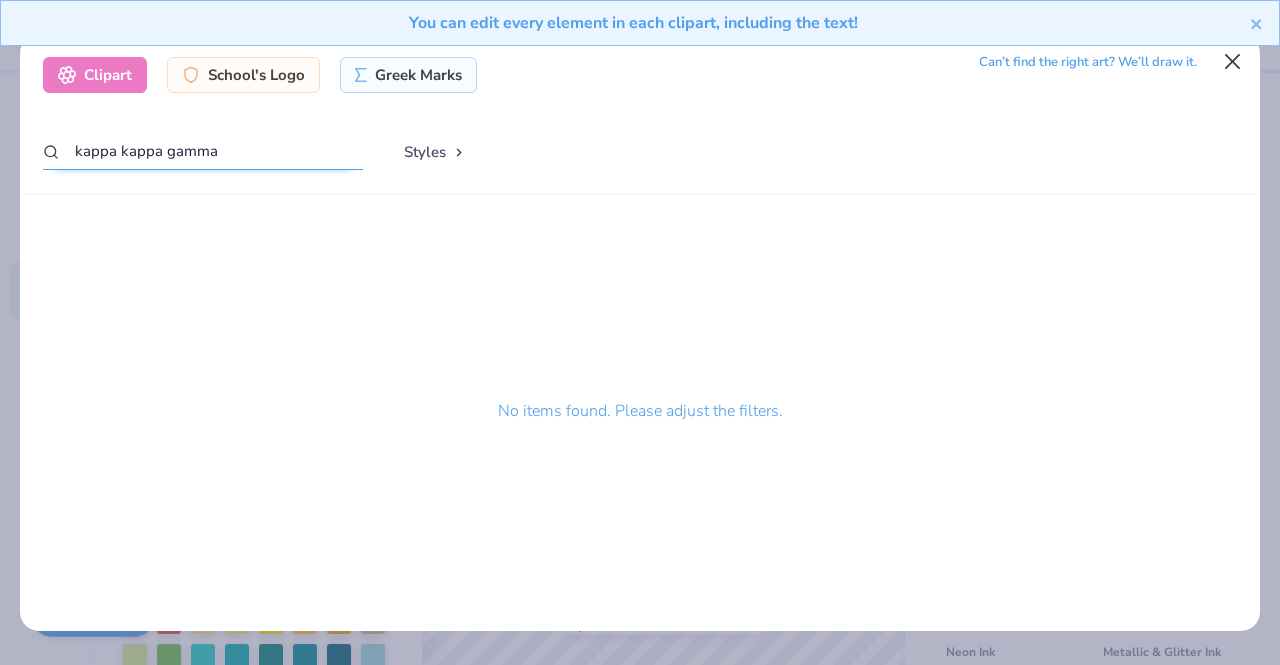 type on "kappa kappa gamma" 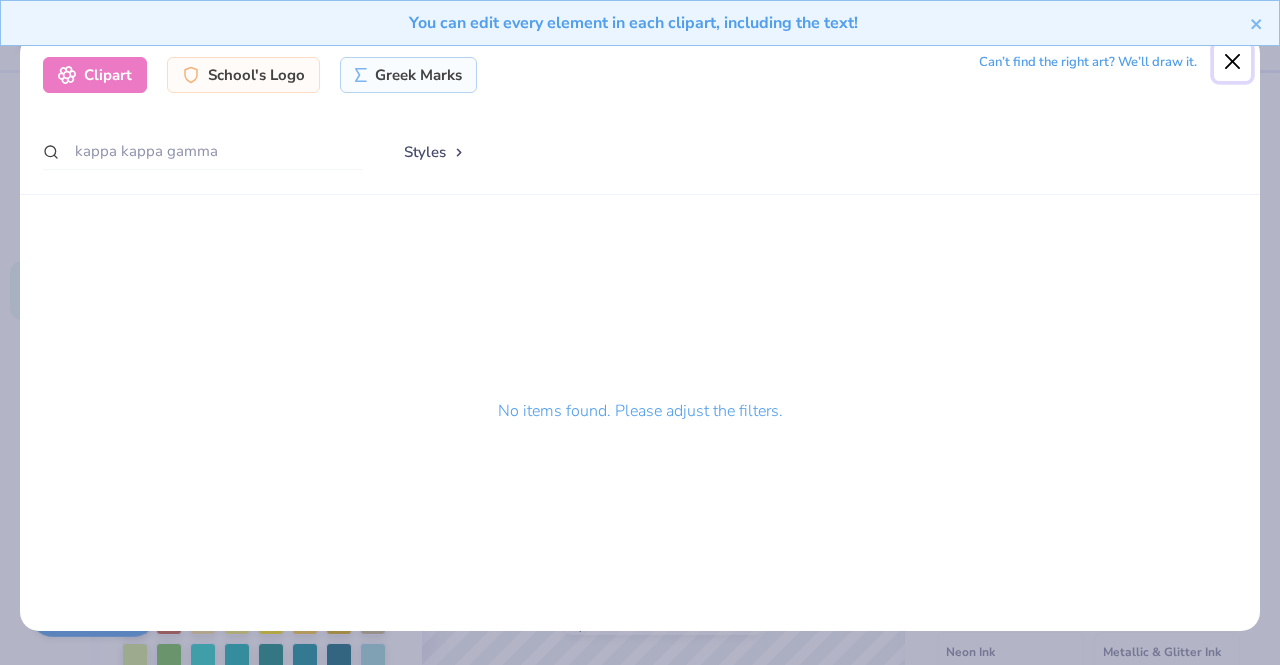 click at bounding box center (1233, 62) 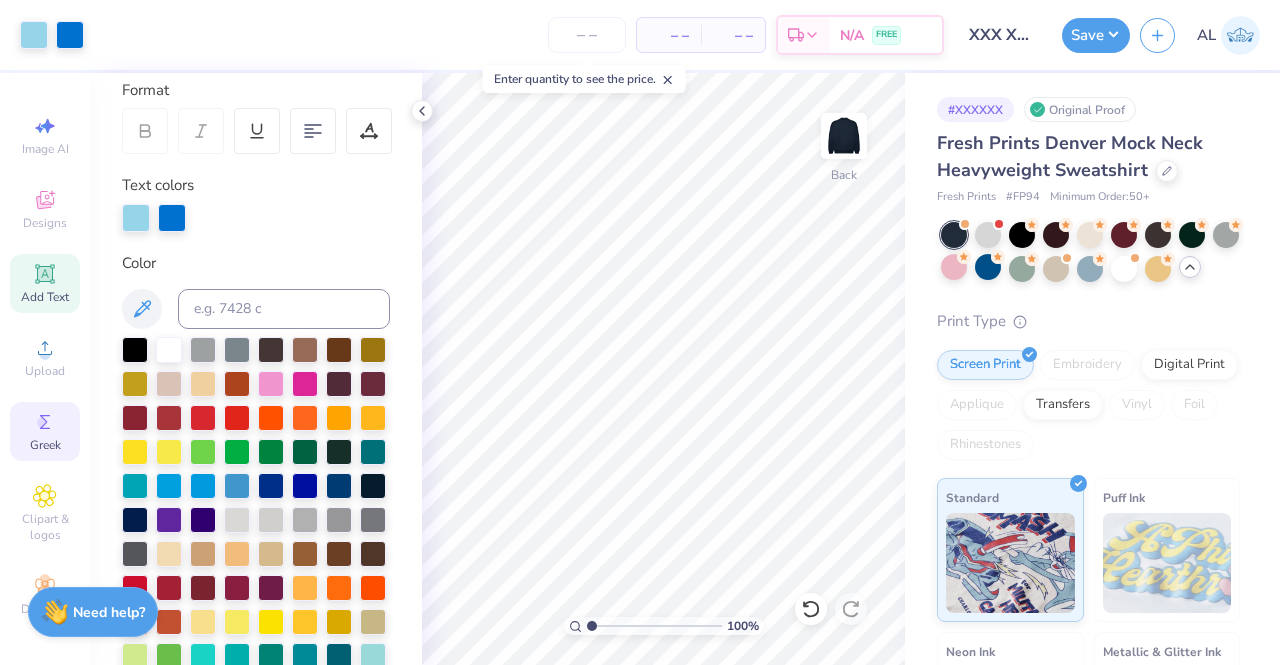 scroll, scrollTop: 24, scrollLeft: 0, axis: vertical 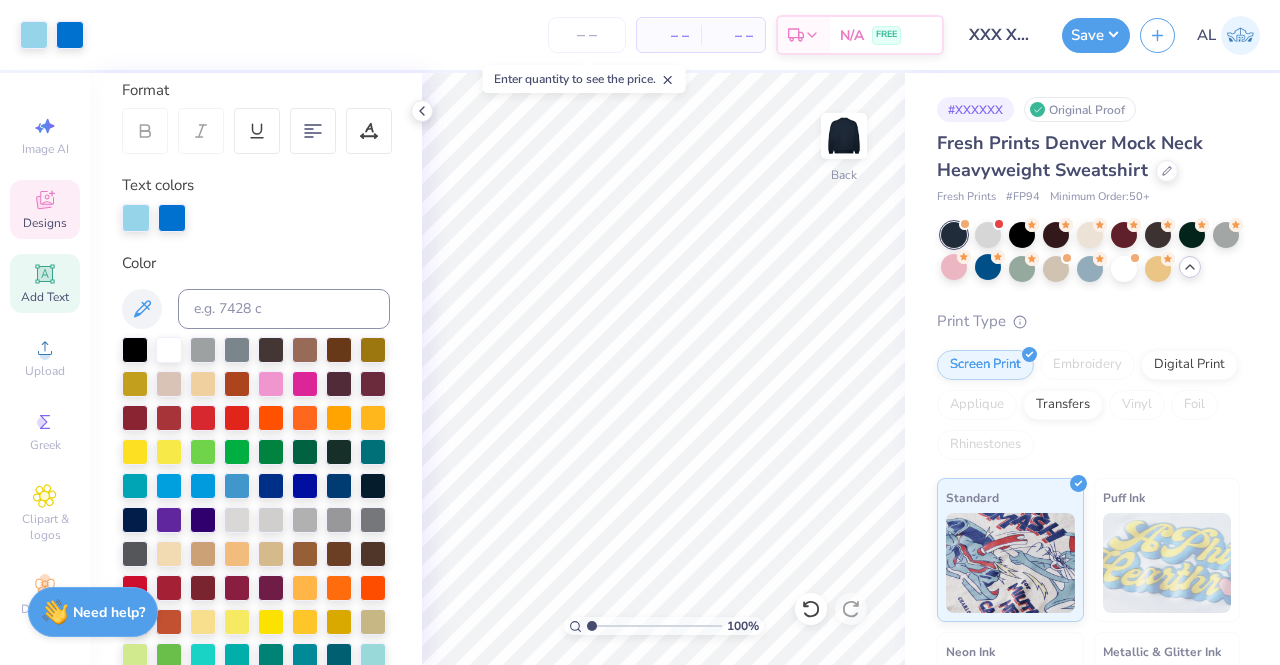 click on "Designs" at bounding box center [45, 209] 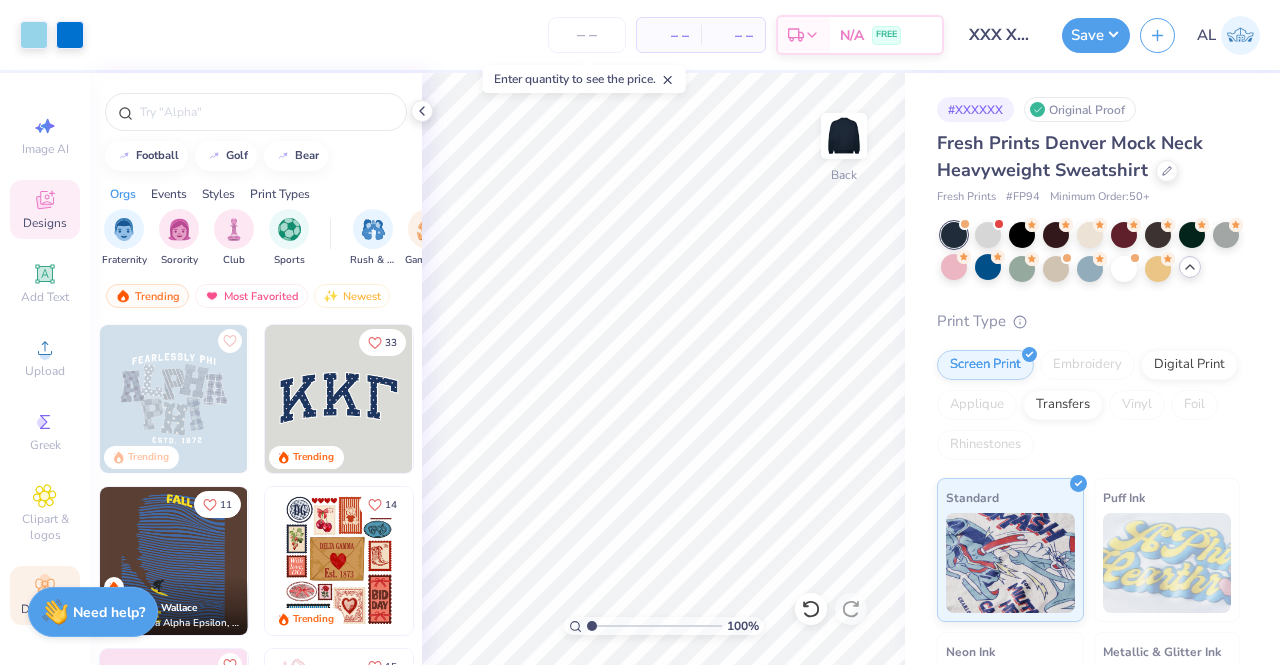 click 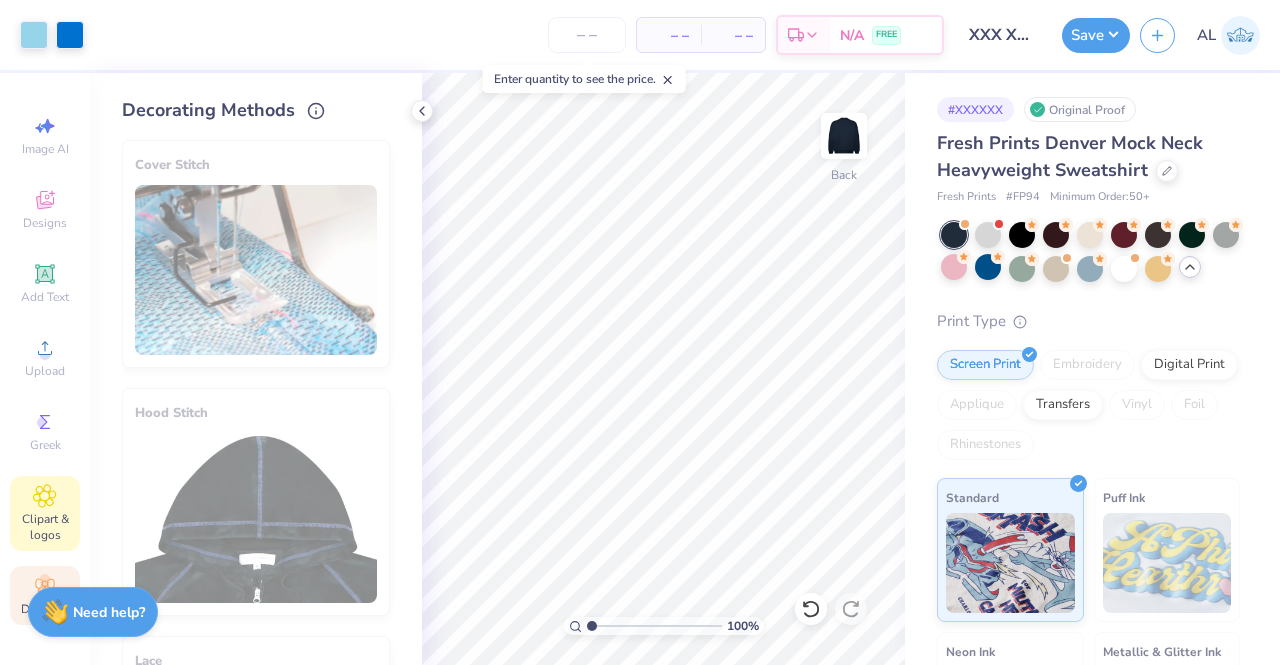 click on "Clipart & logos" at bounding box center [45, 513] 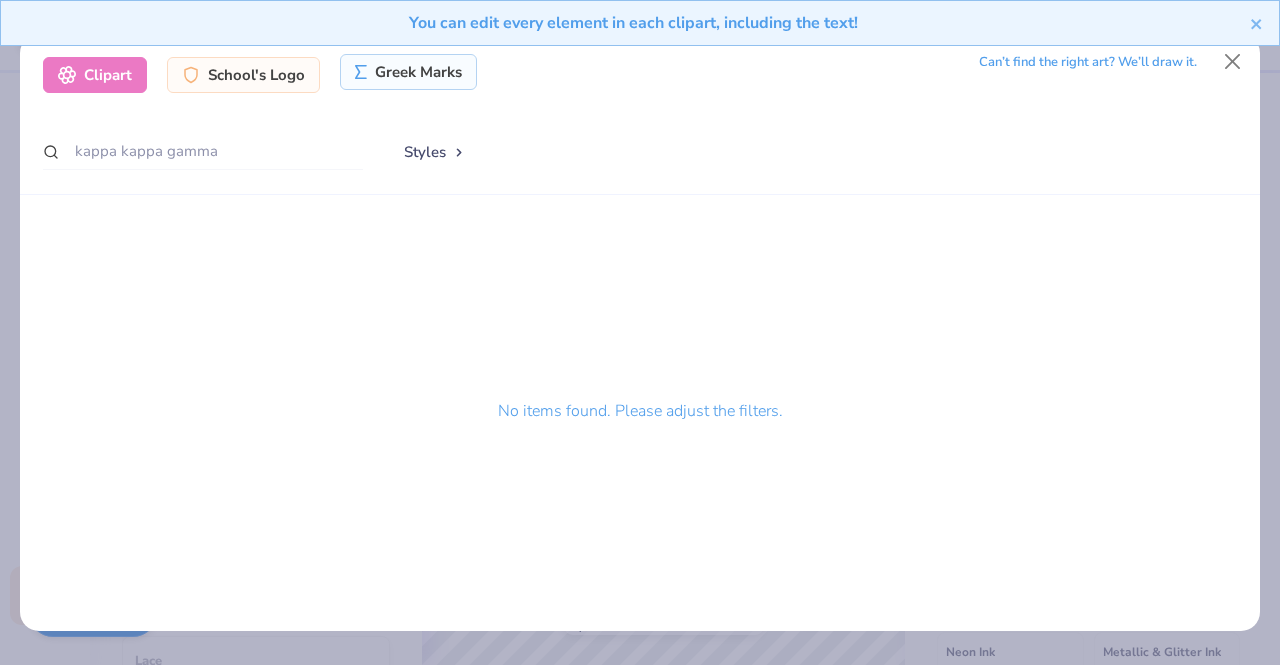 click on "Greek Marks" at bounding box center (408, 72) 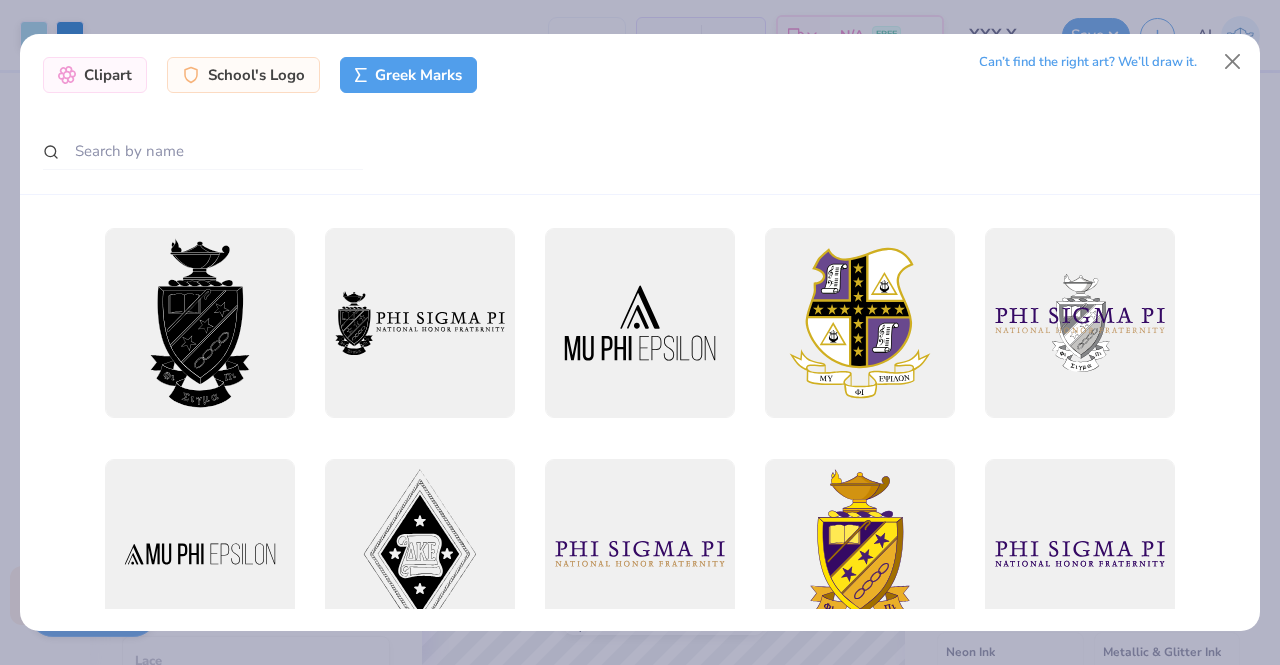 click on "Clipart School's Logo Greek Marks Can’t find the right art? We’ll draw it." at bounding box center (640, 114) 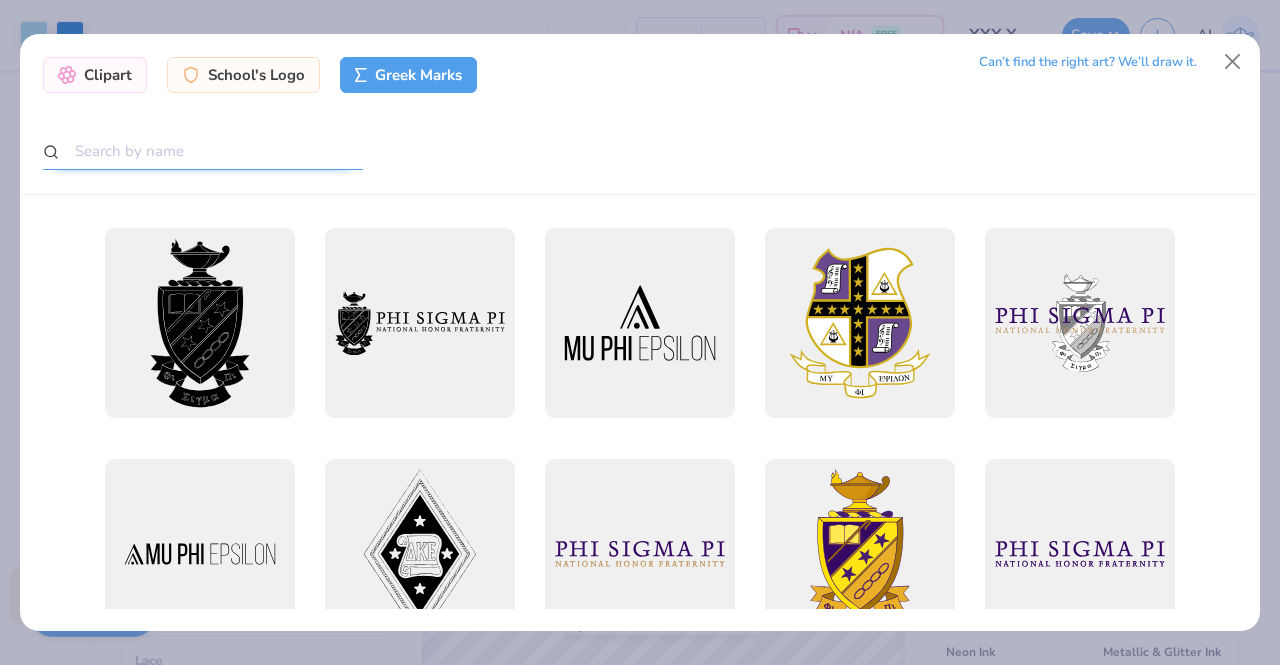 click at bounding box center (203, 151) 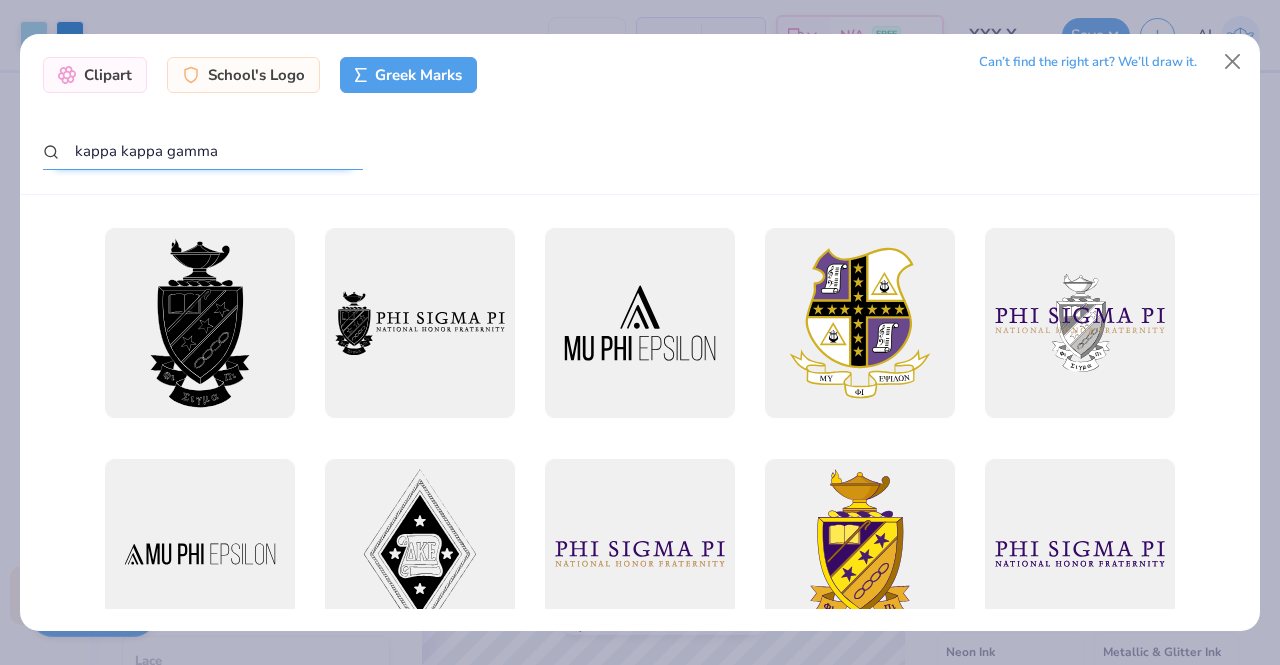 type on "kappa kappa gamma" 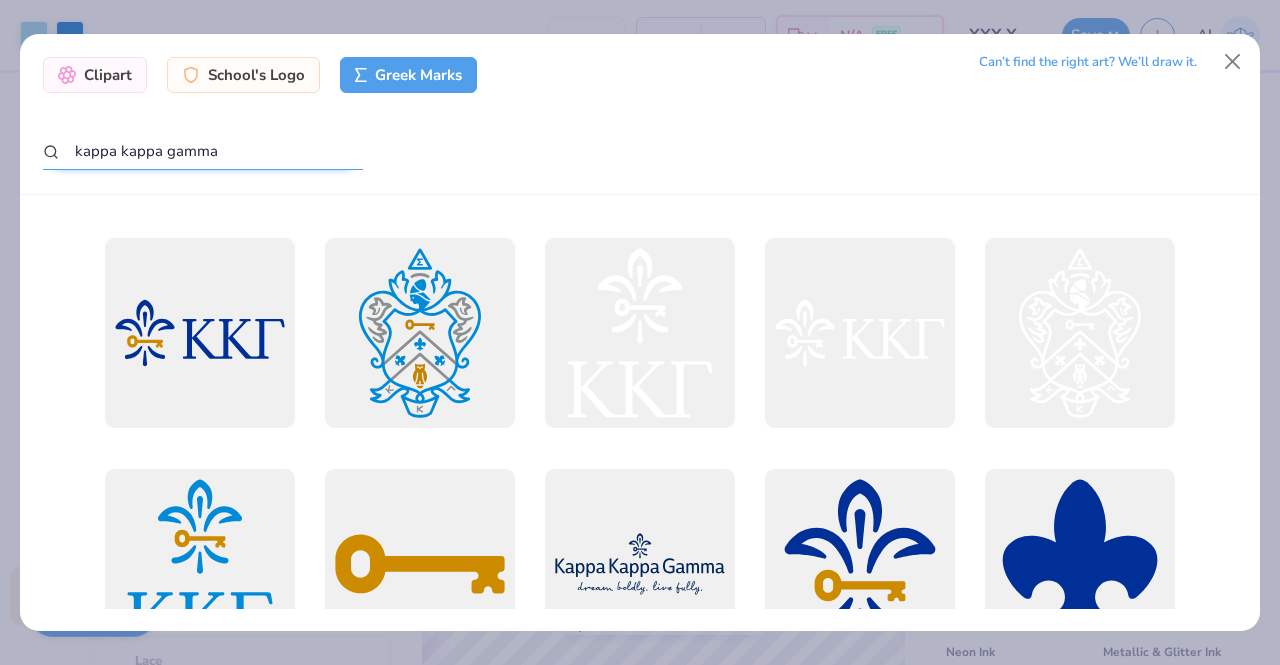 scroll, scrollTop: 682, scrollLeft: 0, axis: vertical 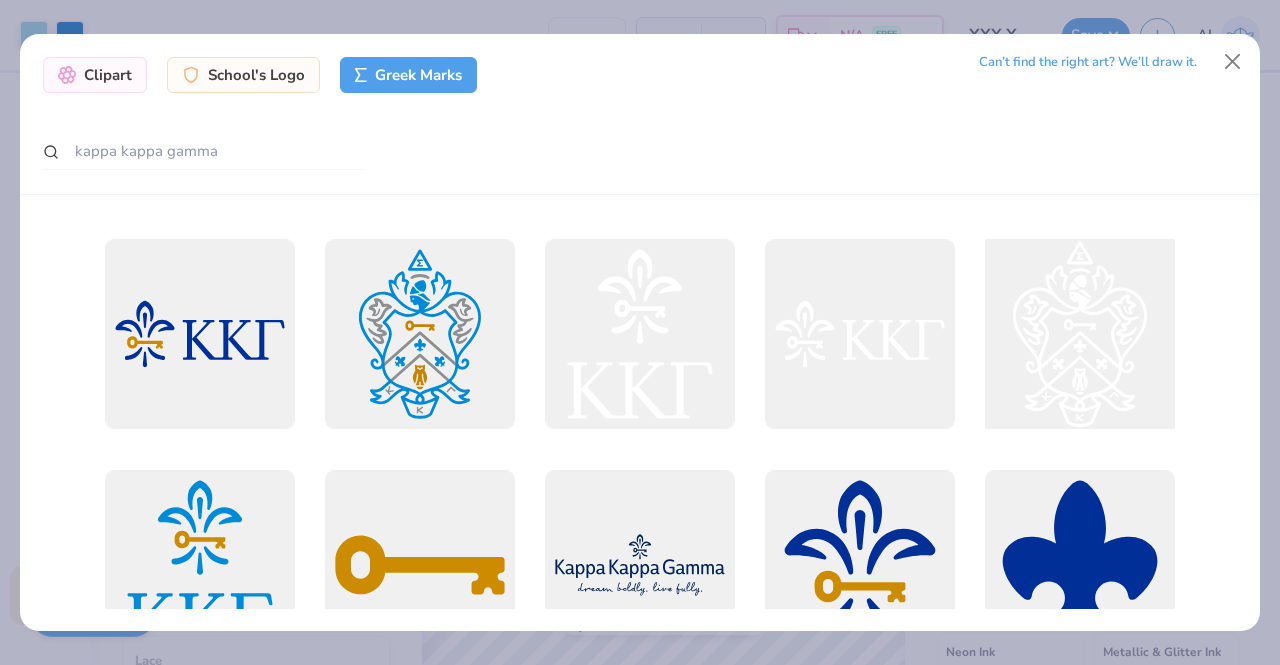 click at bounding box center (1080, 333) 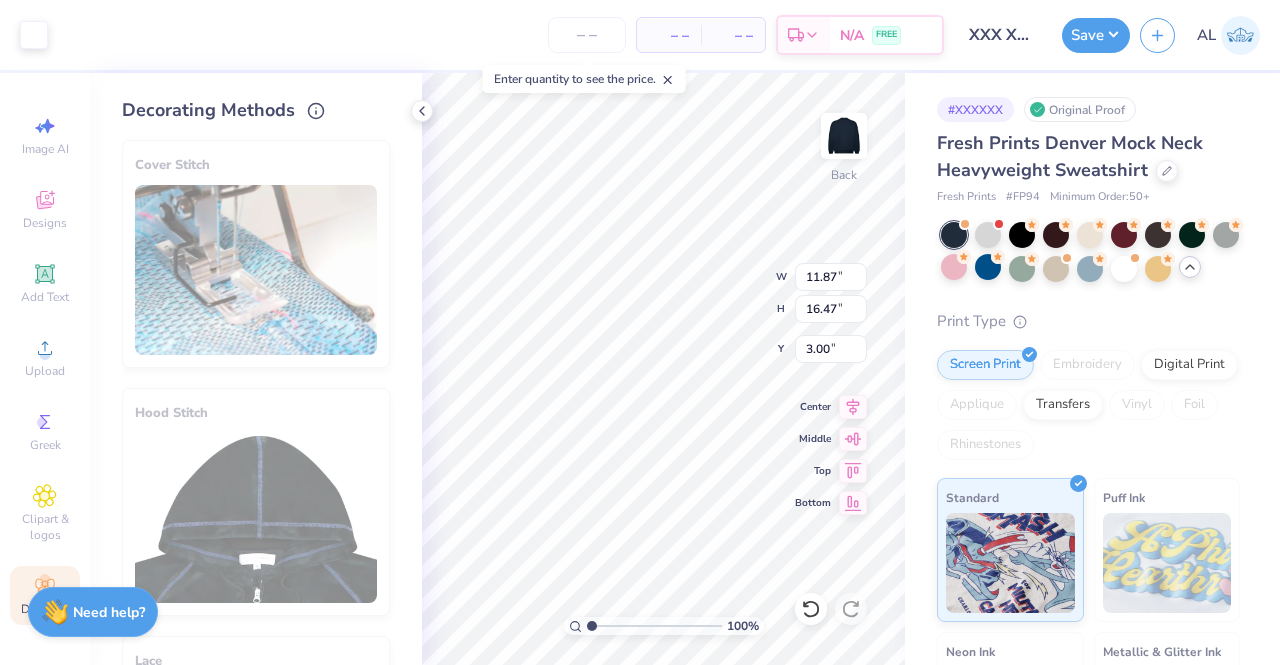 type on "1.81" 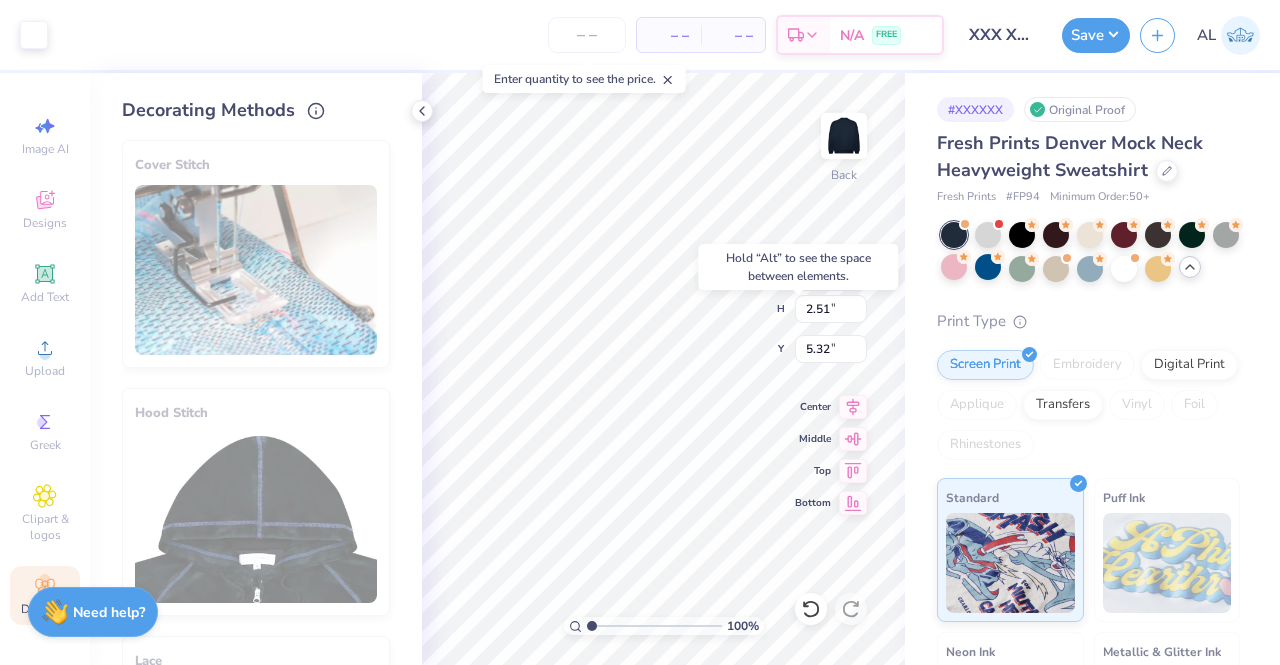 type on "5.32" 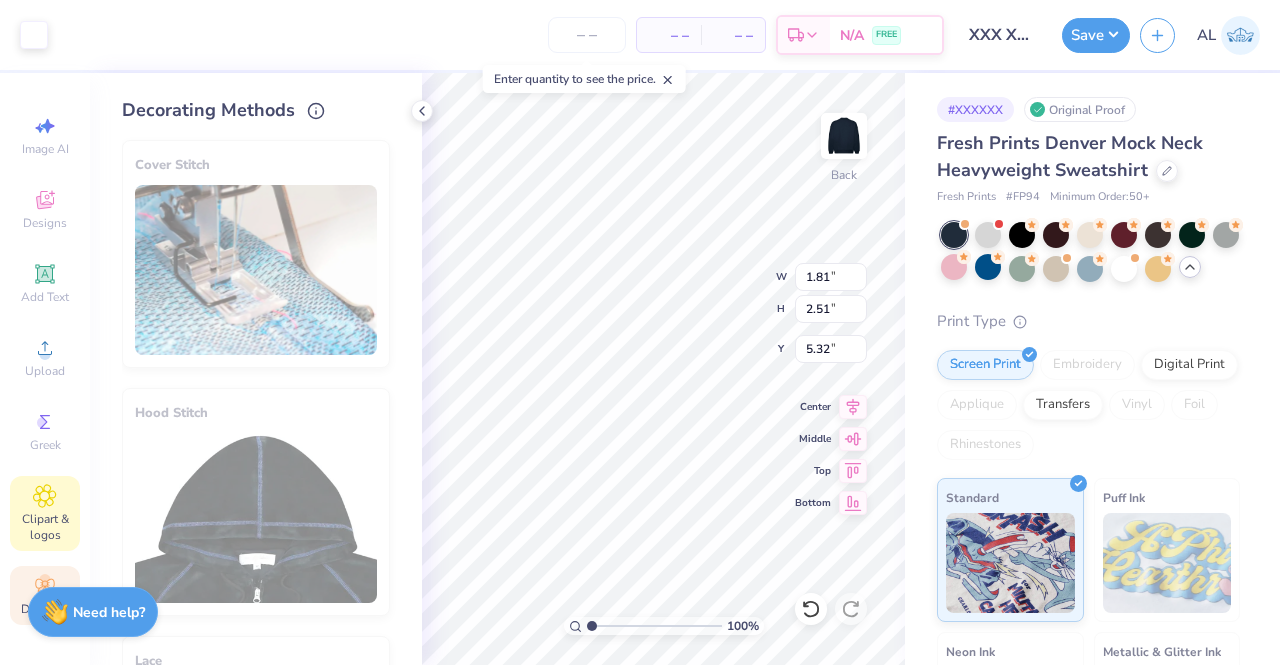 click on "Clipart & logos" at bounding box center (45, 513) 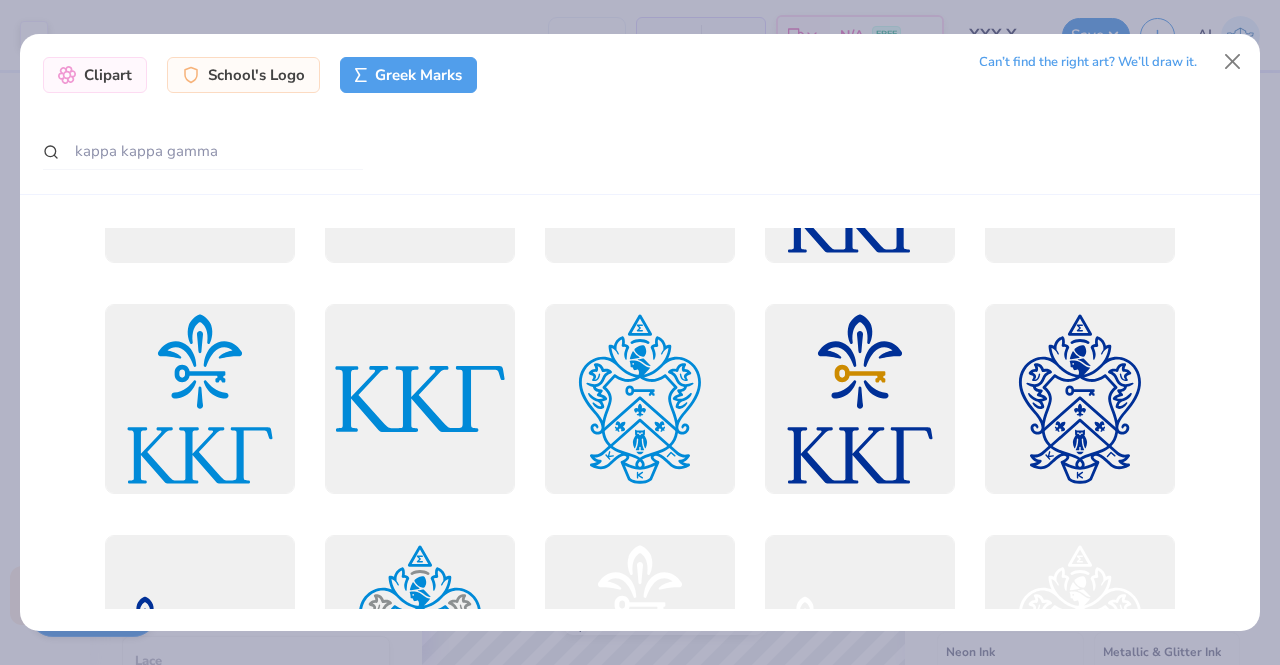 scroll, scrollTop: 124, scrollLeft: 0, axis: vertical 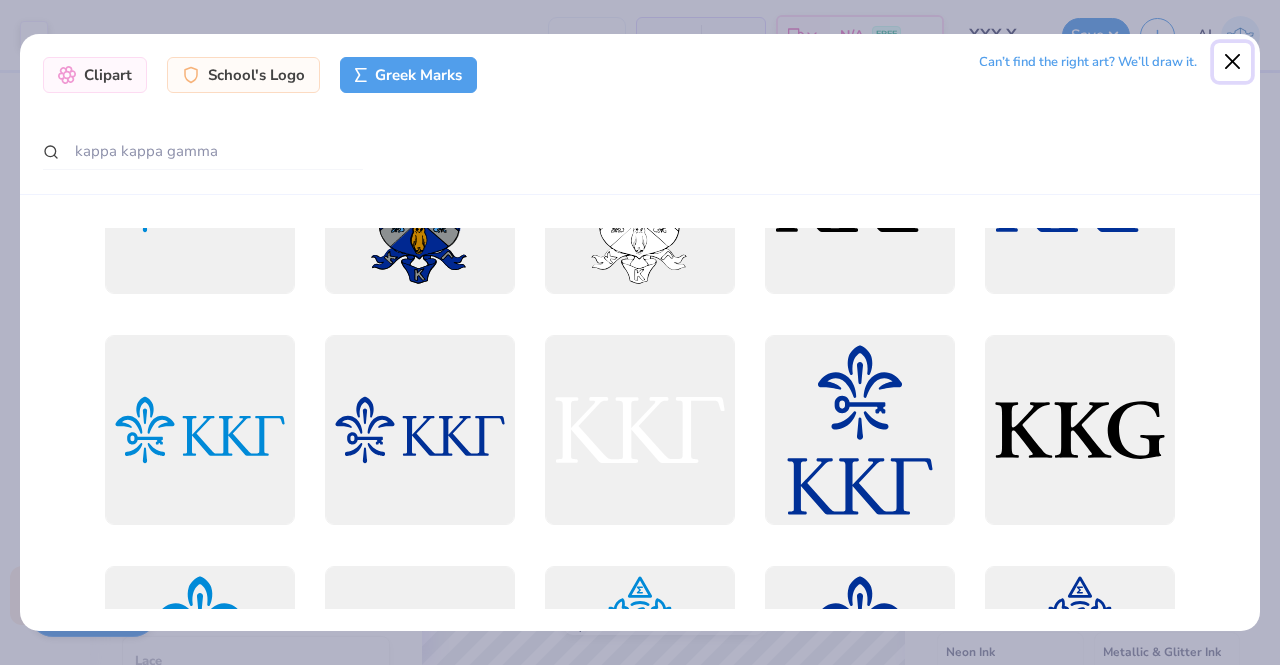 click at bounding box center [1233, 62] 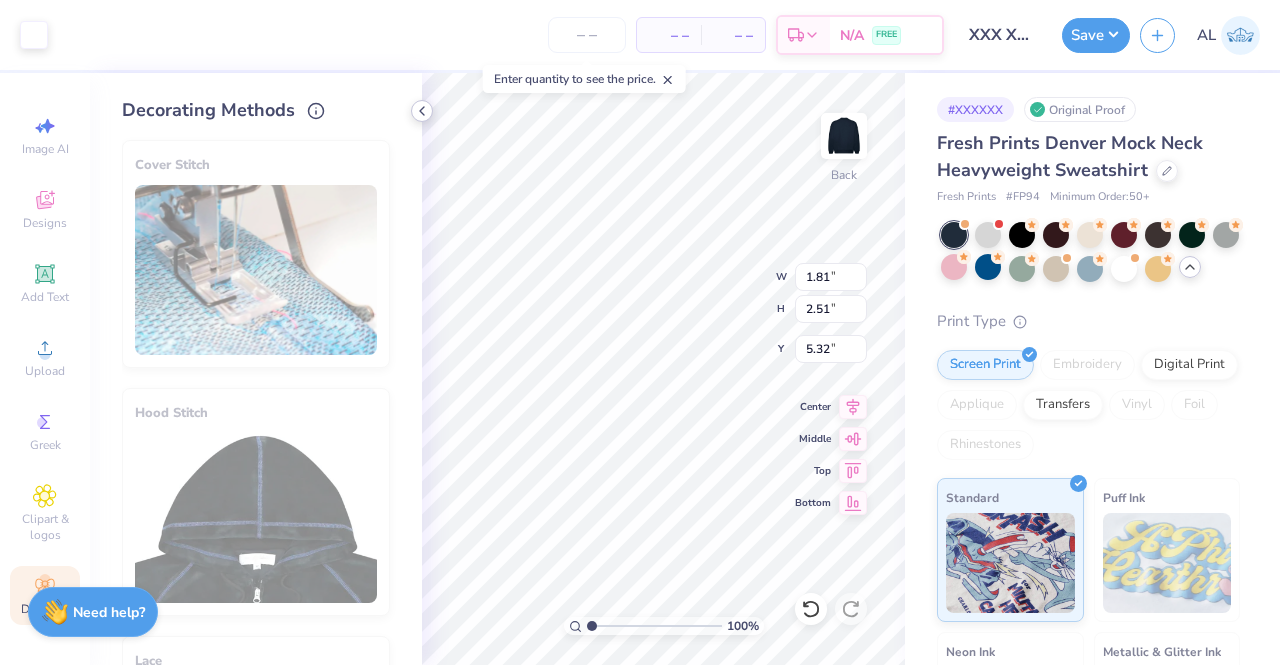 click 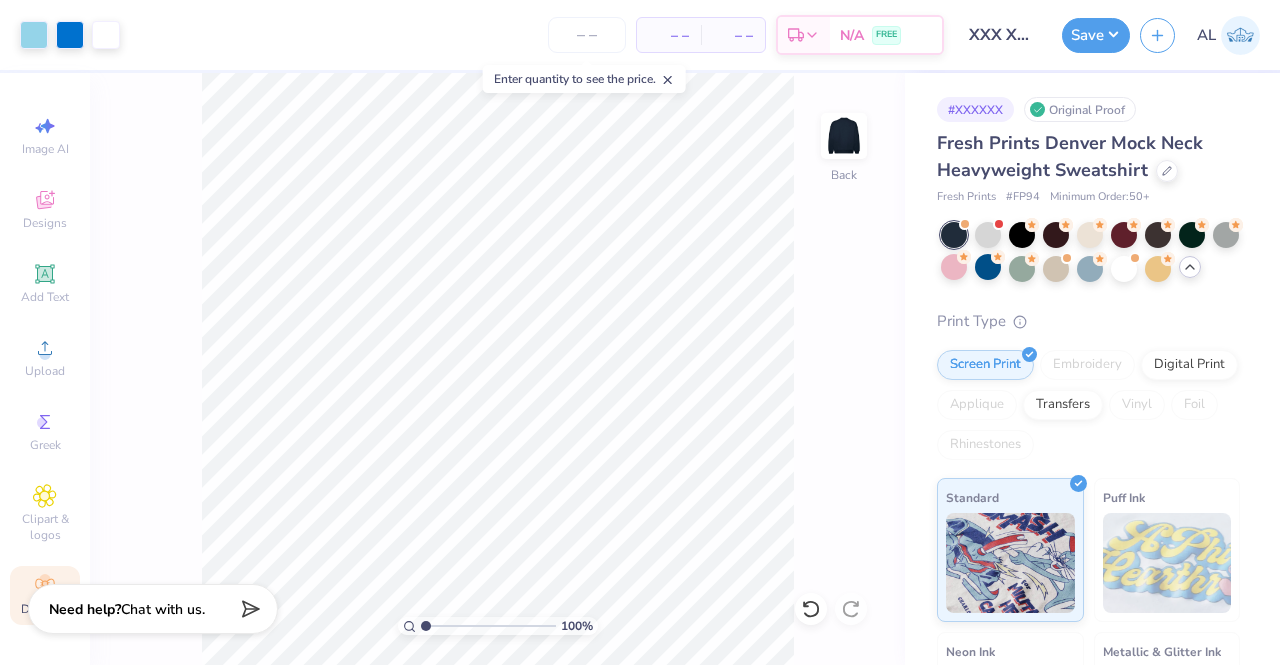 click on "Chat with us." at bounding box center [163, 609] 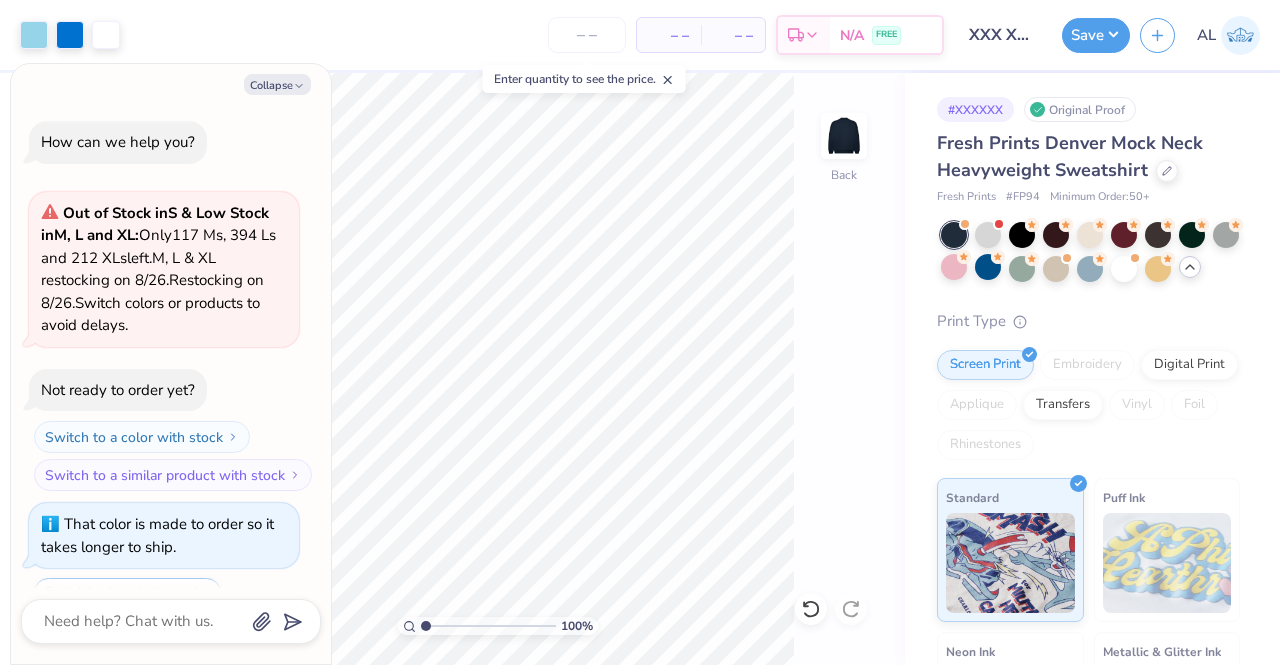 scroll, scrollTop: 488, scrollLeft: 0, axis: vertical 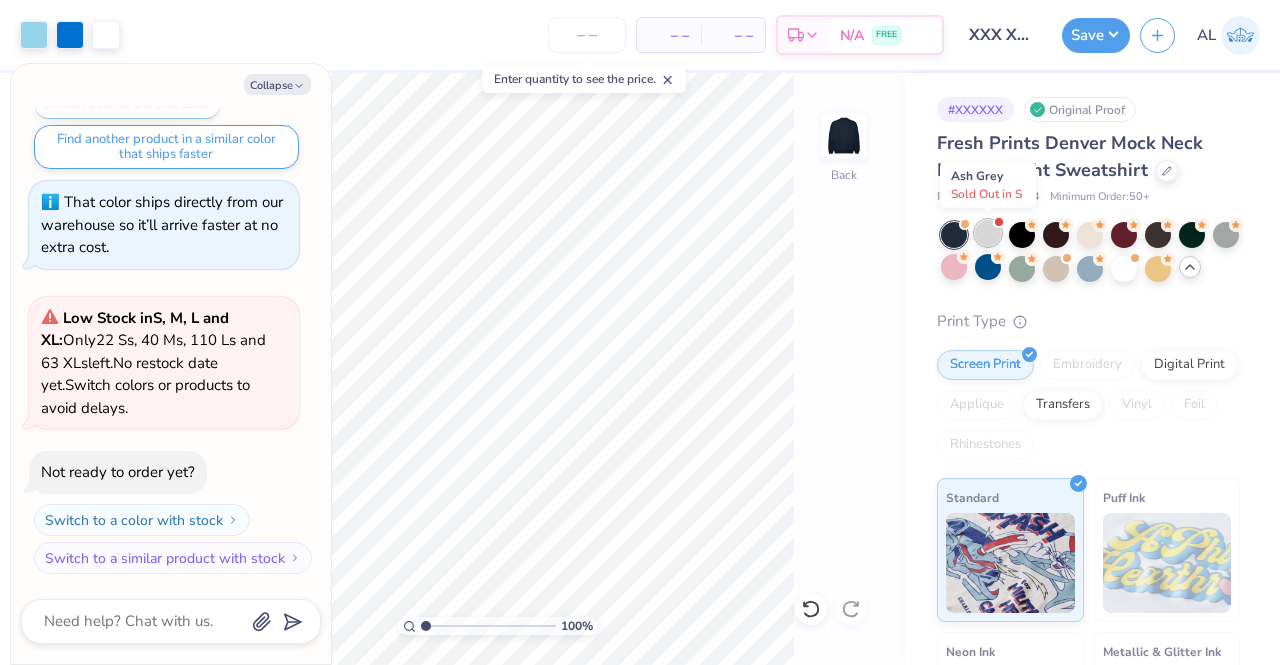 click at bounding box center (988, 233) 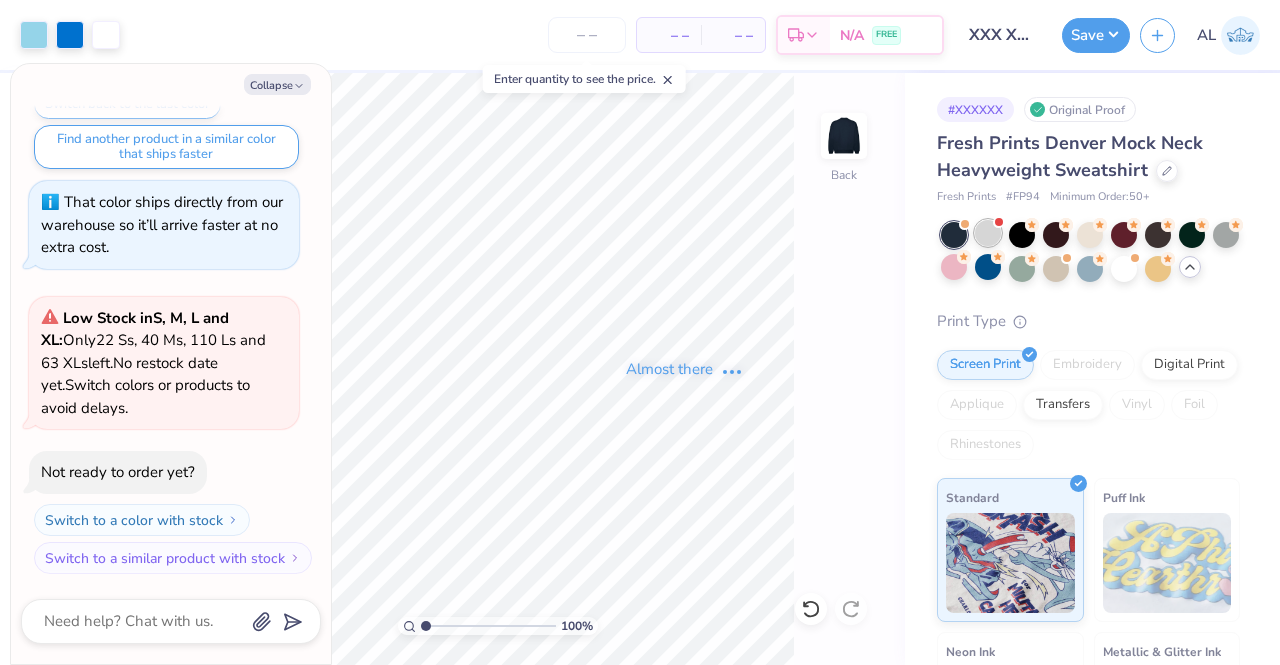 scroll, scrollTop: 816, scrollLeft: 0, axis: vertical 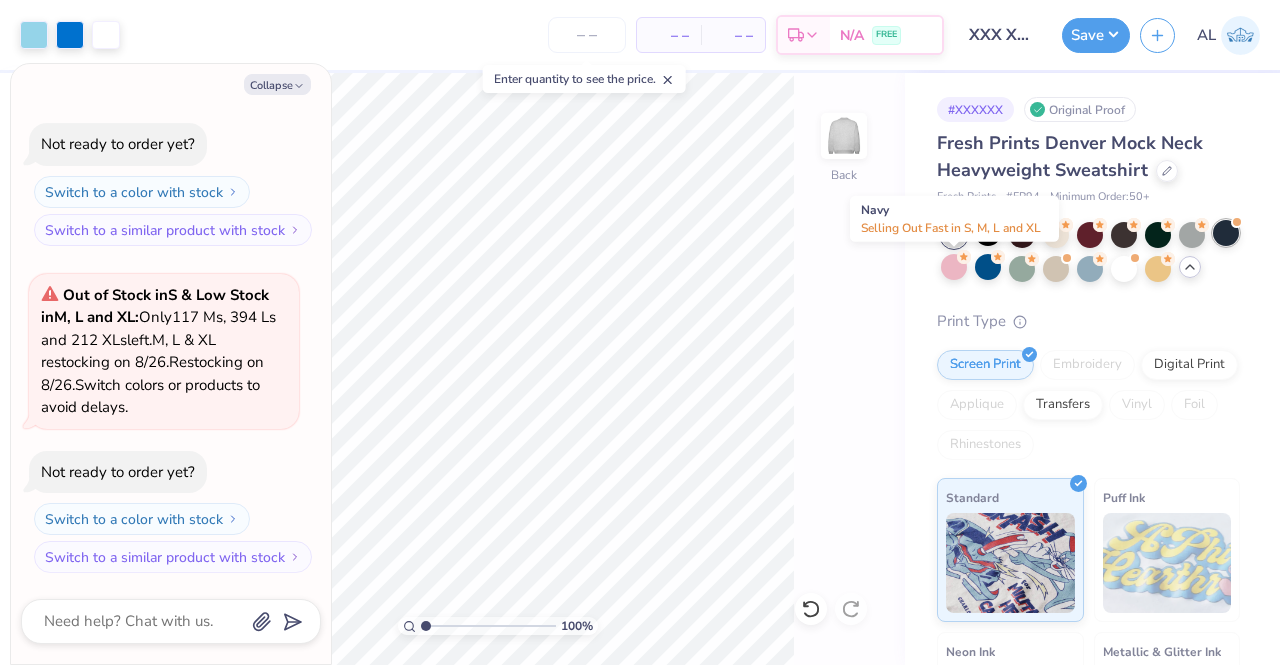 click at bounding box center (1226, 233) 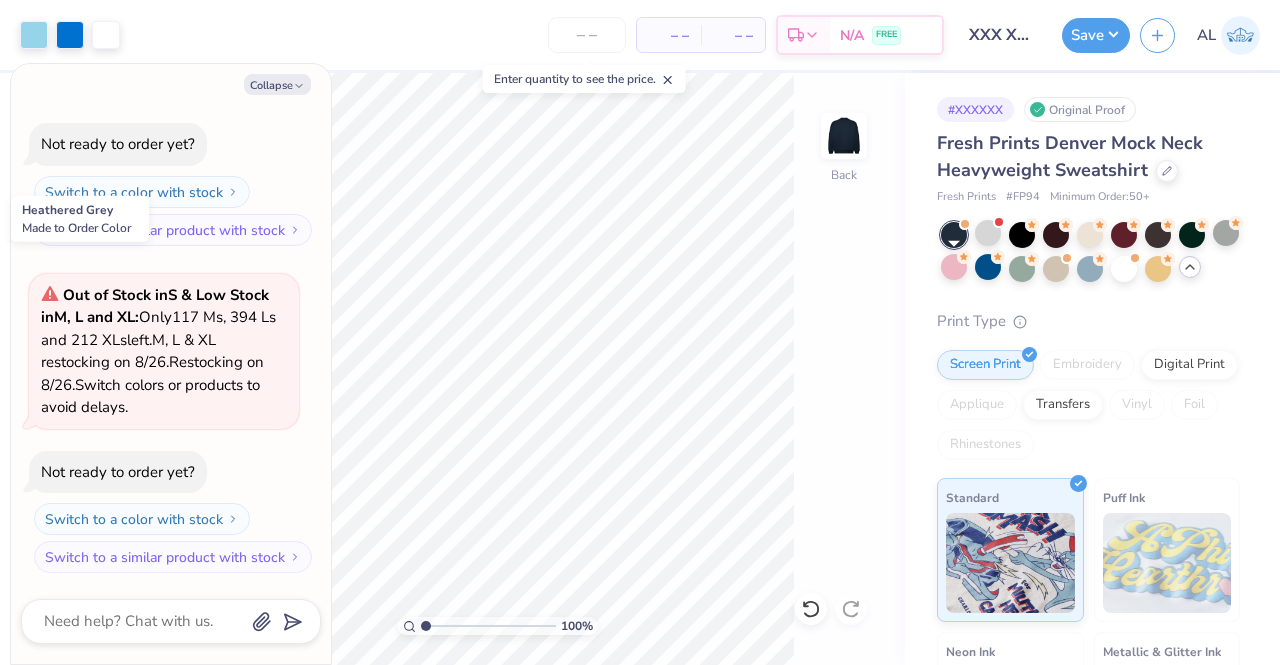 scroll, scrollTop: 1121, scrollLeft: 0, axis: vertical 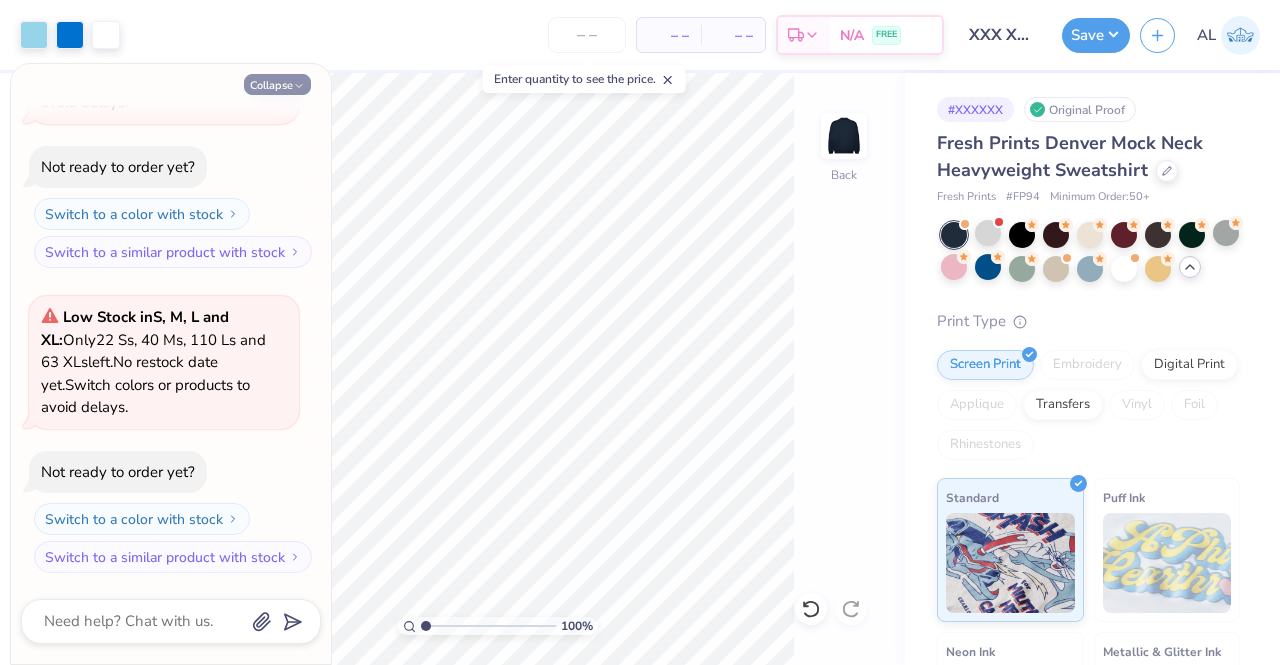 click on "Collapse" at bounding box center (277, 84) 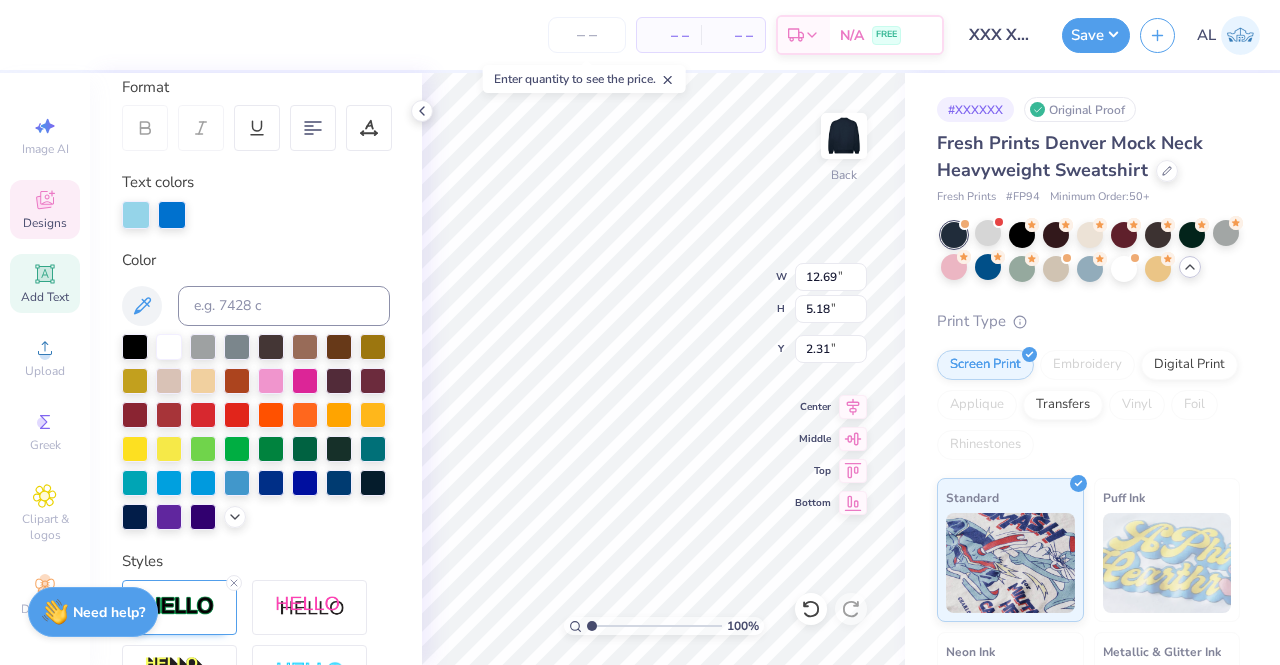 scroll, scrollTop: 310, scrollLeft: 0, axis: vertical 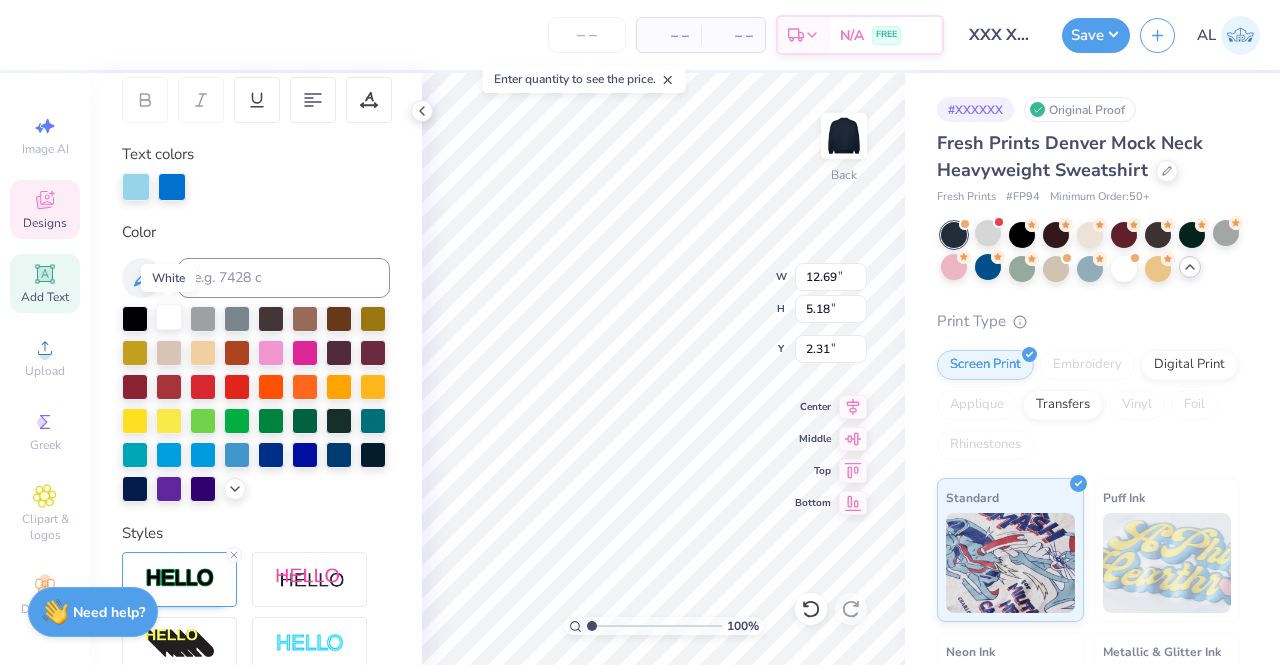 click at bounding box center [169, 317] 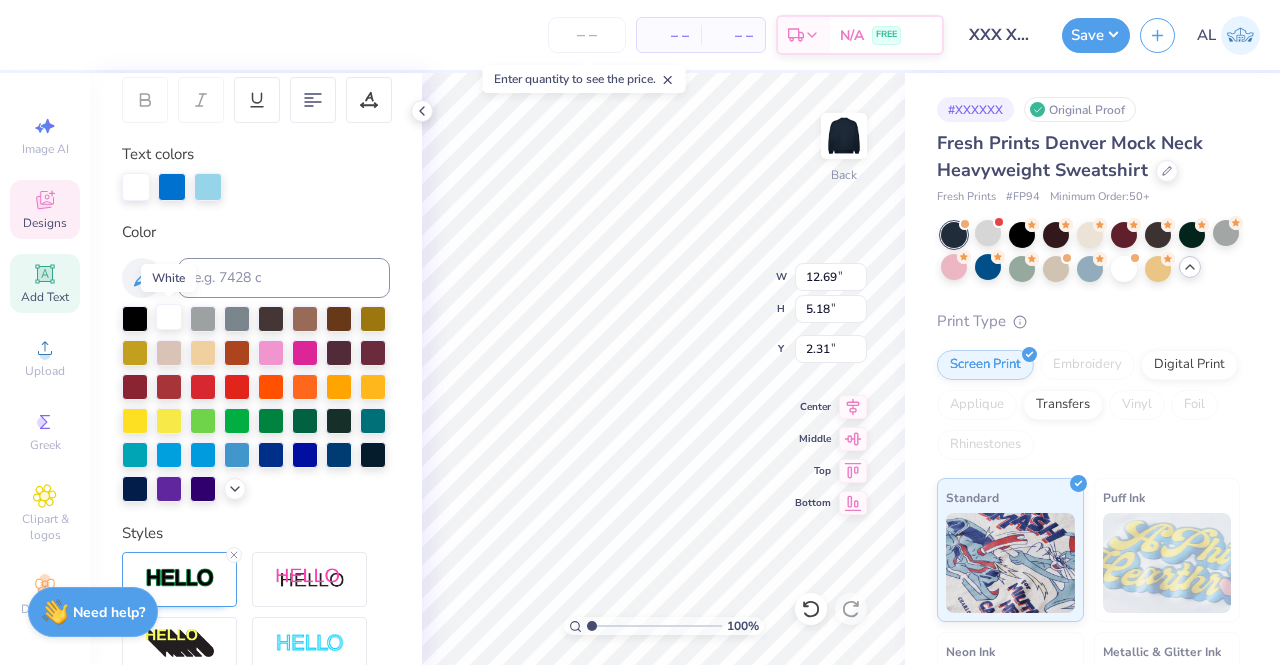 scroll, scrollTop: 245, scrollLeft: 0, axis: vertical 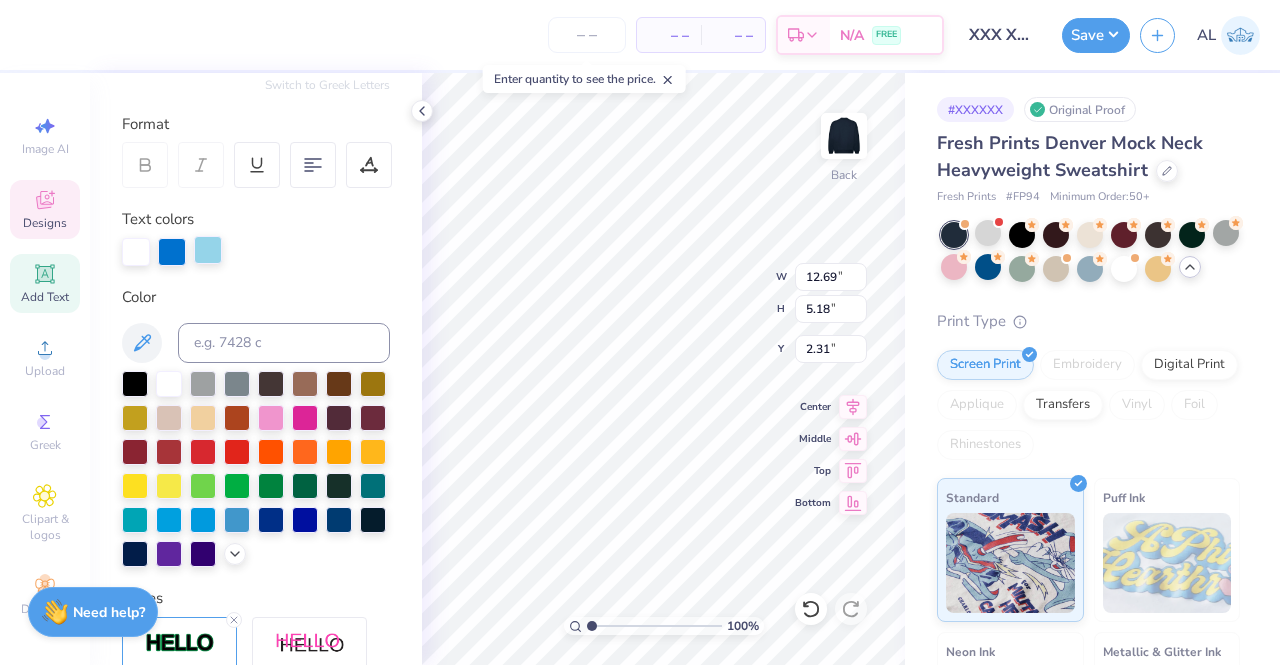 click at bounding box center [208, 250] 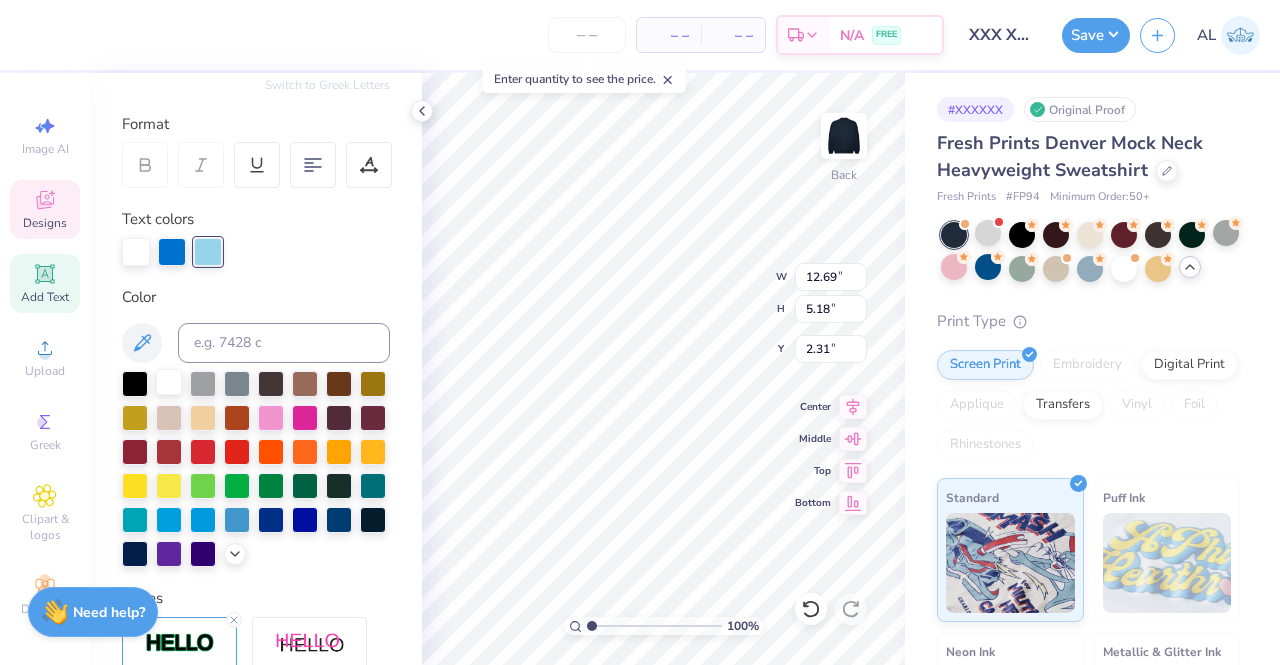 click at bounding box center [169, 382] 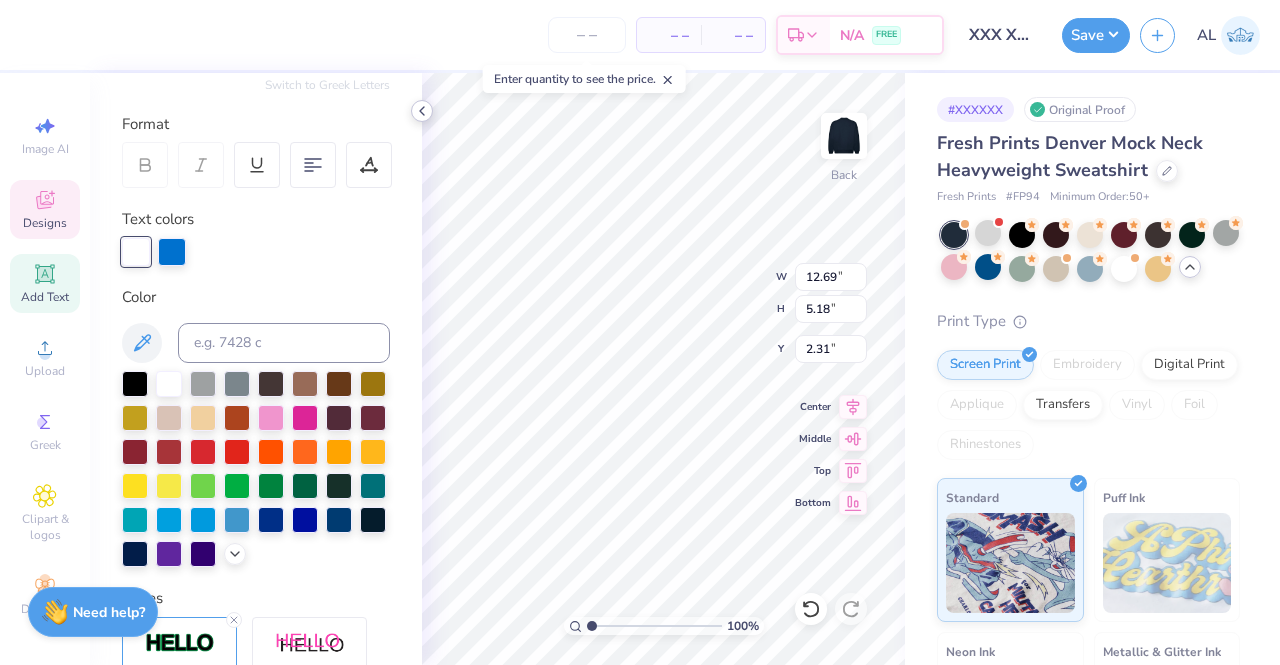 click 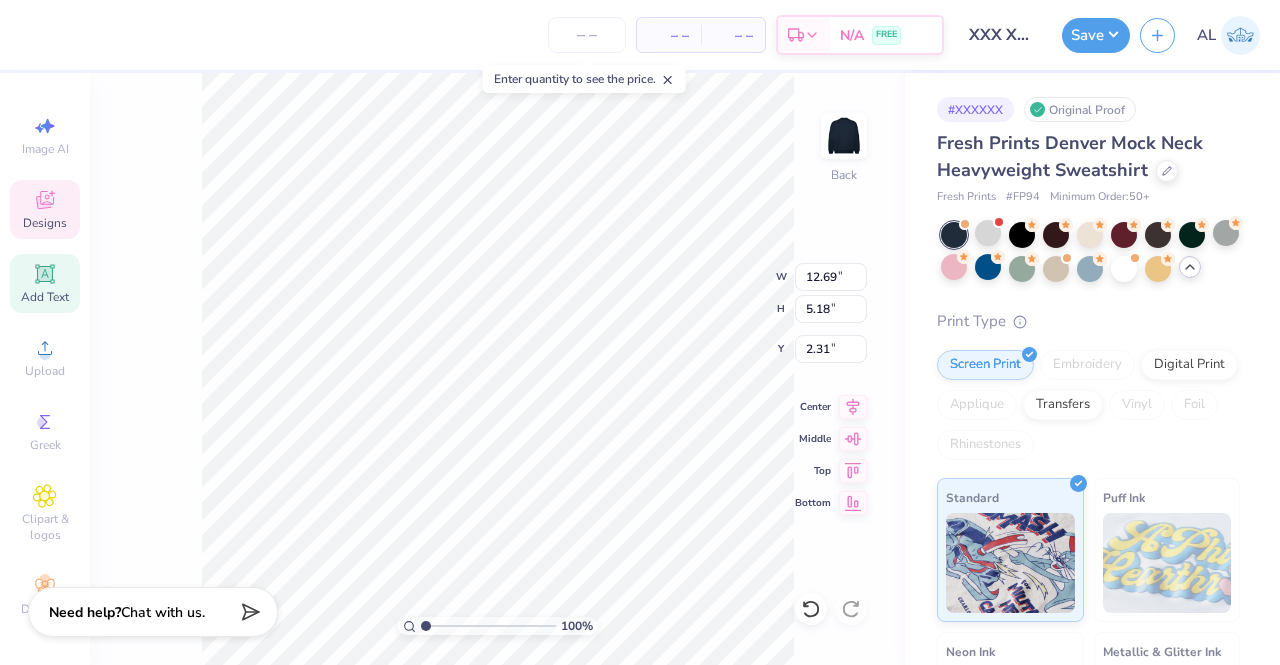 click at bounding box center [1190, 267] 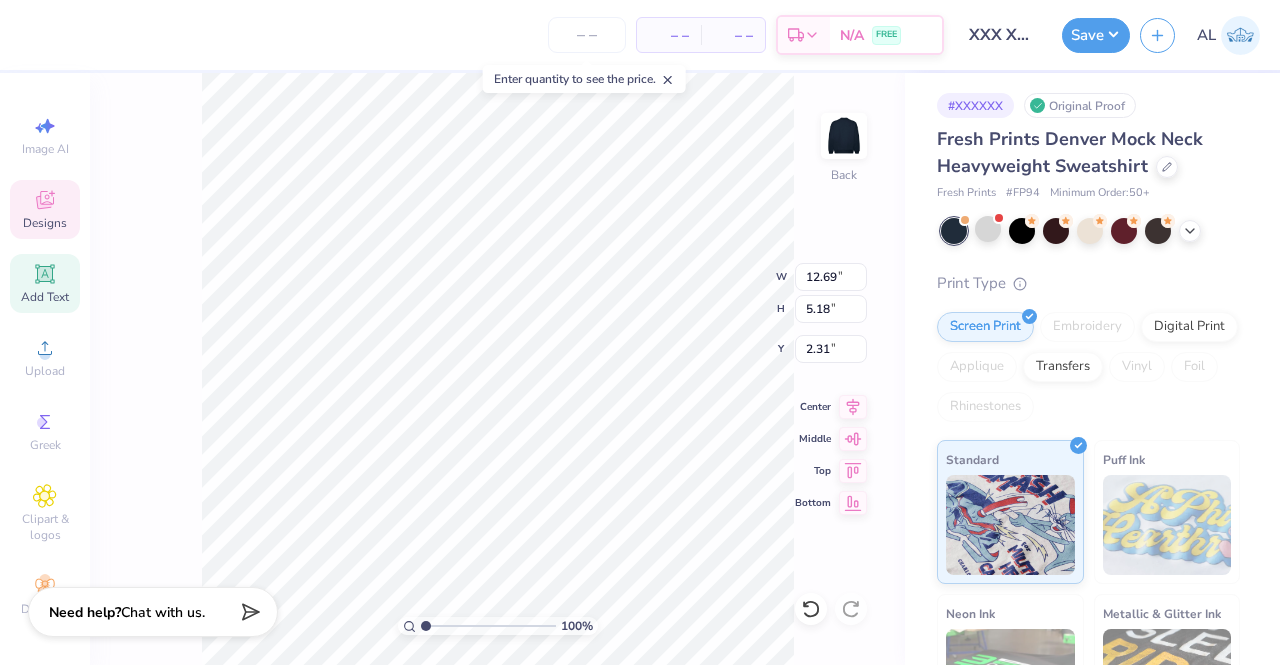scroll, scrollTop: 0, scrollLeft: 0, axis: both 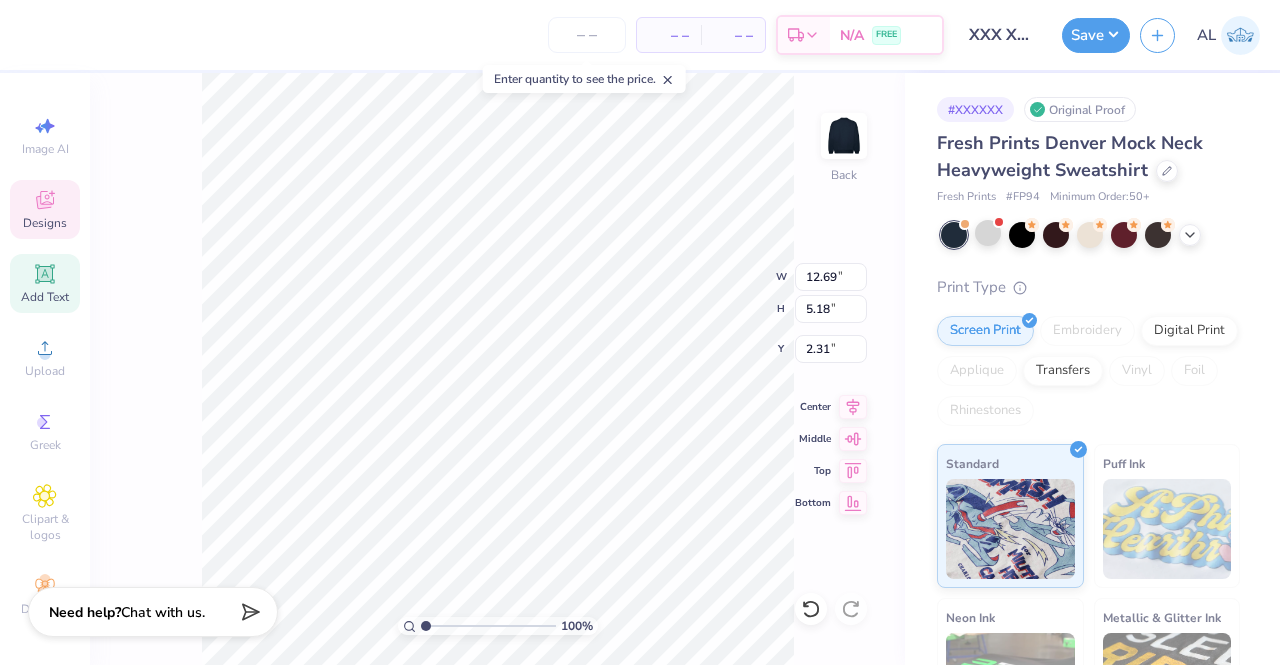 click on "Print Type" at bounding box center (1088, 287) 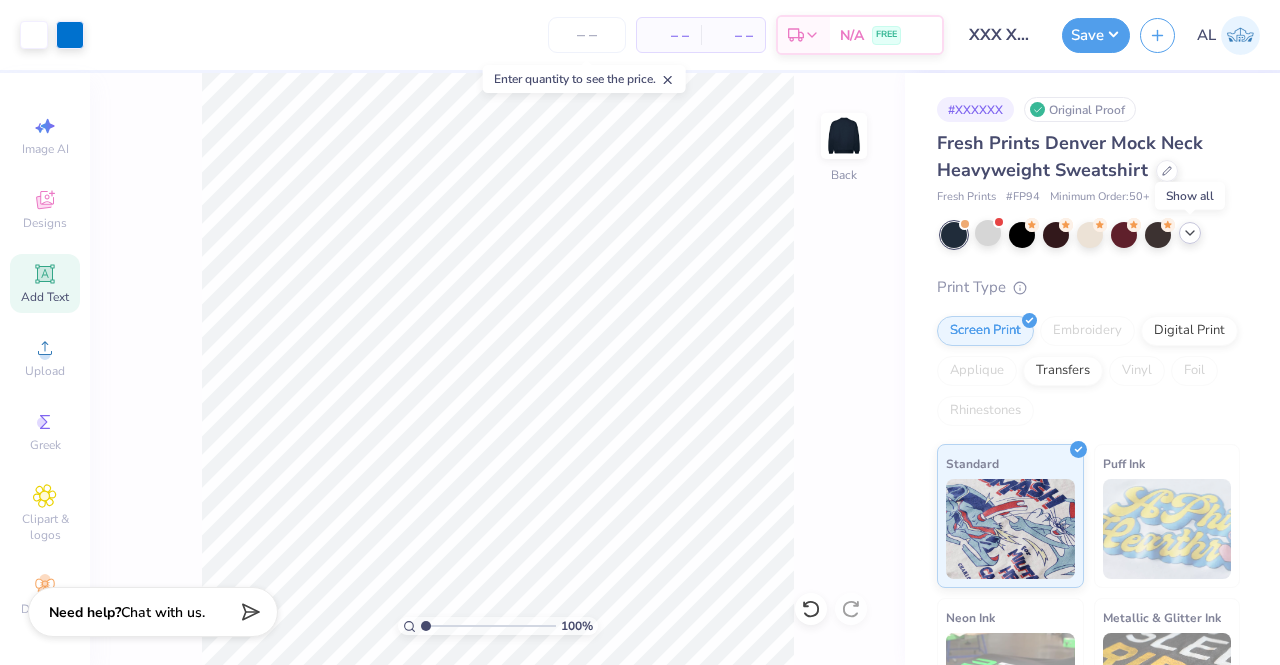 click 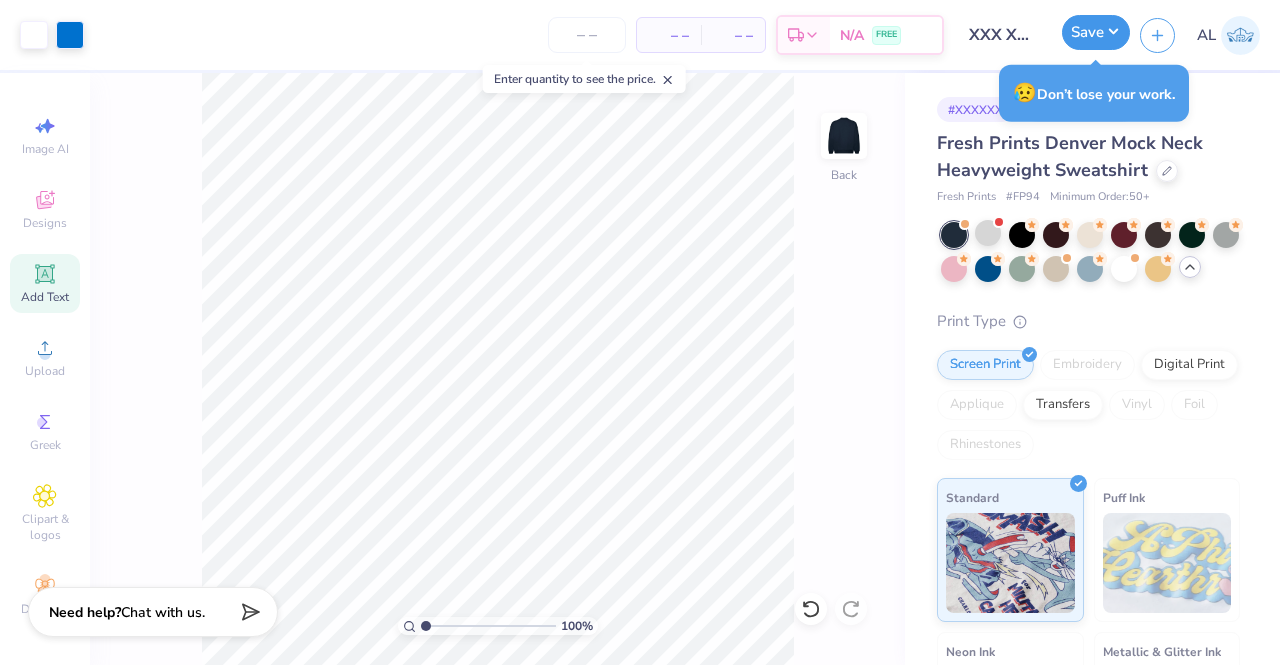 click on "Save" at bounding box center (1096, 32) 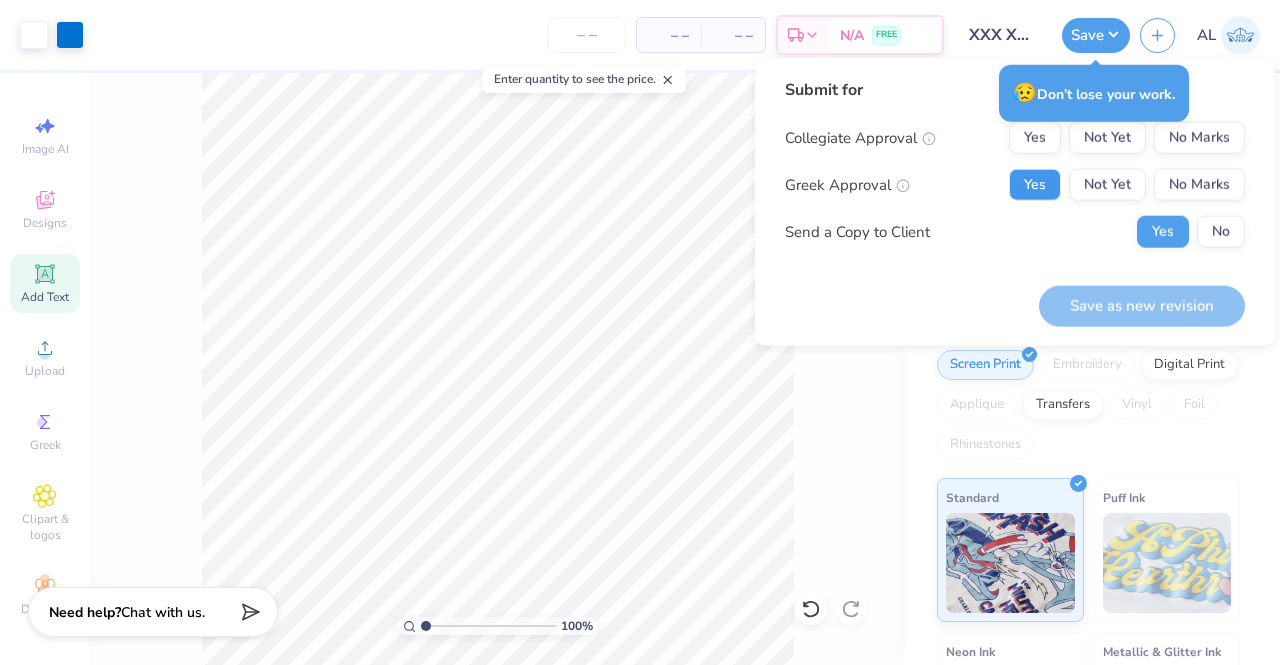 click on "Yes" at bounding box center (1035, 185) 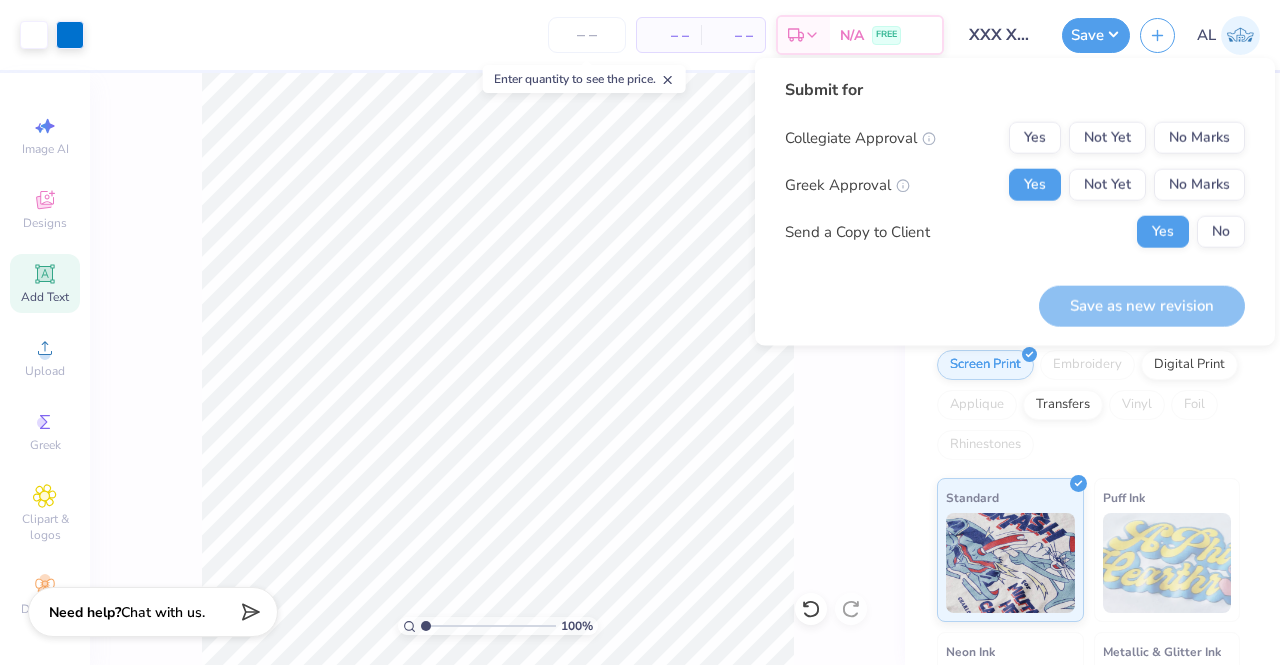 click 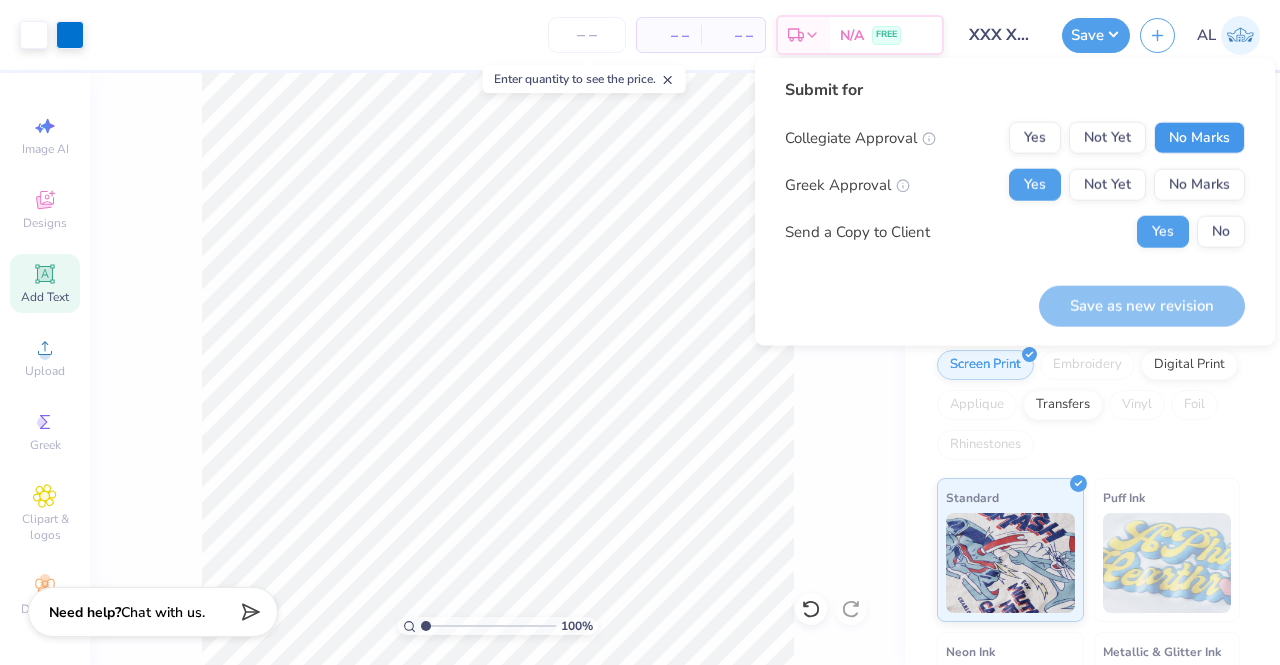 click on "No Marks" at bounding box center [1199, 138] 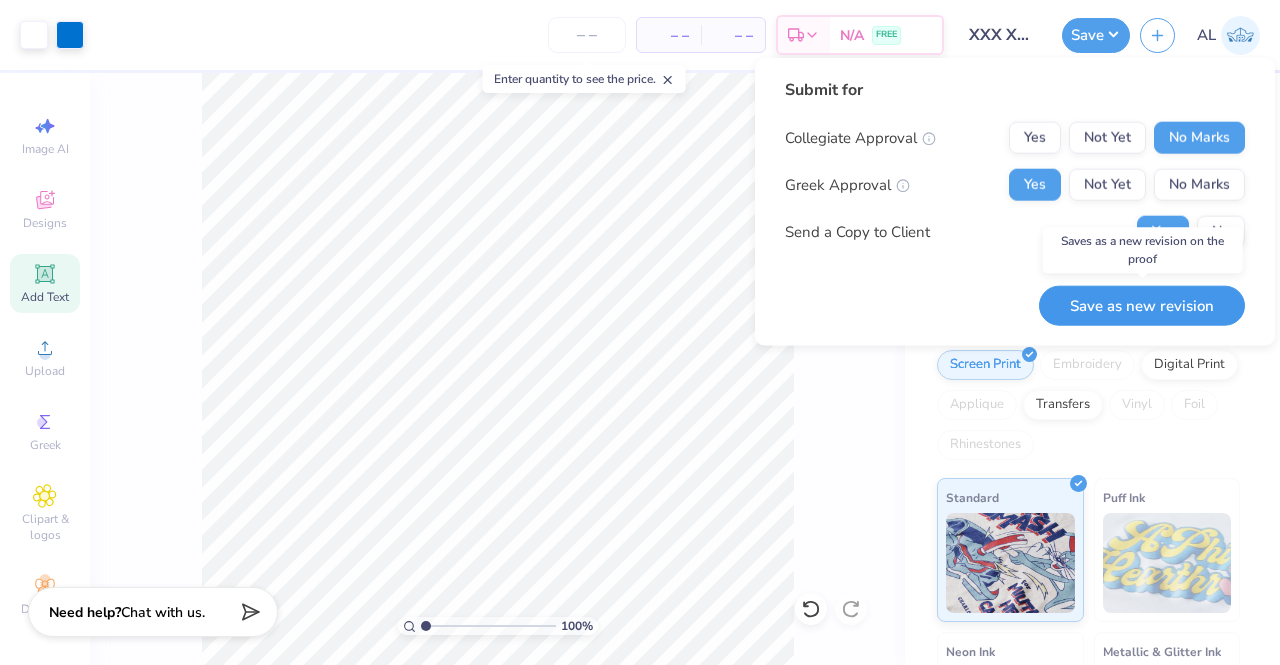 click on "Save as new revision" at bounding box center [1142, 305] 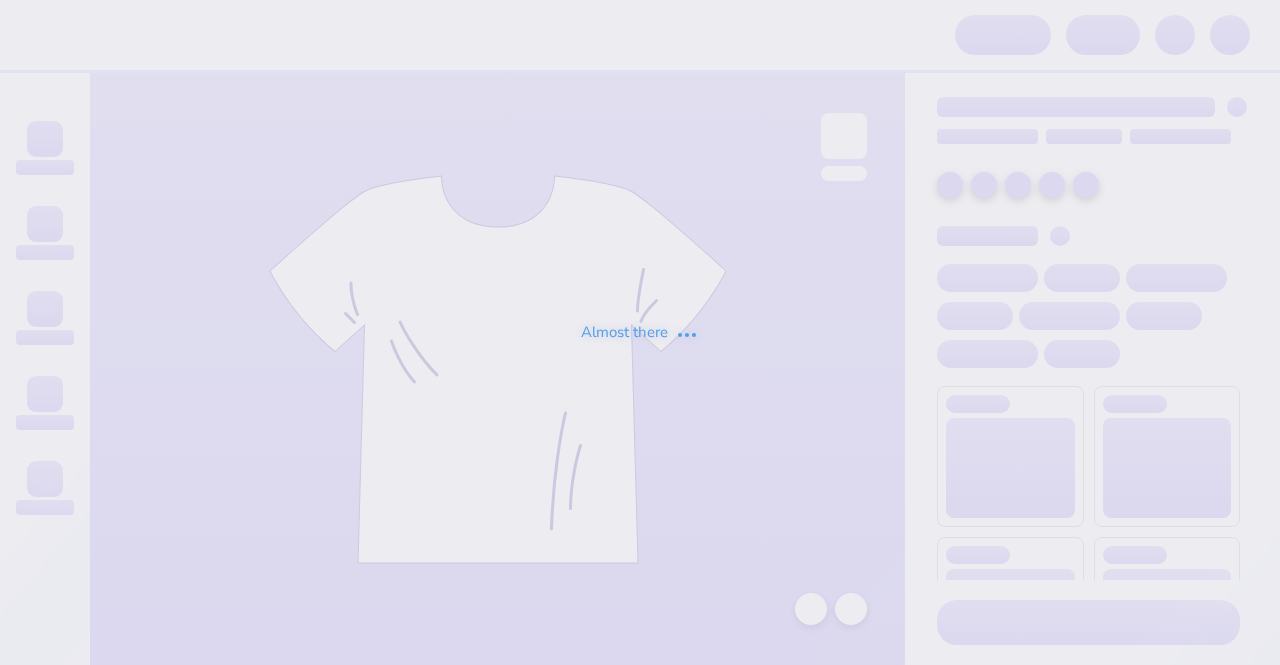 scroll, scrollTop: 0, scrollLeft: 0, axis: both 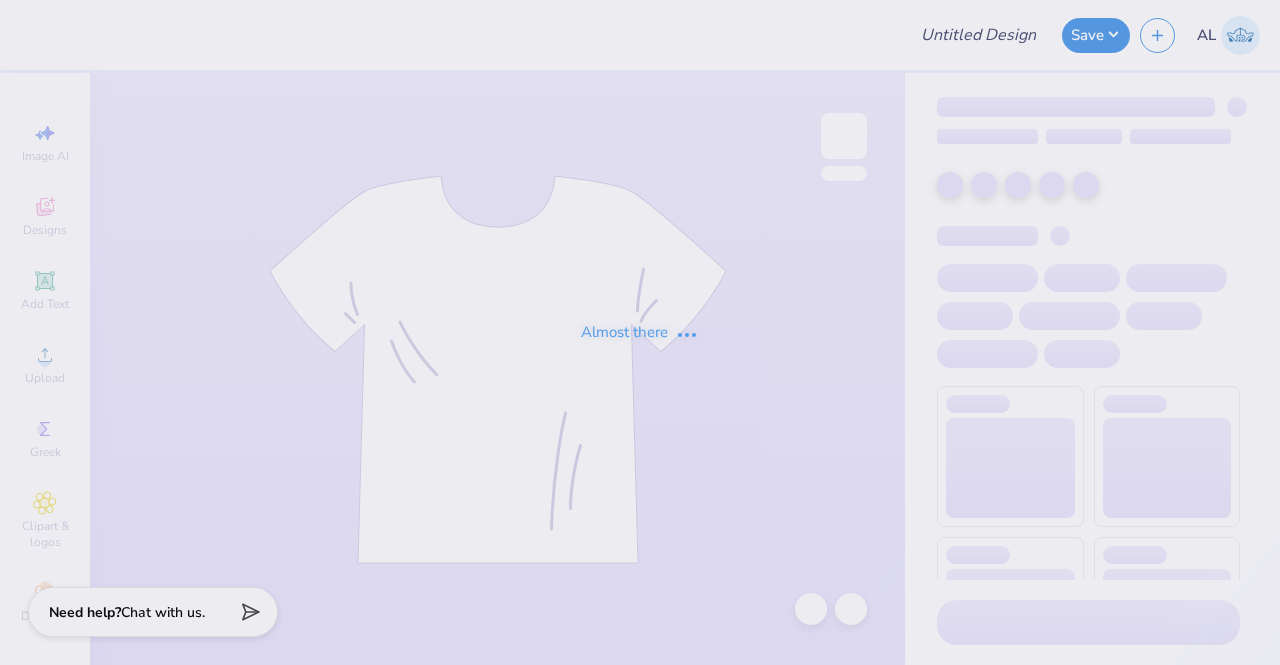 type on "Kappa kry" 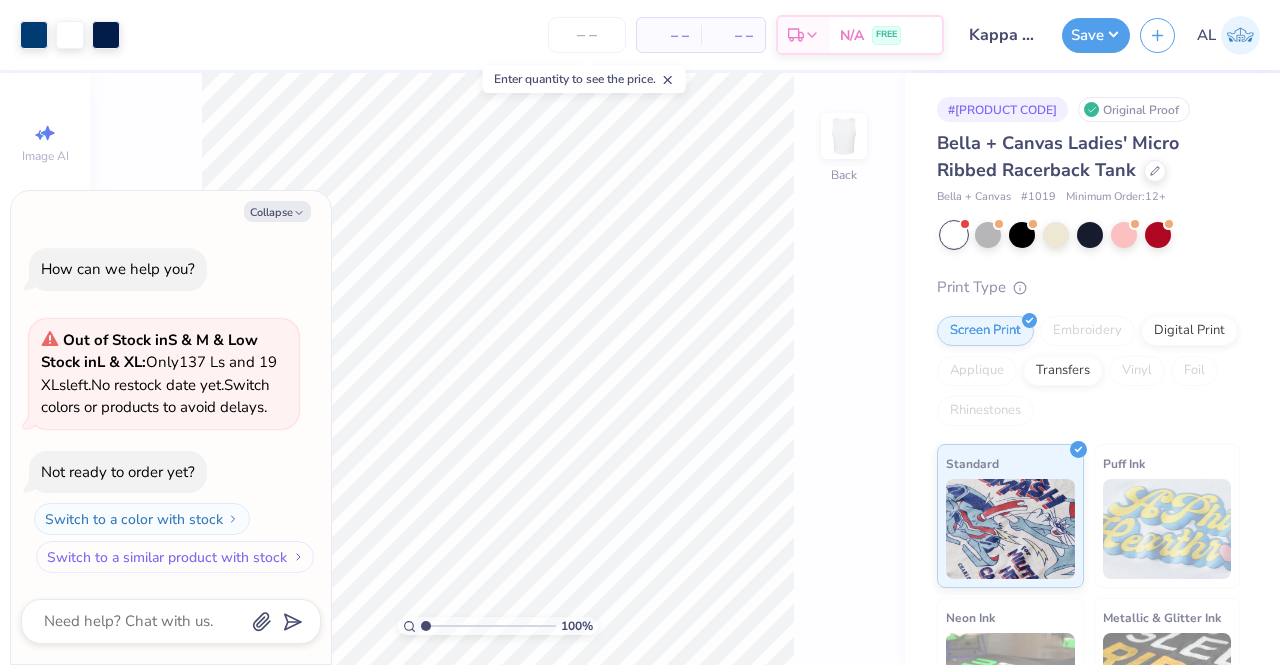 click on "Switch to a similar product with stock" at bounding box center [175, 557] 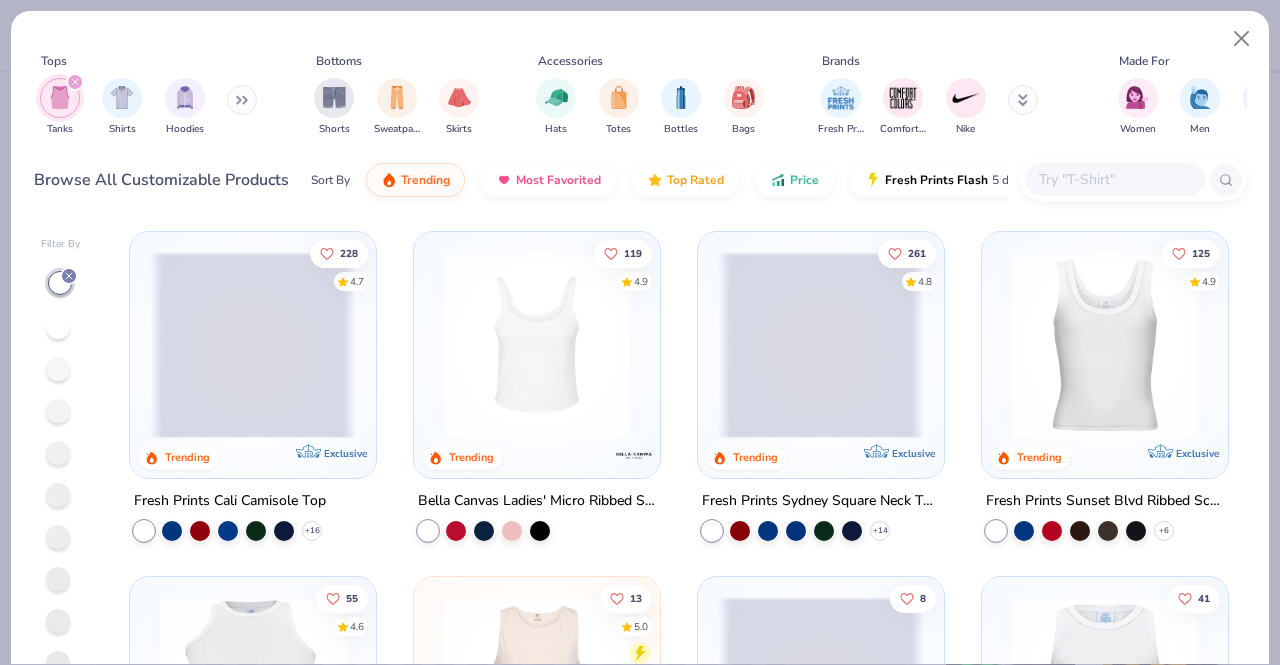 click on "Tops Tanks Shirts Hoodies Bottoms Shorts Sweatpants Skirts Accessories Hats Totes Bottles Bags Brands Fresh Prints Comfort Colors Nike Made For Women Men Unisex Fits Cropped Slim Regular Oversized Styles Classic Sportswear Athleisure Minimums 12-17 18-23 24-35 Print Types Guide Embroidery Screen Print Applique" at bounding box center (640, 93) 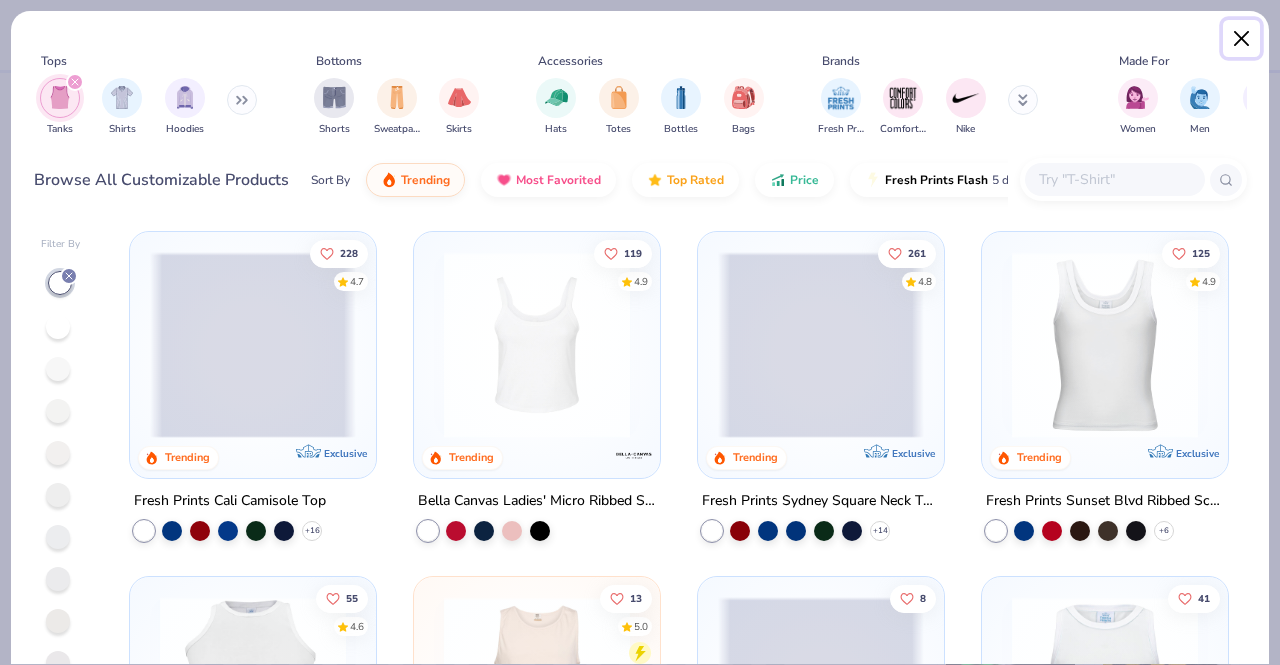 click at bounding box center (1242, 39) 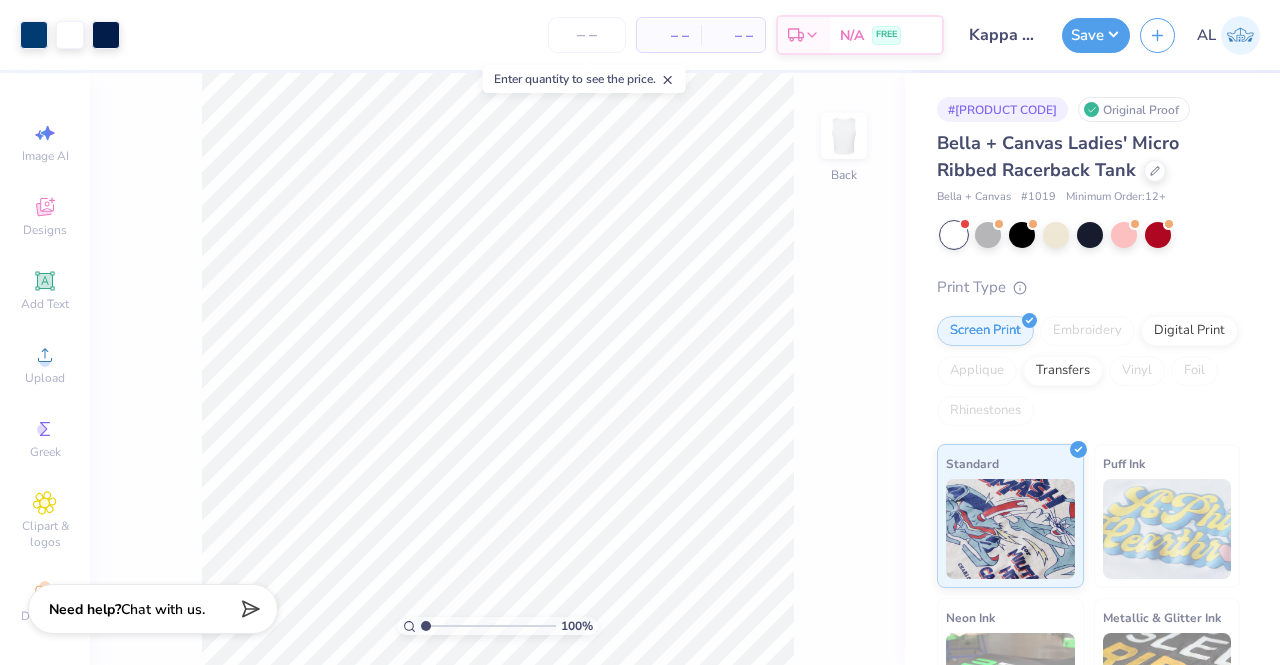 click on "Need help?  Chat with us." at bounding box center [153, 609] 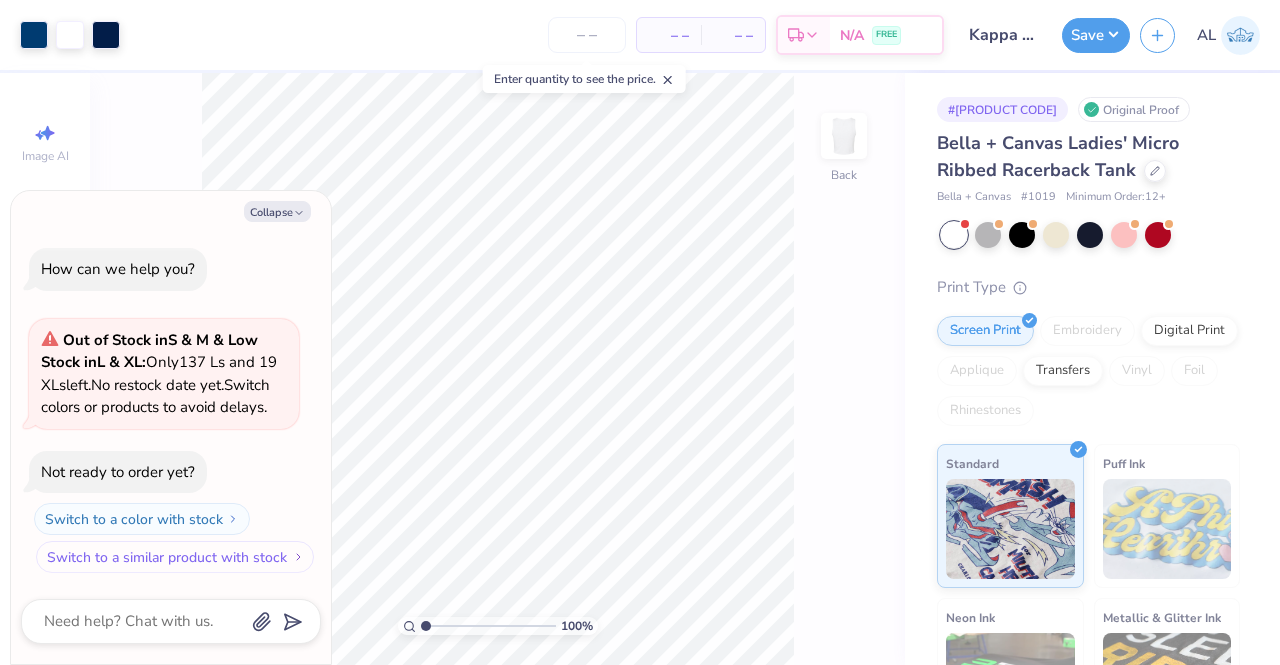 click on "Switch to a similar product with stock" at bounding box center [175, 557] 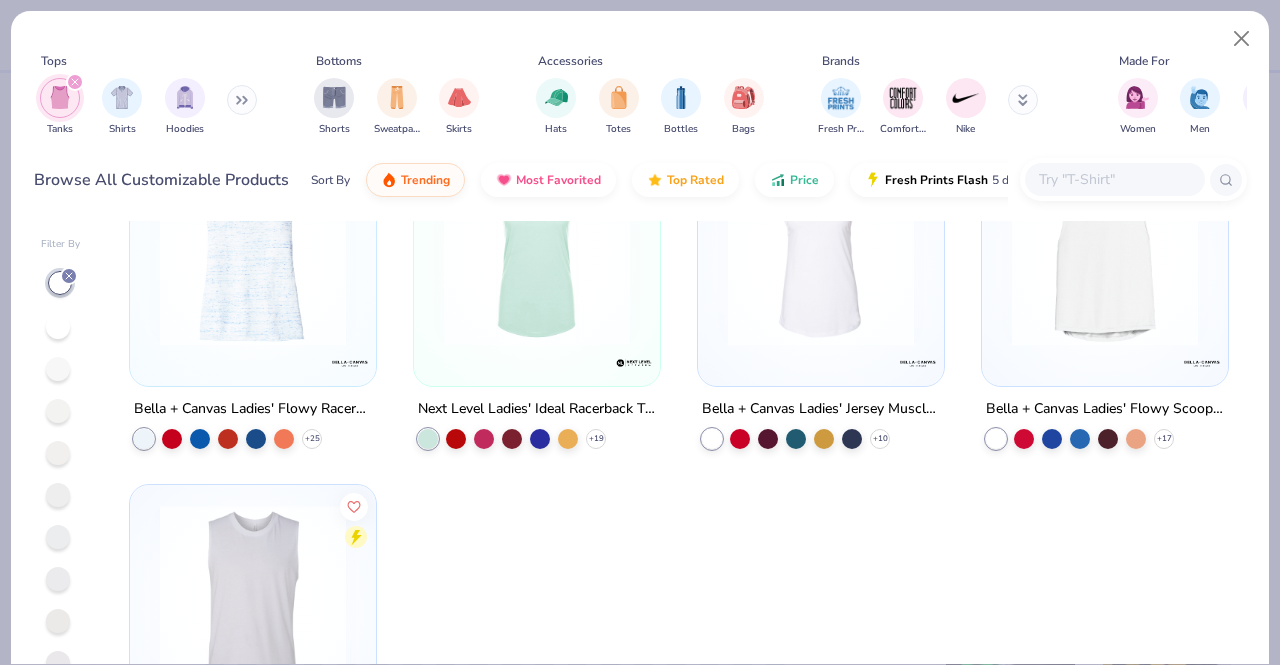 scroll, scrollTop: 1476, scrollLeft: 0, axis: vertical 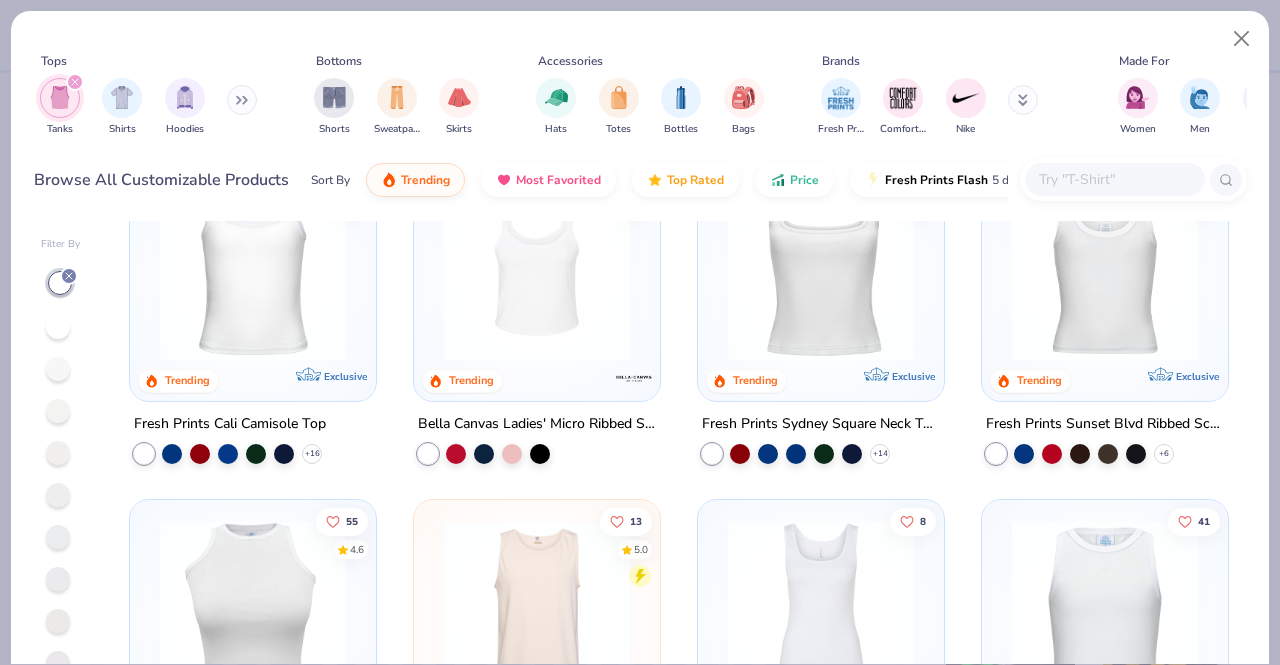 click at bounding box center [253, 613] 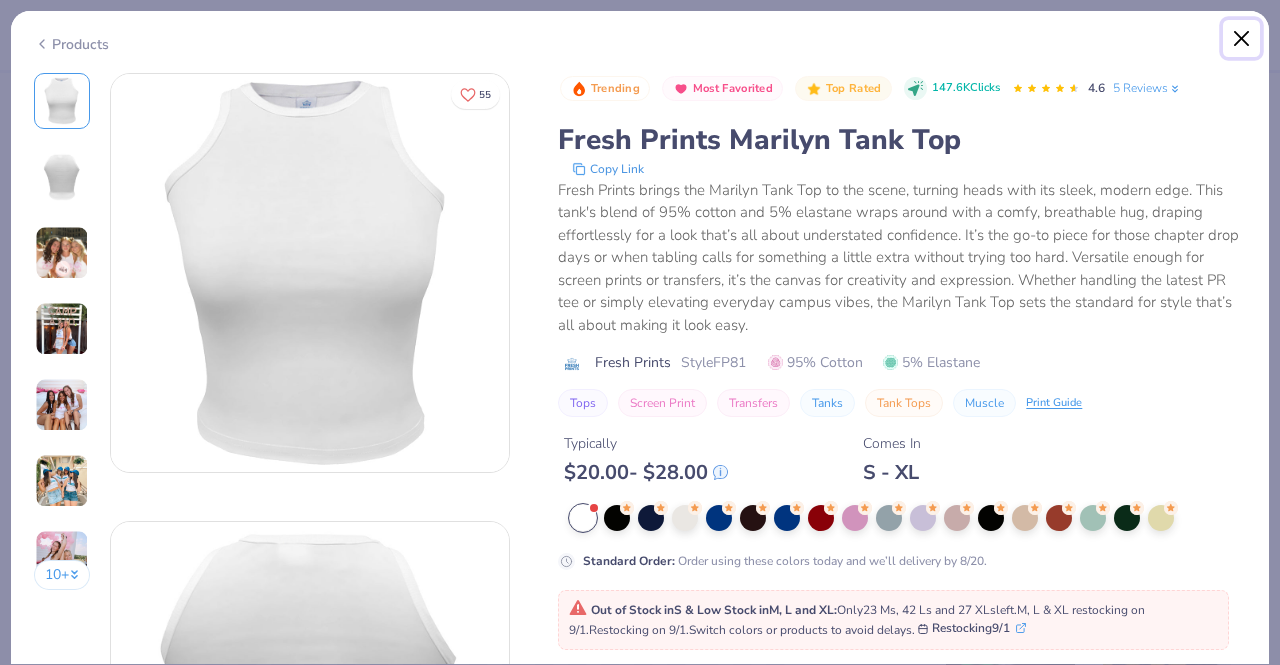 click at bounding box center (1242, 39) 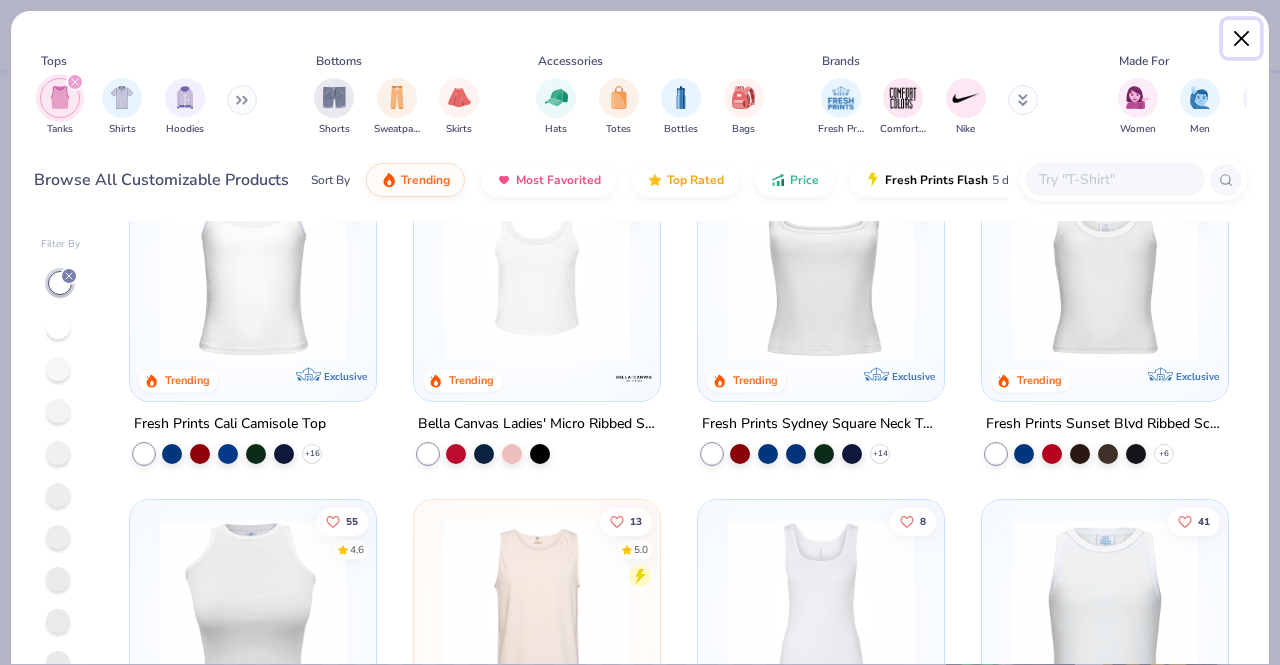 click at bounding box center [1242, 39] 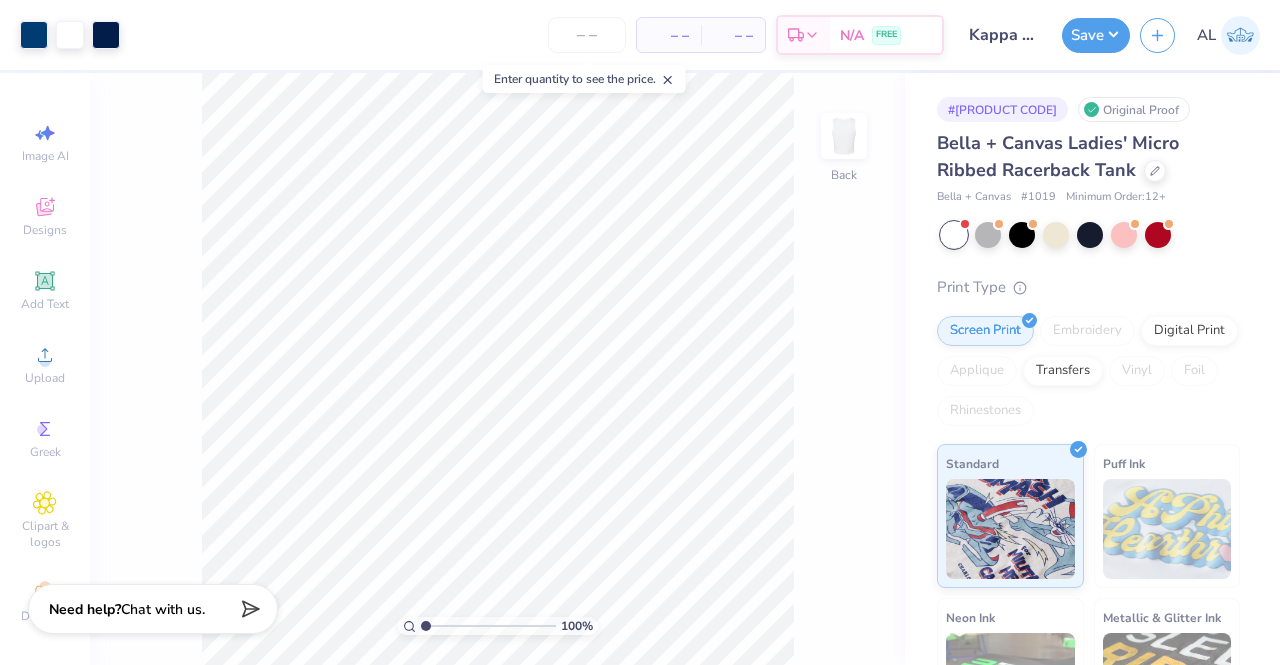 click on "Chat with us." at bounding box center (163, 609) 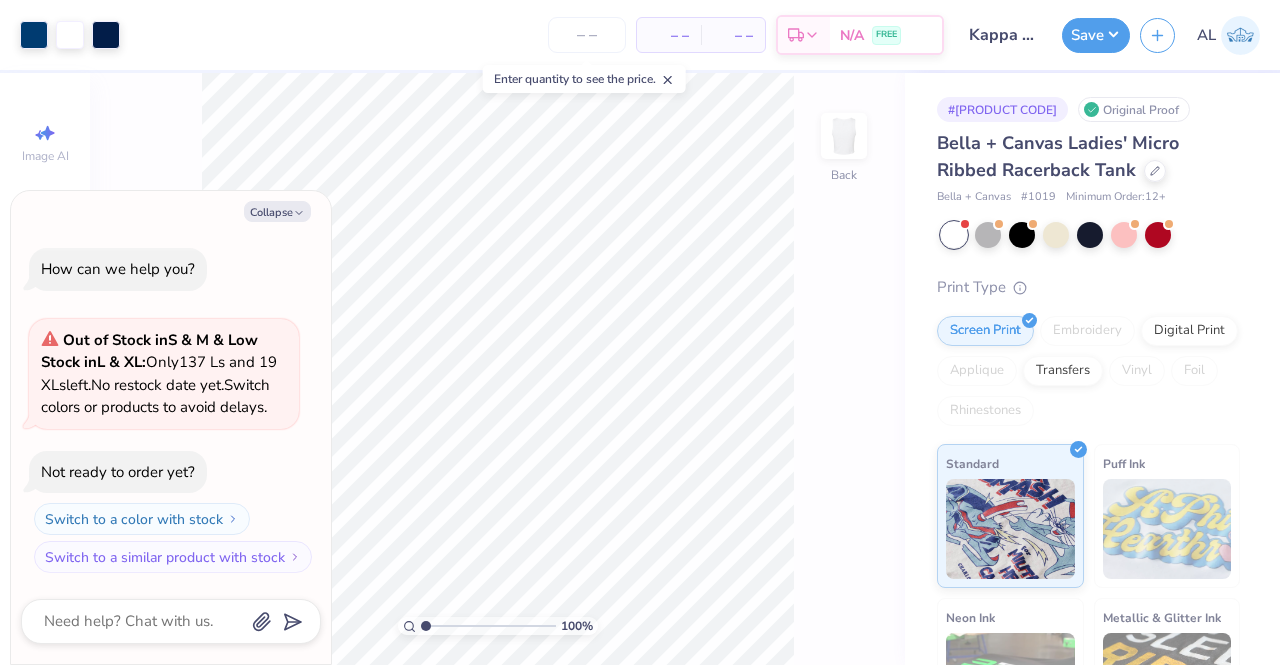 click on "Bella + Canvas Ladies' Micro Ribbed Racerback Tank Bella + Canvas # 1019 Minimum Order:  12 +   Print Type Screen Print Embroidery Digital Print Applique Transfers Vinyl Foil Rhinestones Standard Puff Ink Neon Ink Metallic & Glitter Ink Glow in the Dark Ink Water based Ink" at bounding box center [1088, 513] 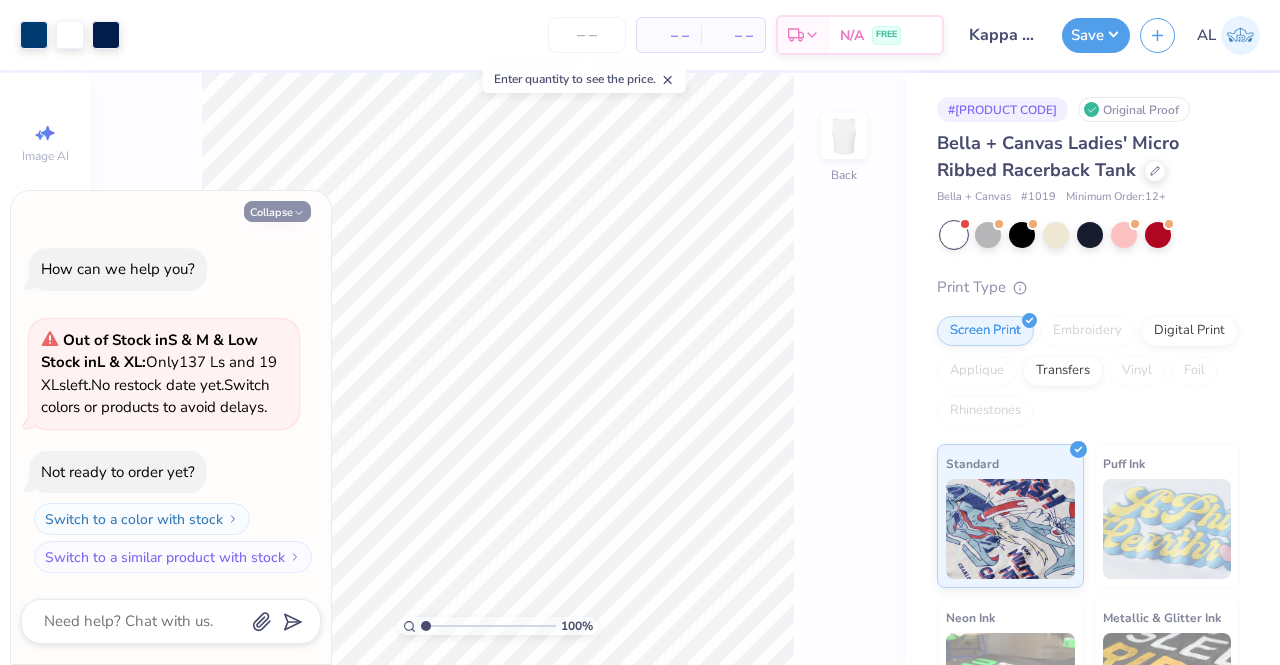 click on "Collapse" at bounding box center (277, 211) 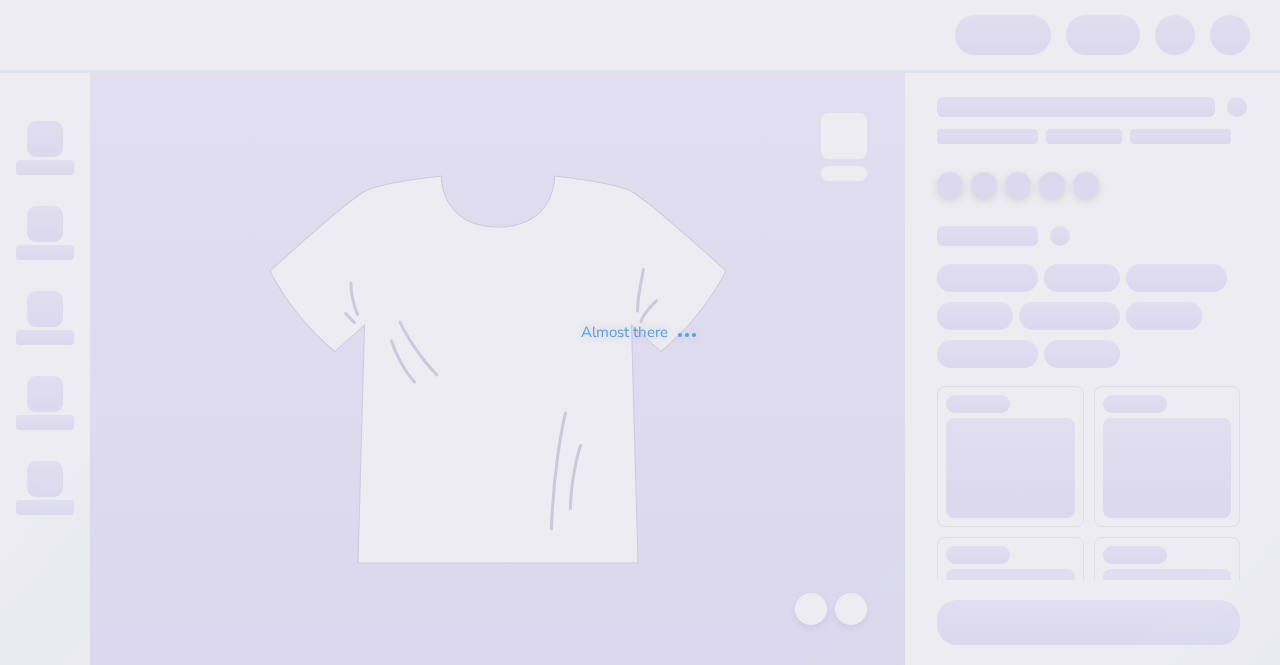 scroll, scrollTop: 0, scrollLeft: 0, axis: both 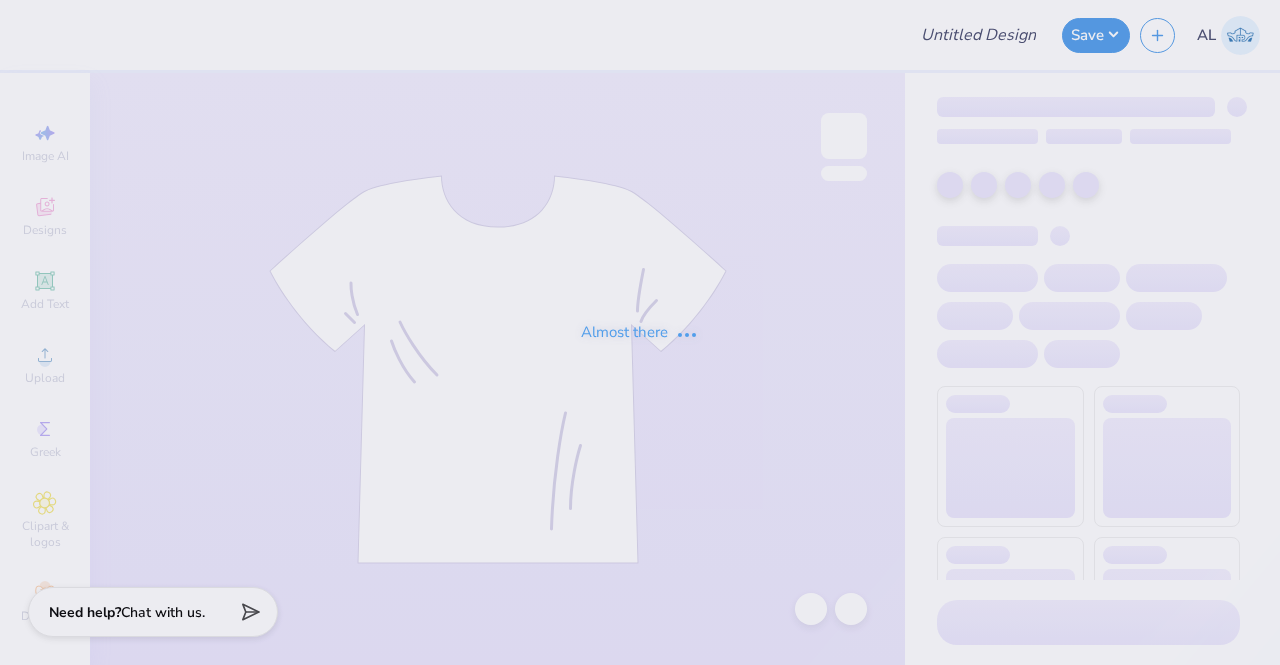 type on "Kappa kry" 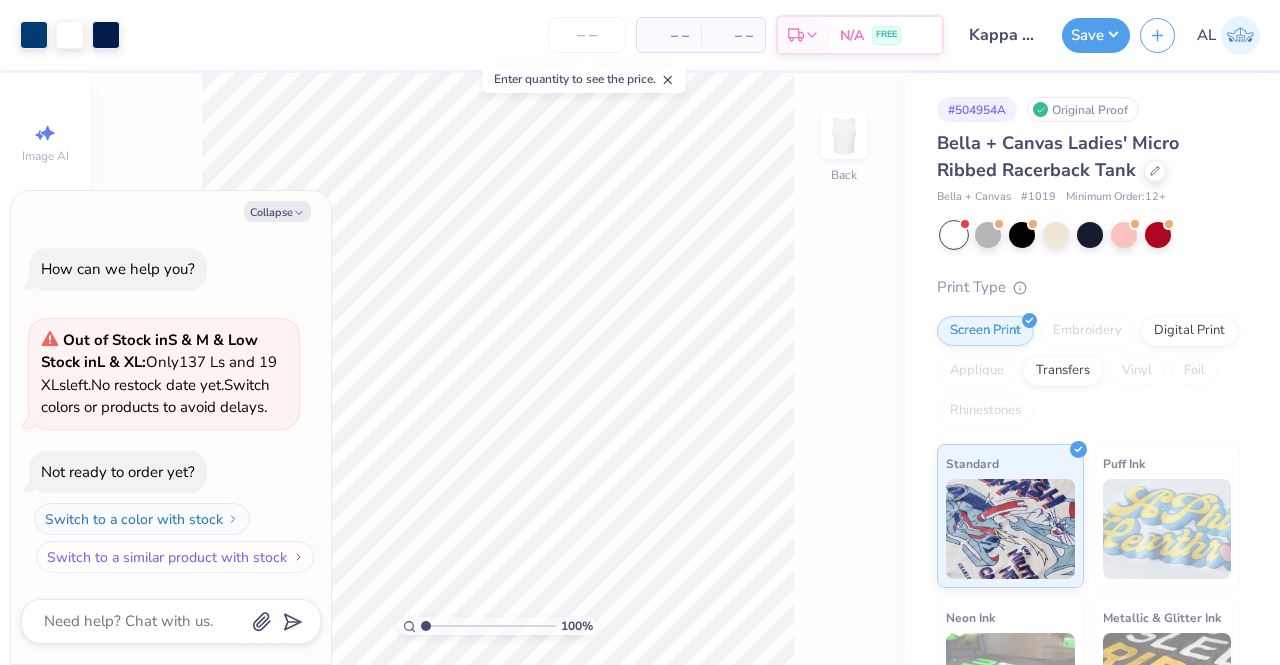 click on "Switch to a similar product with stock" at bounding box center [175, 557] 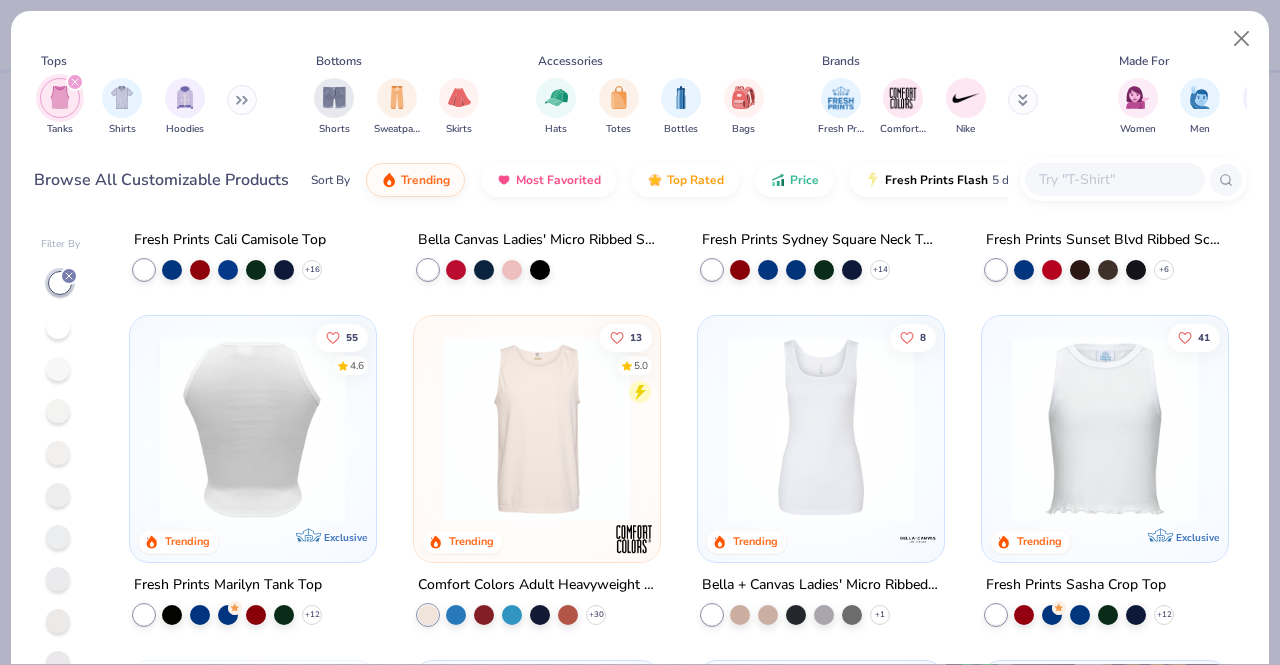 scroll, scrollTop: 260, scrollLeft: 0, axis: vertical 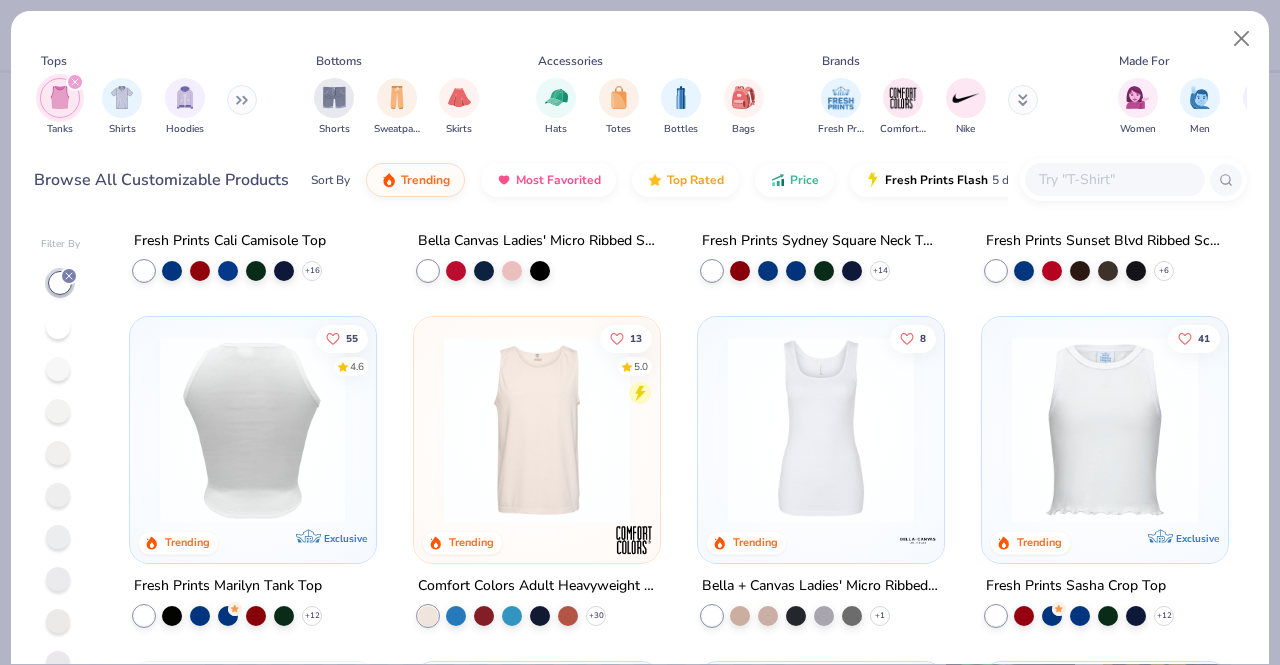 click at bounding box center (253, 430) 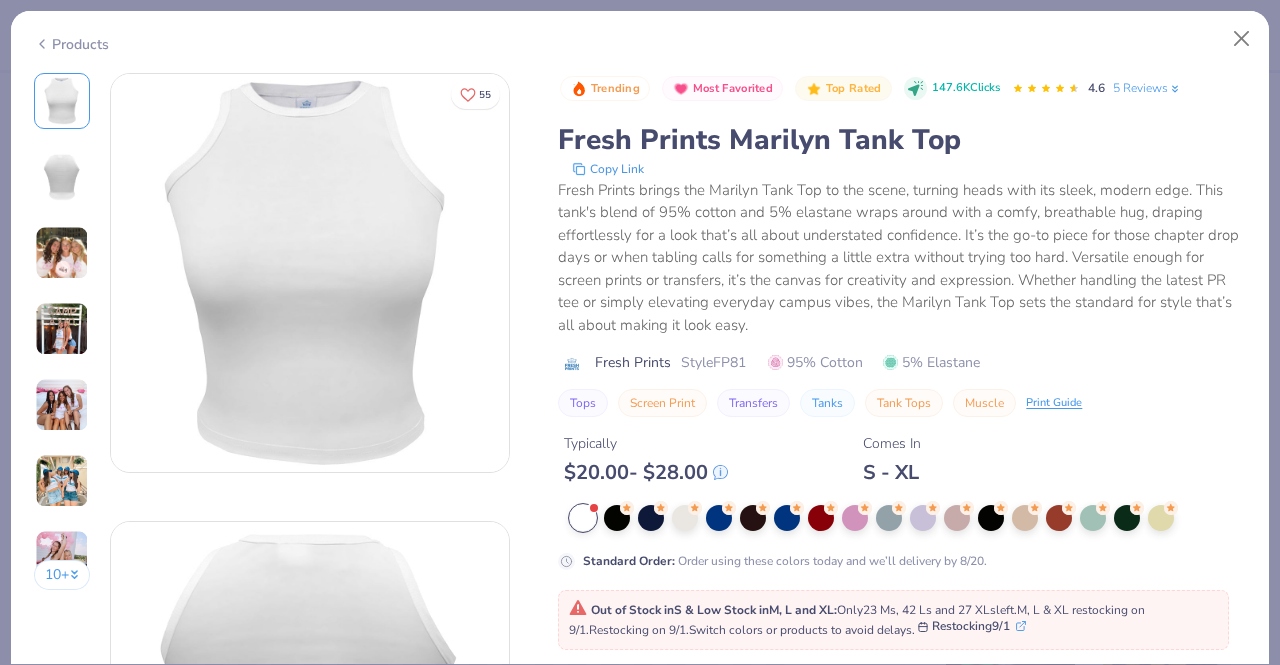 click on "Restocking  9/1" at bounding box center [972, 626] 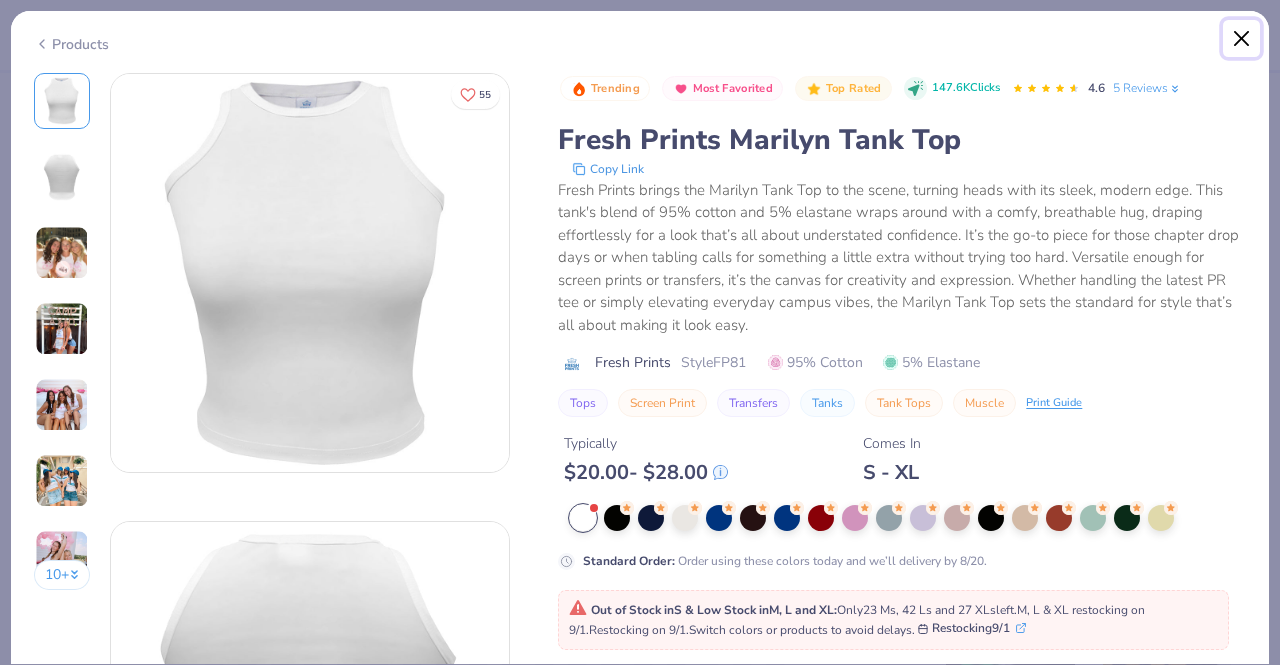 click at bounding box center [1242, 39] 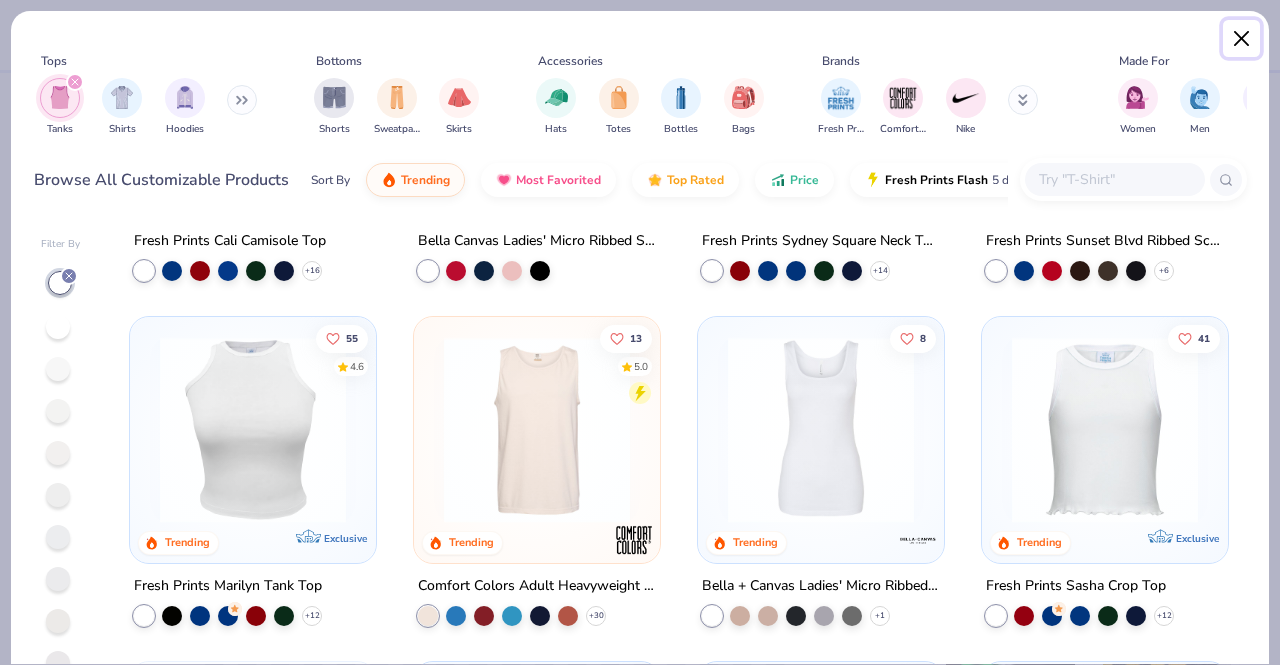 click at bounding box center [1242, 39] 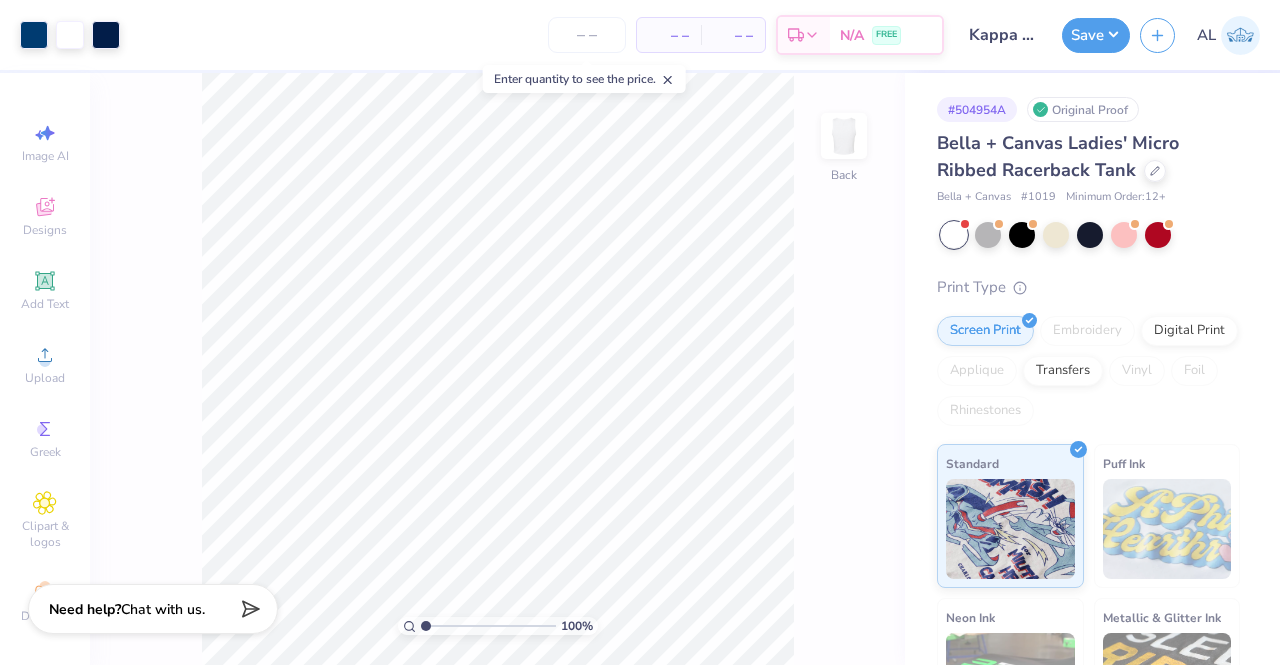 click on "Chat with us." at bounding box center (163, 609) 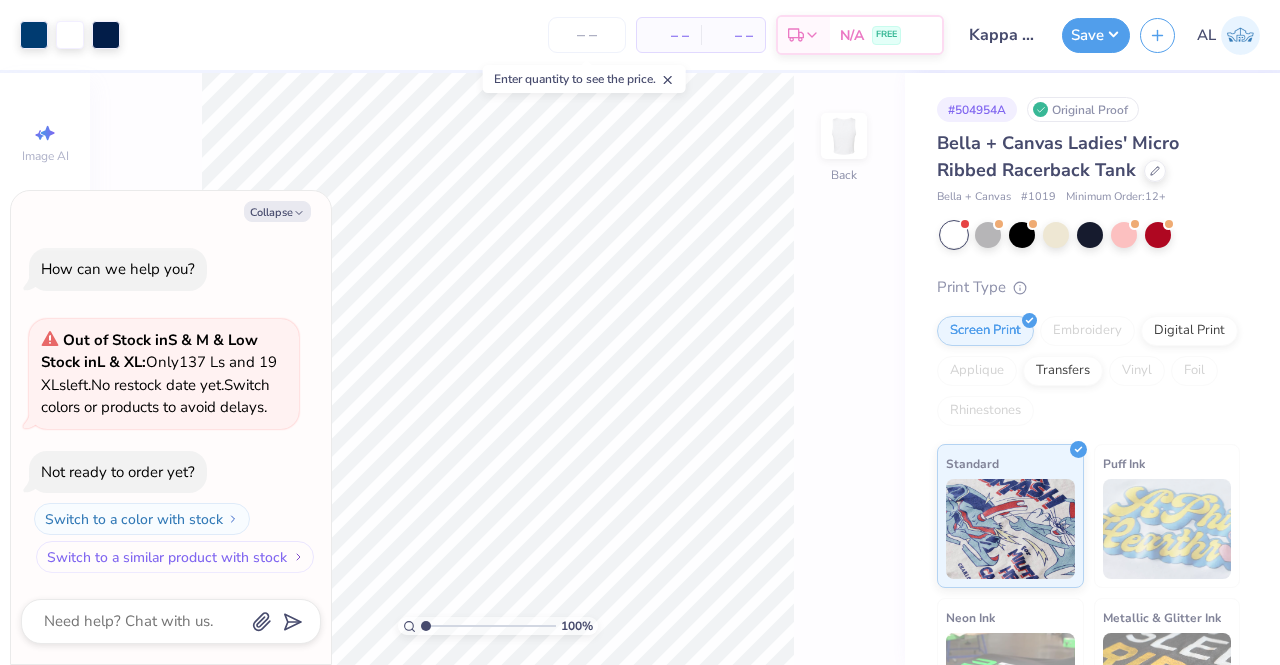 click on "Switch to a similar product with stock" at bounding box center (175, 557) 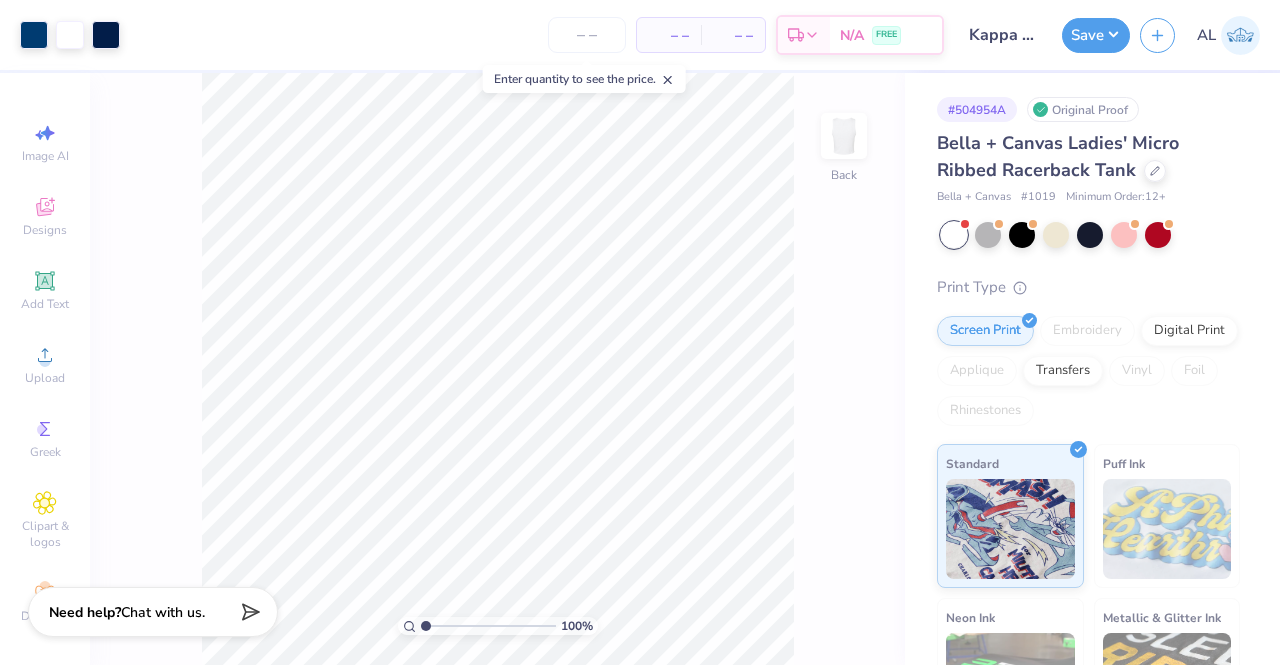 type on "x" 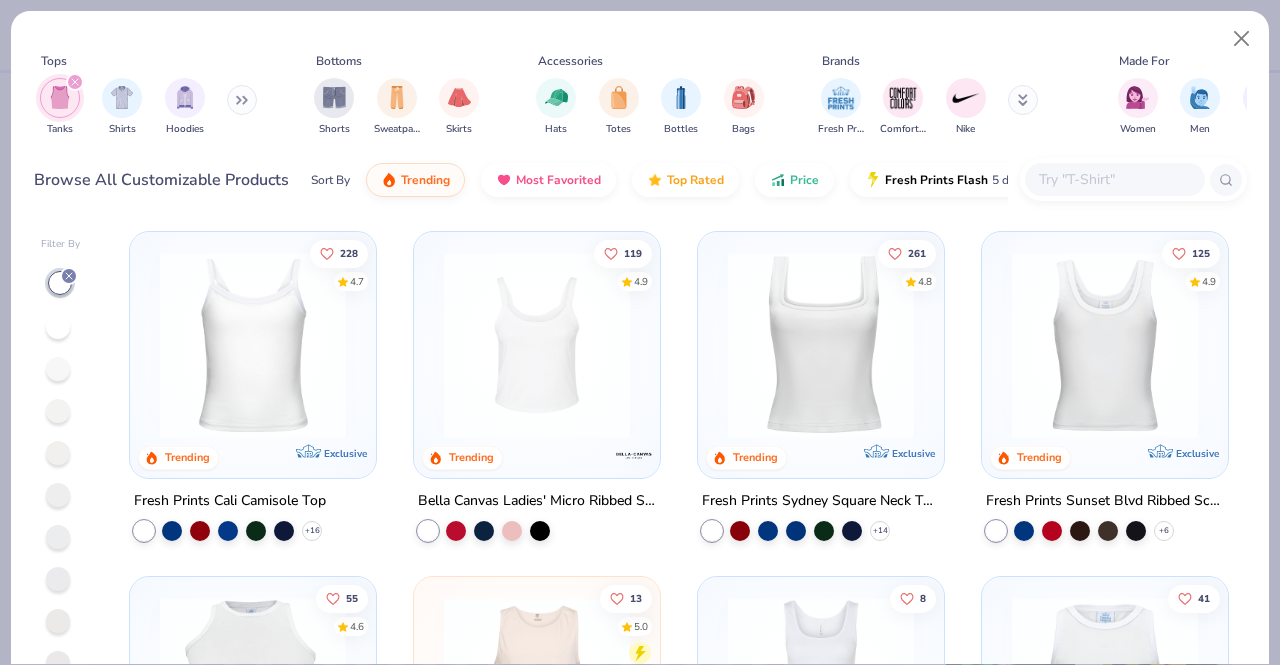 scroll, scrollTop: 144, scrollLeft: 0, axis: vertical 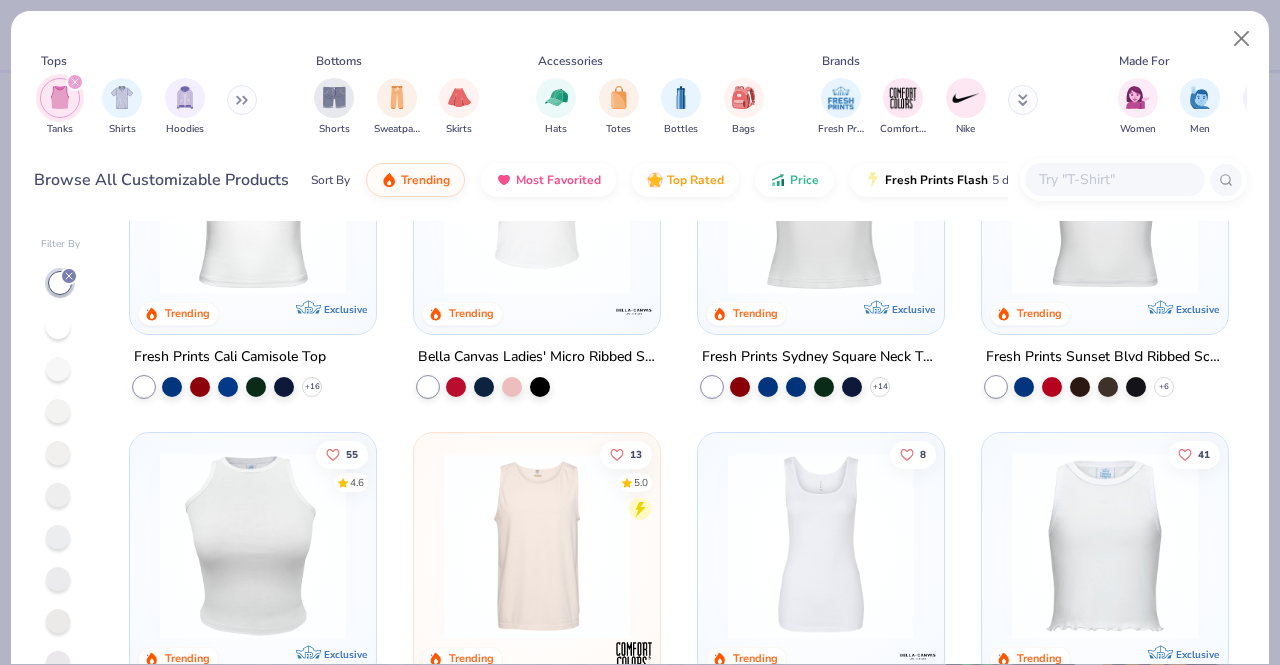 click at bounding box center [253, 546] 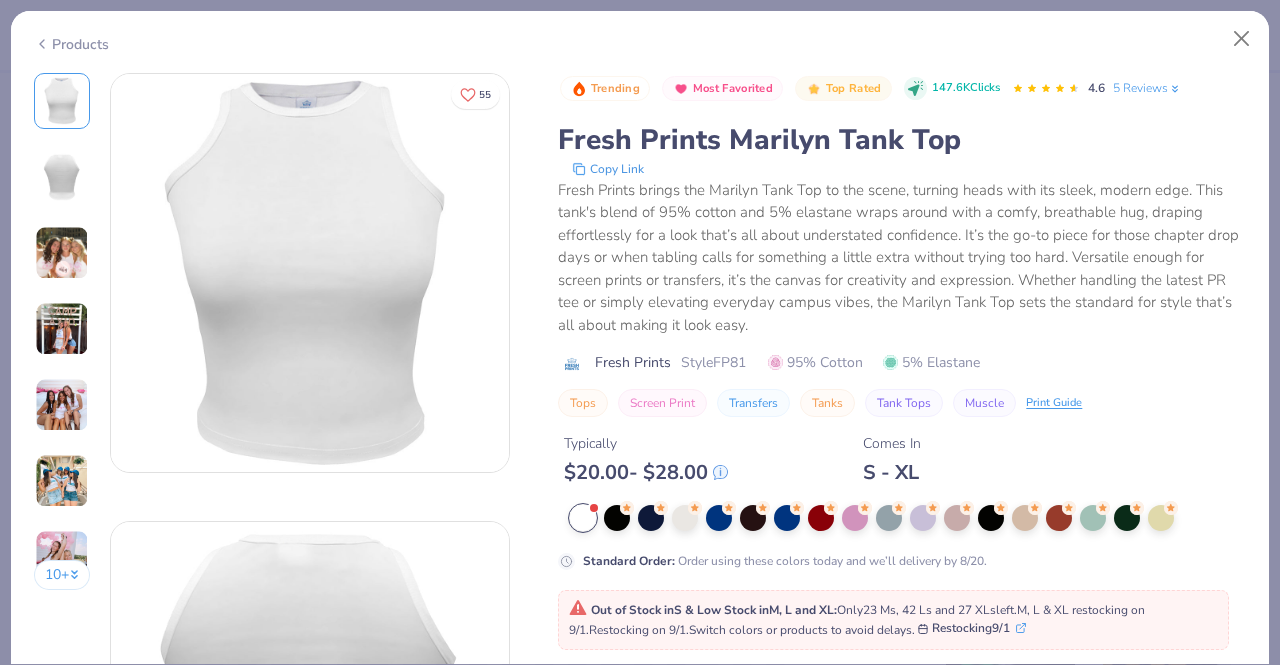 click at bounding box center (62, 253) 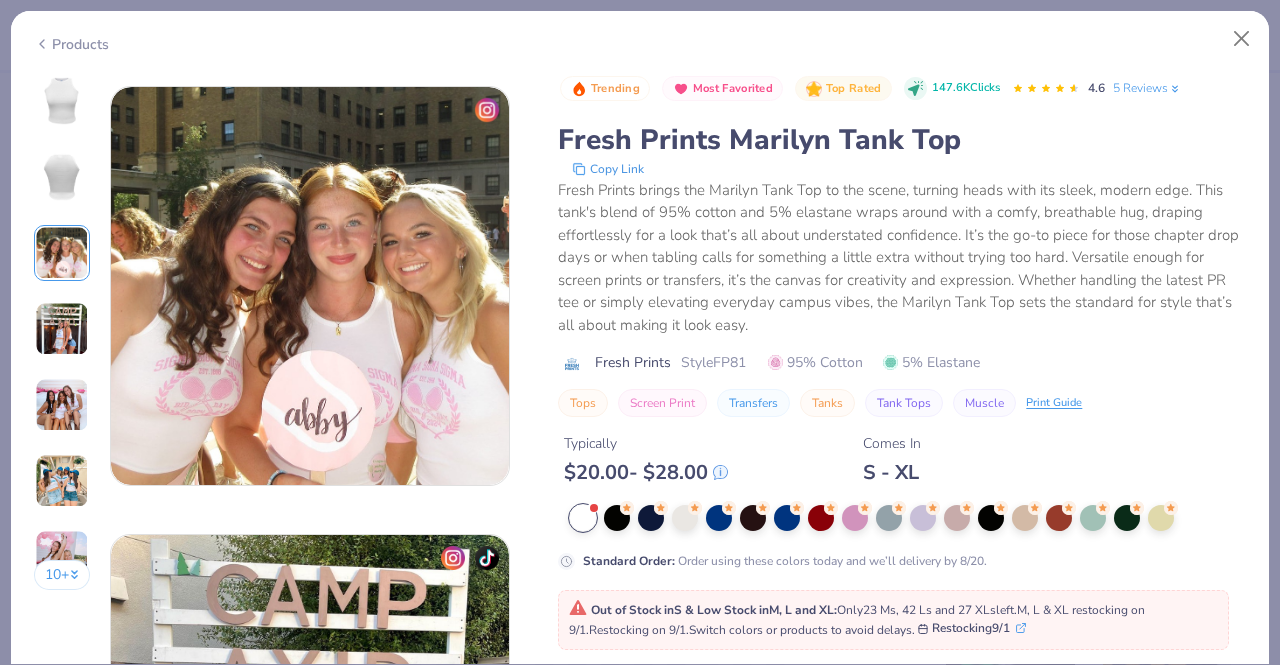 scroll, scrollTop: 896, scrollLeft: 0, axis: vertical 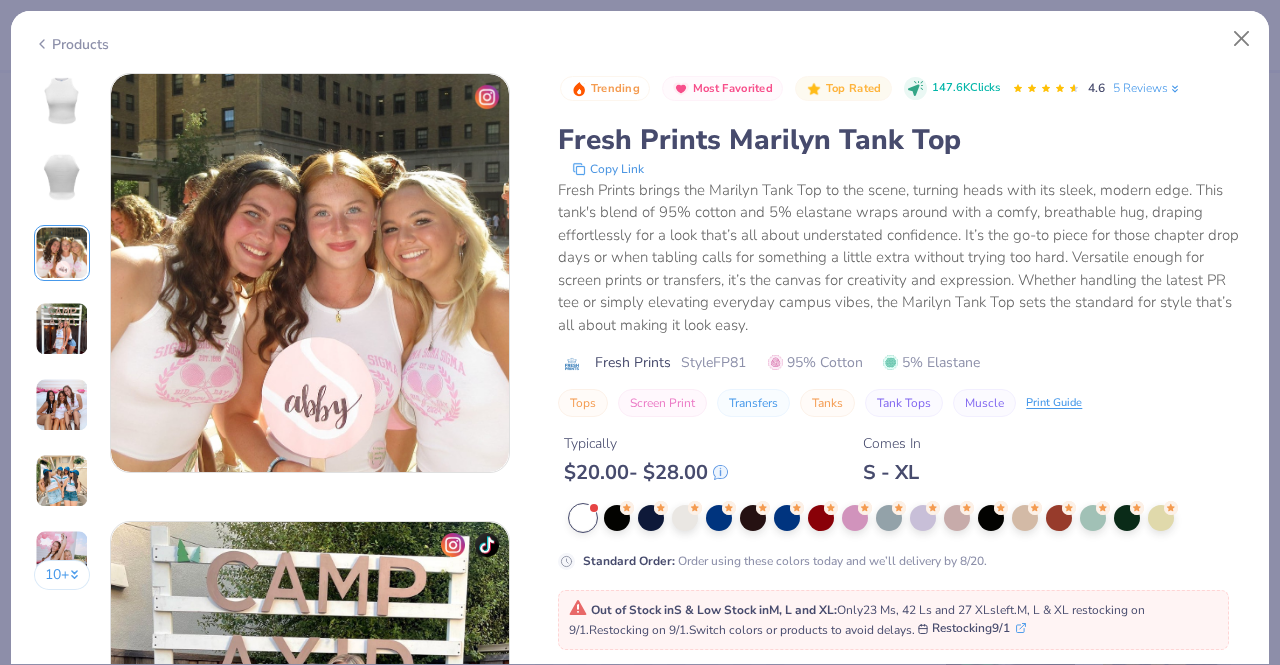 click at bounding box center [62, 405] 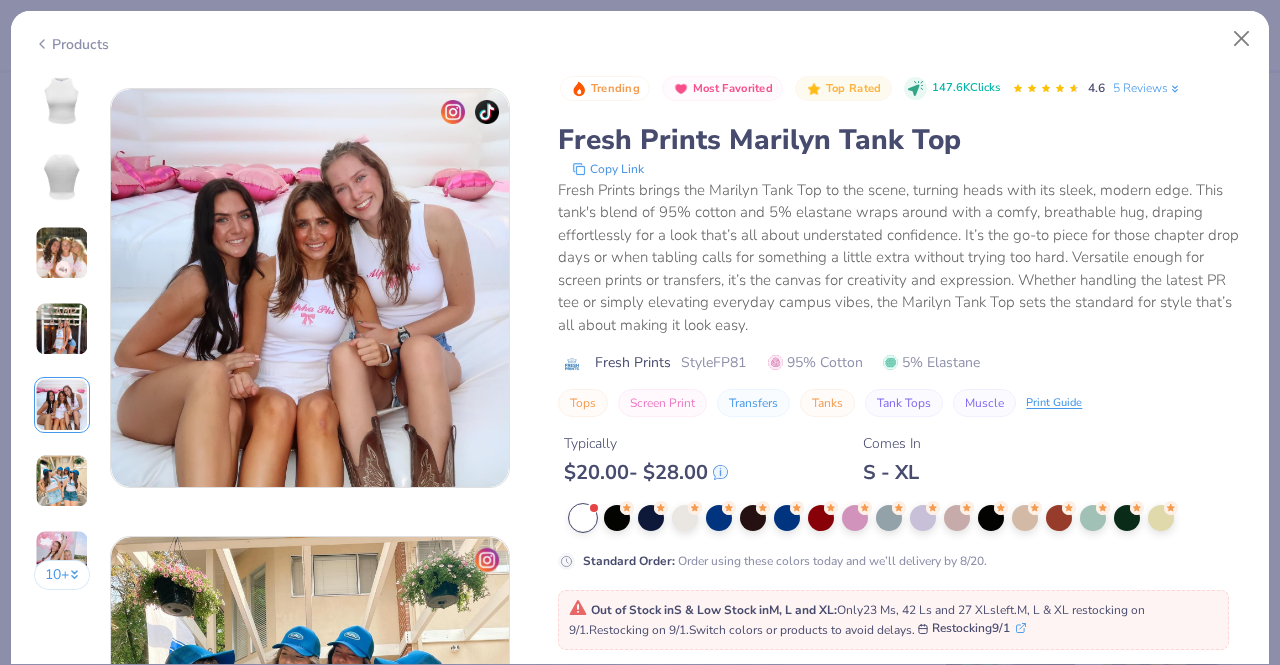 scroll, scrollTop: 1792, scrollLeft: 0, axis: vertical 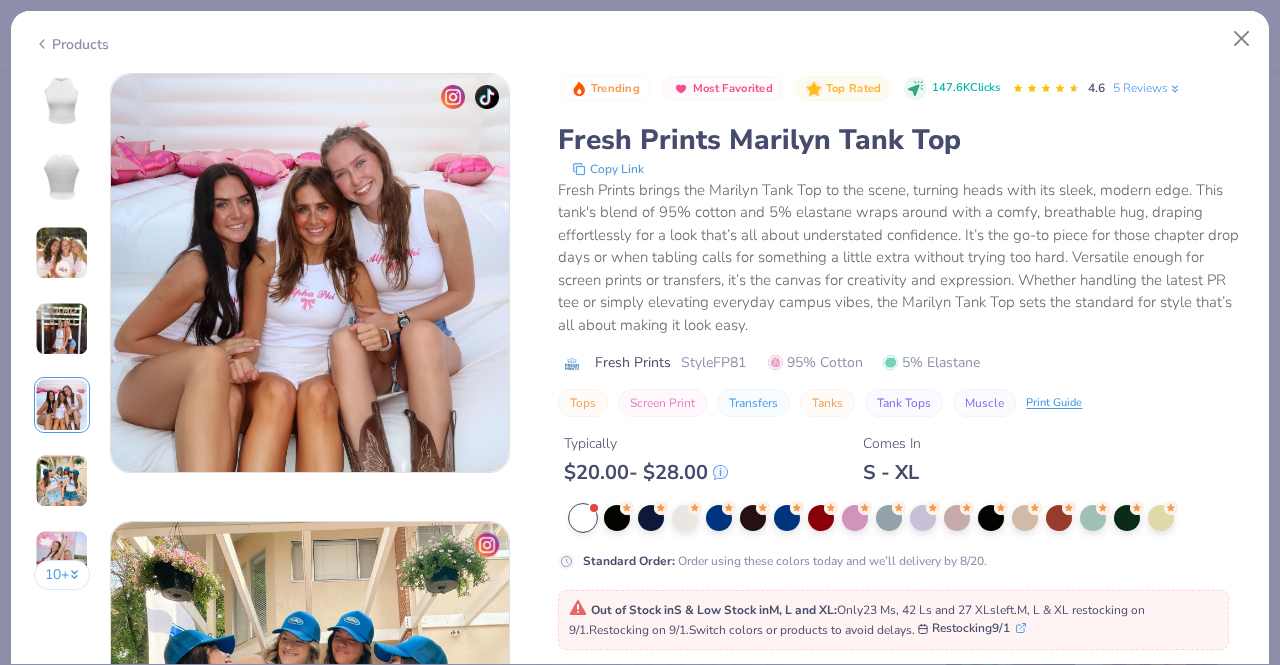 click at bounding box center (62, 481) 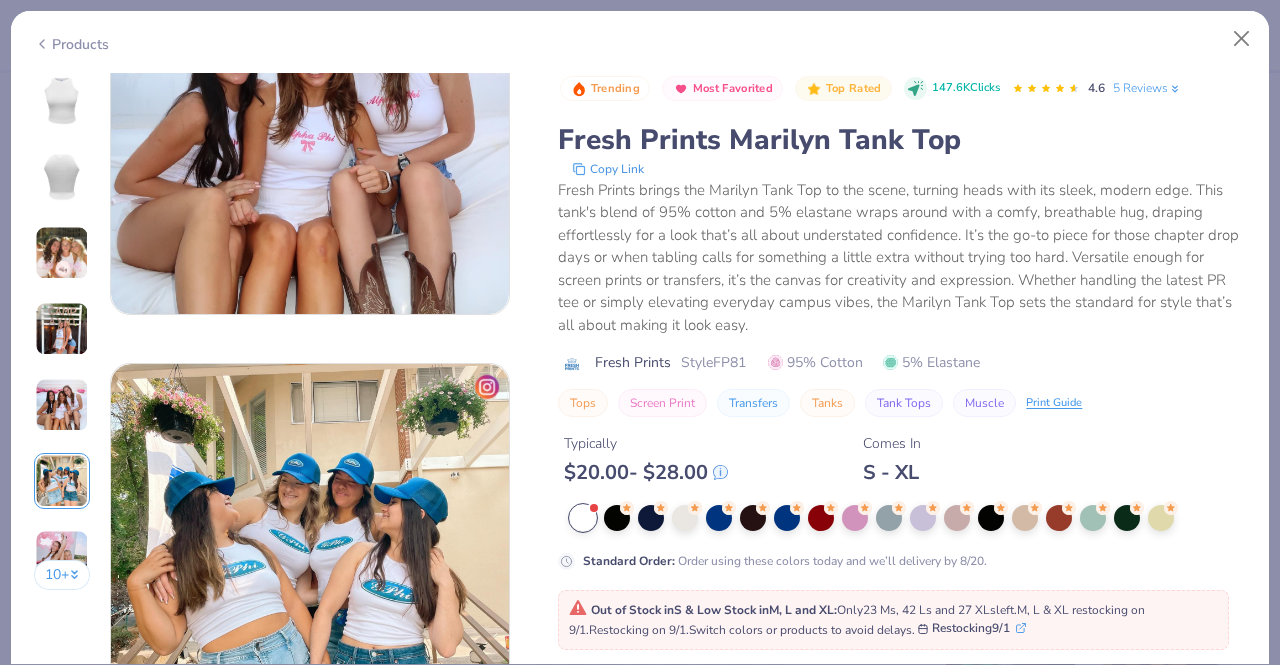 scroll, scrollTop: 1940, scrollLeft: 0, axis: vertical 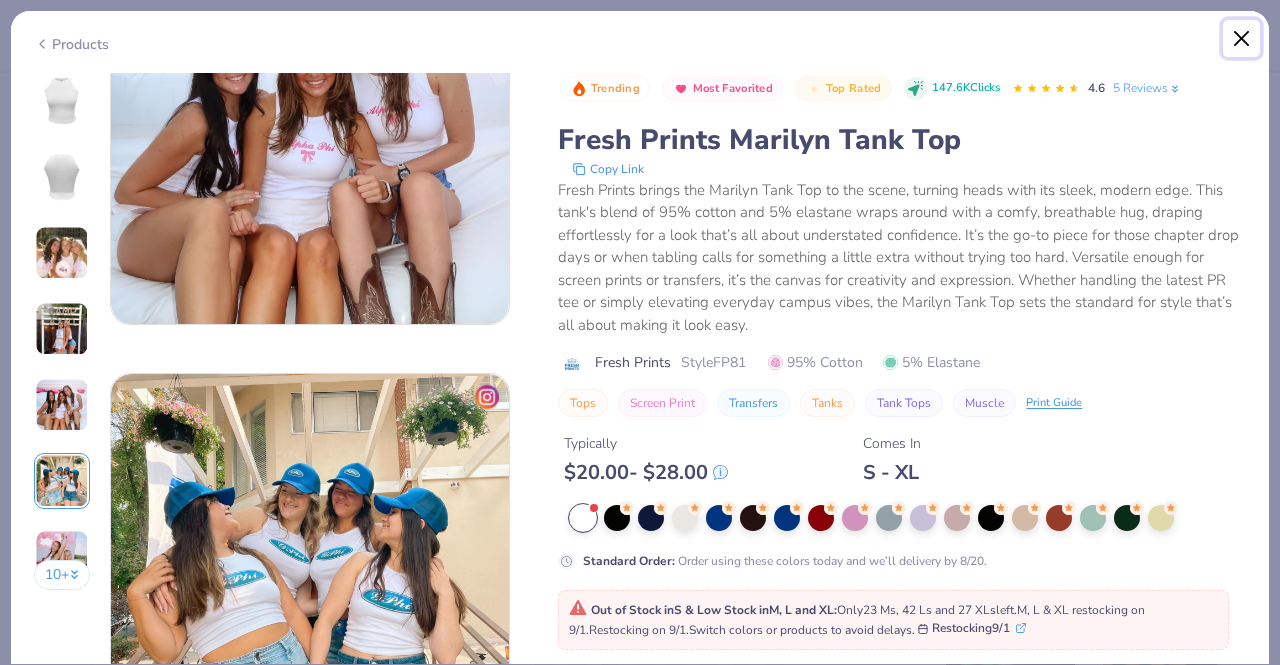 click at bounding box center [1242, 39] 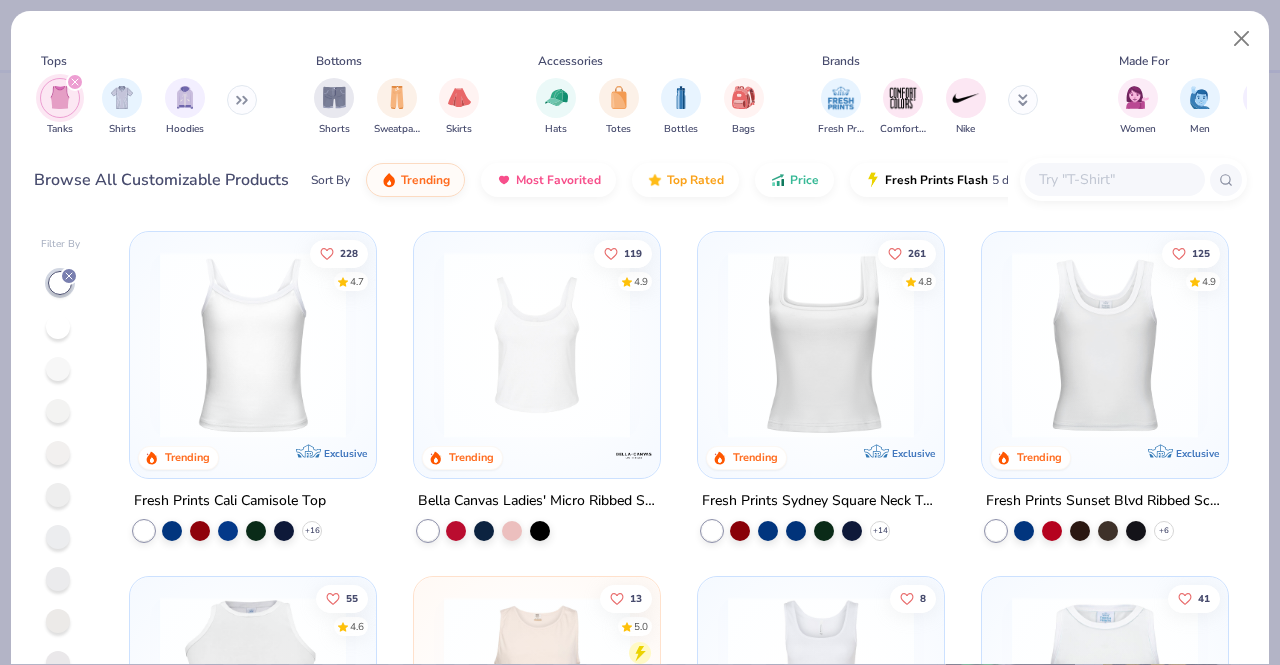 scroll, scrollTop: 0, scrollLeft: 0, axis: both 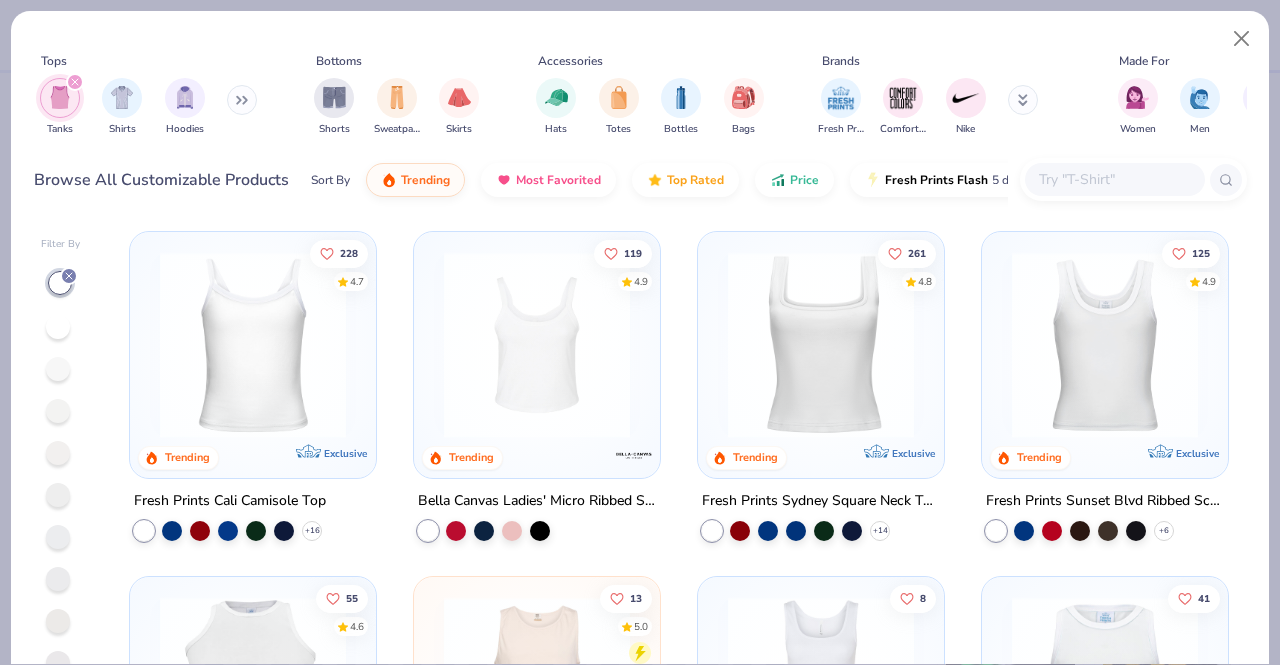 click at bounding box center (1105, 345) 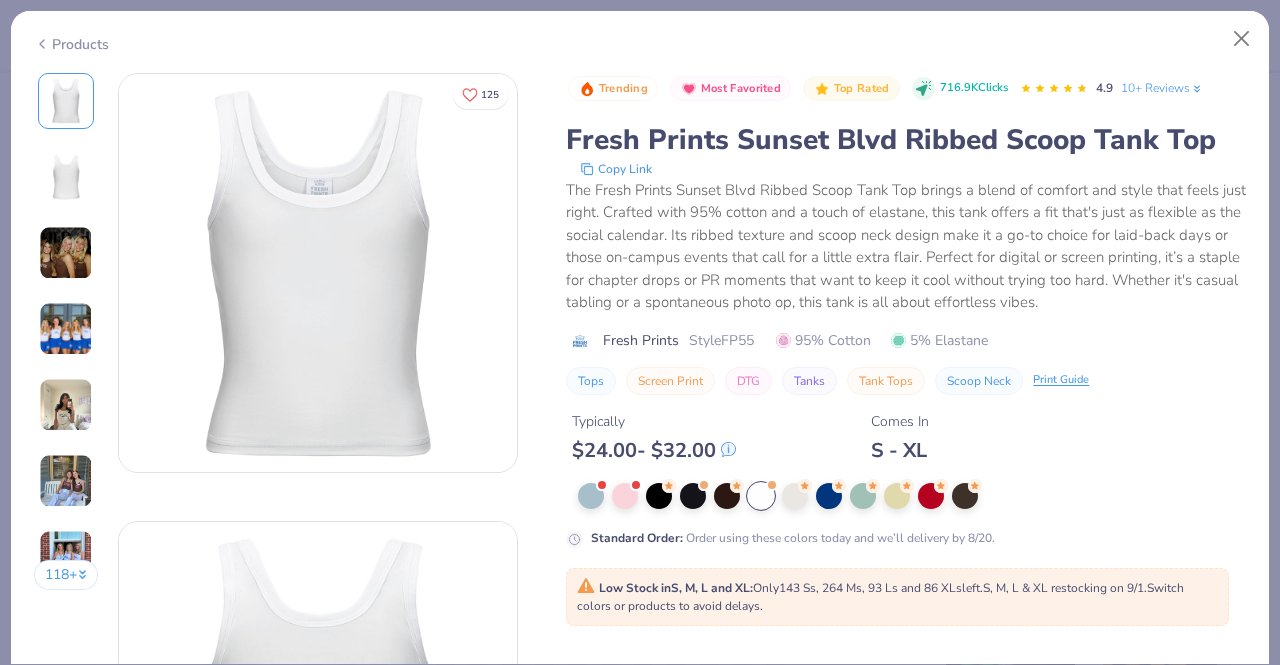 click at bounding box center (66, 329) 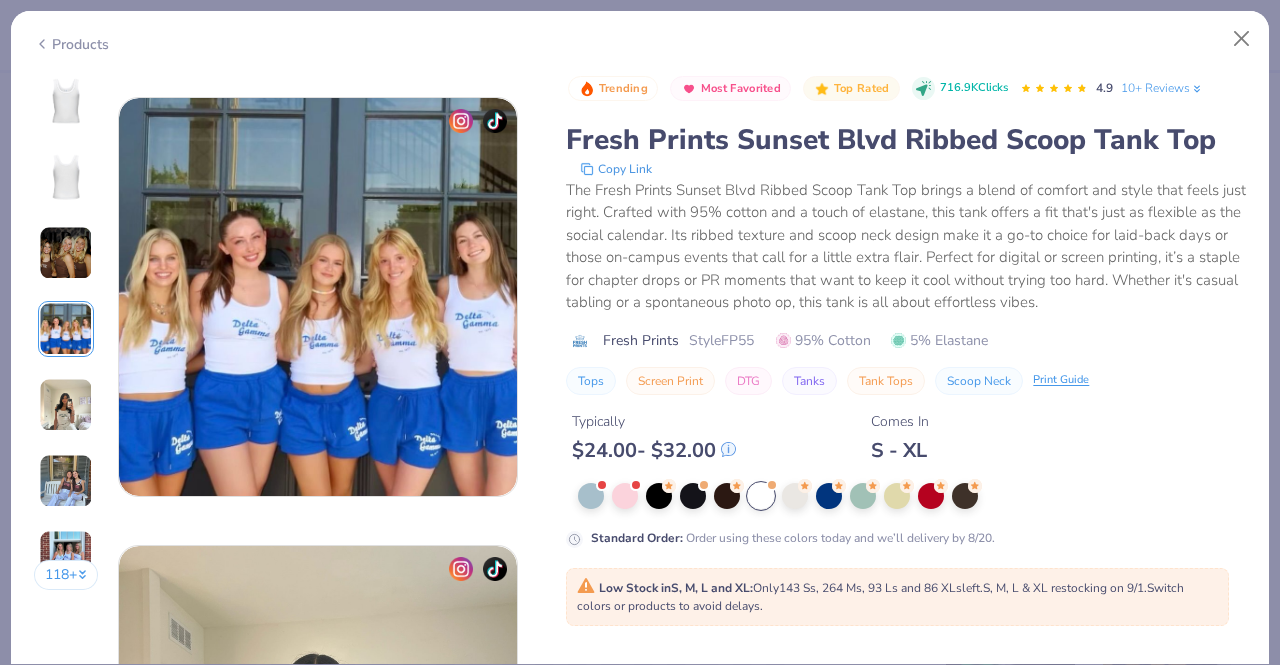 scroll, scrollTop: 1344, scrollLeft: 0, axis: vertical 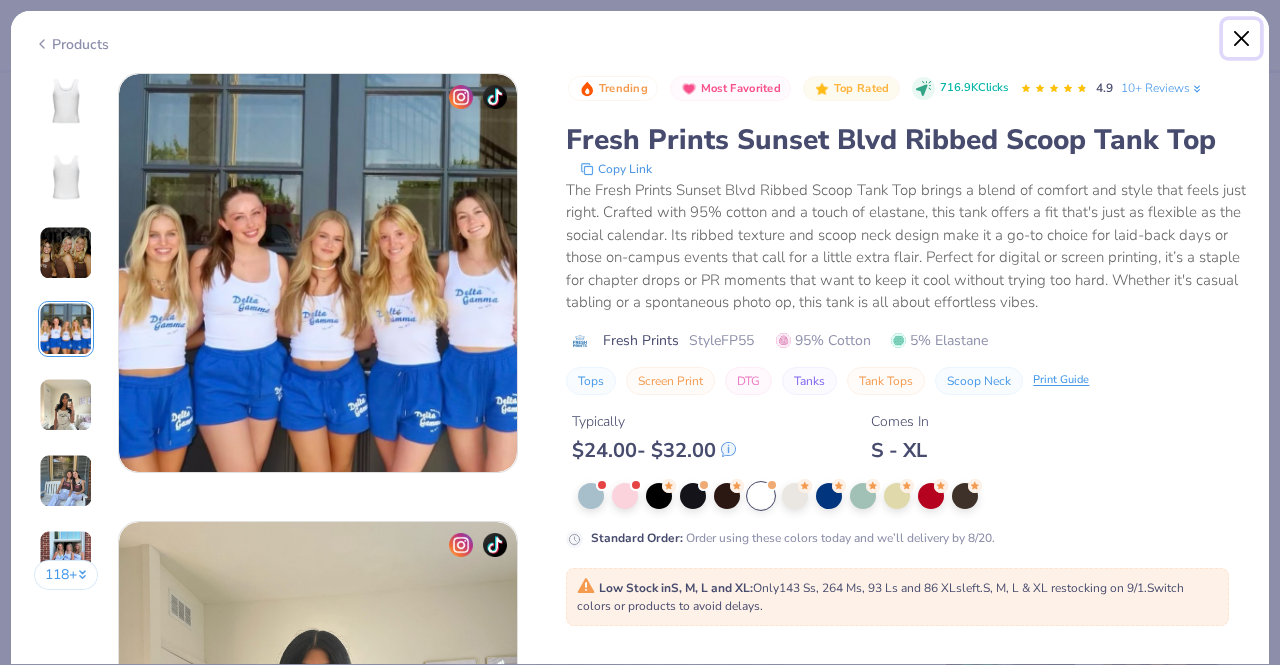 click at bounding box center (1242, 39) 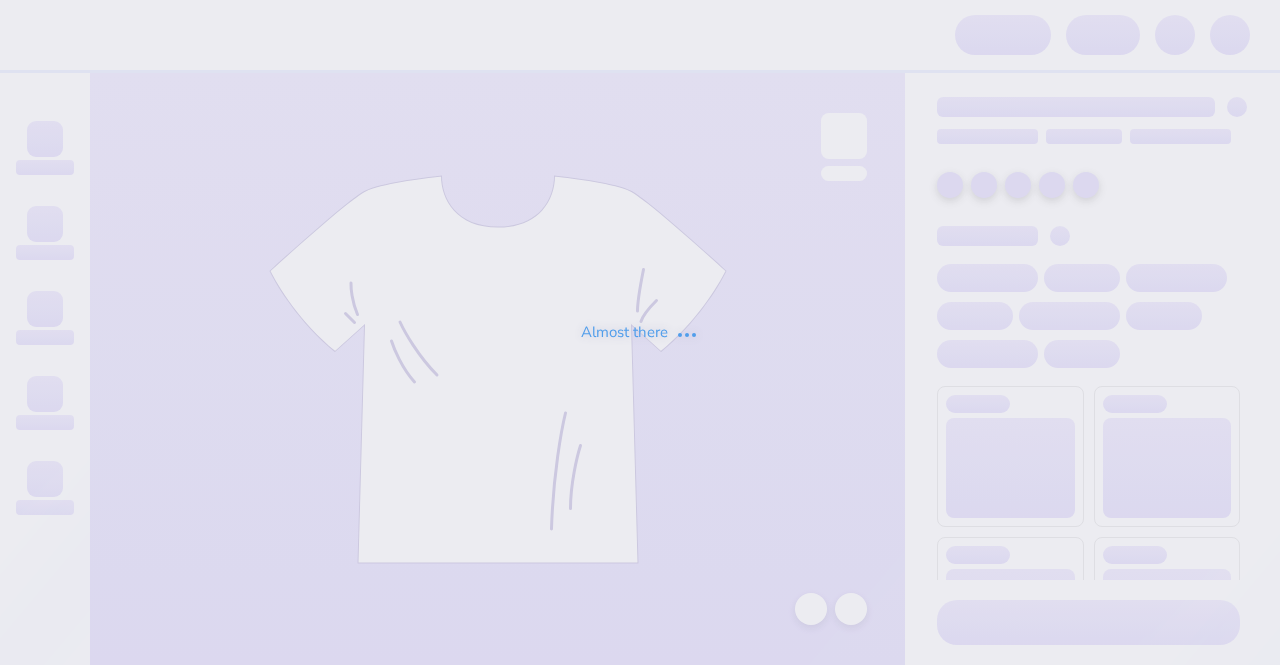 scroll, scrollTop: 0, scrollLeft: 0, axis: both 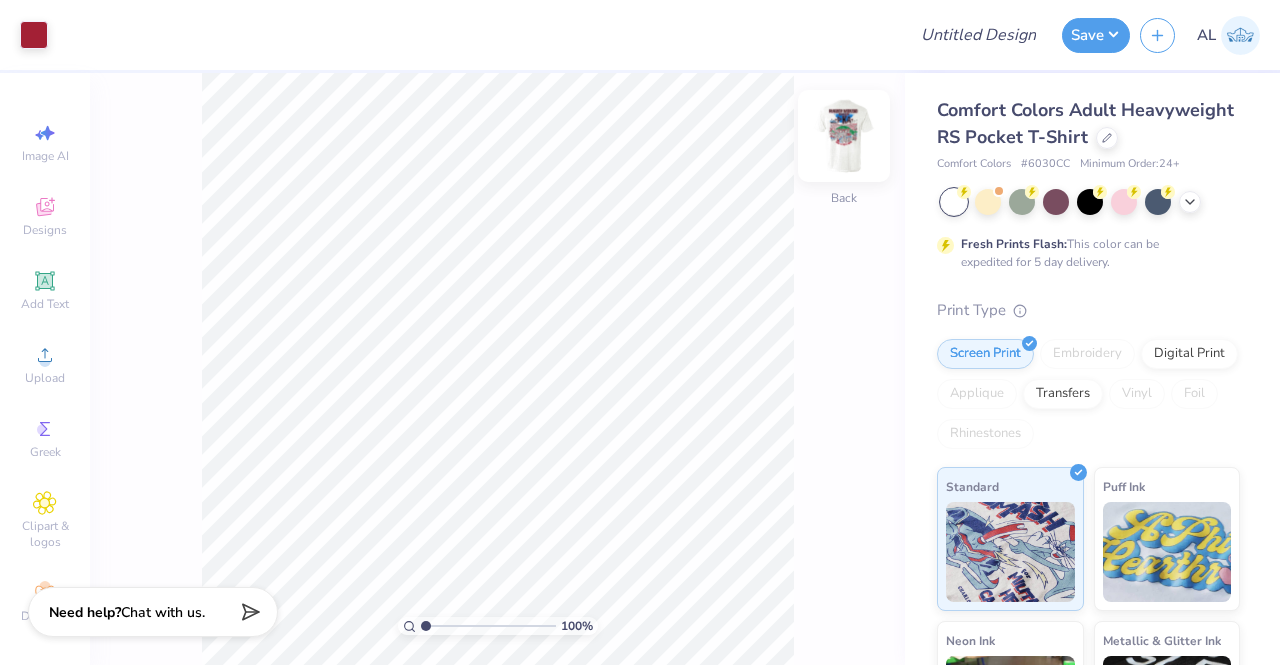 click at bounding box center [844, 136] 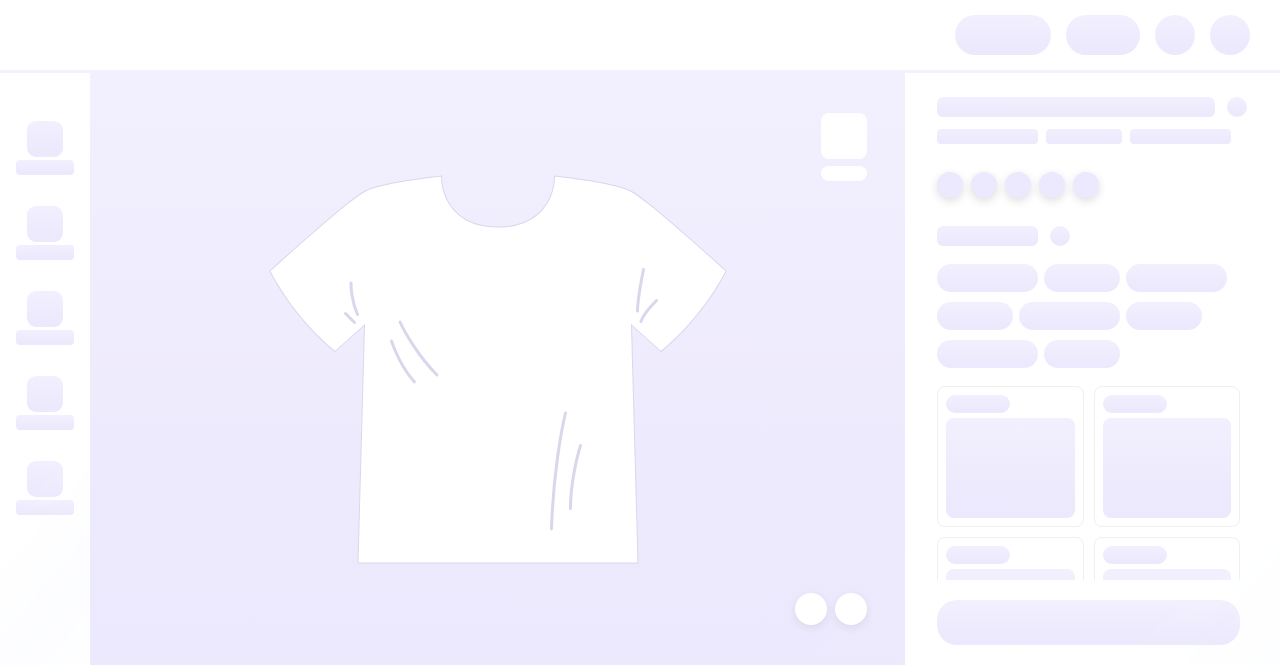 scroll, scrollTop: 0, scrollLeft: 0, axis: both 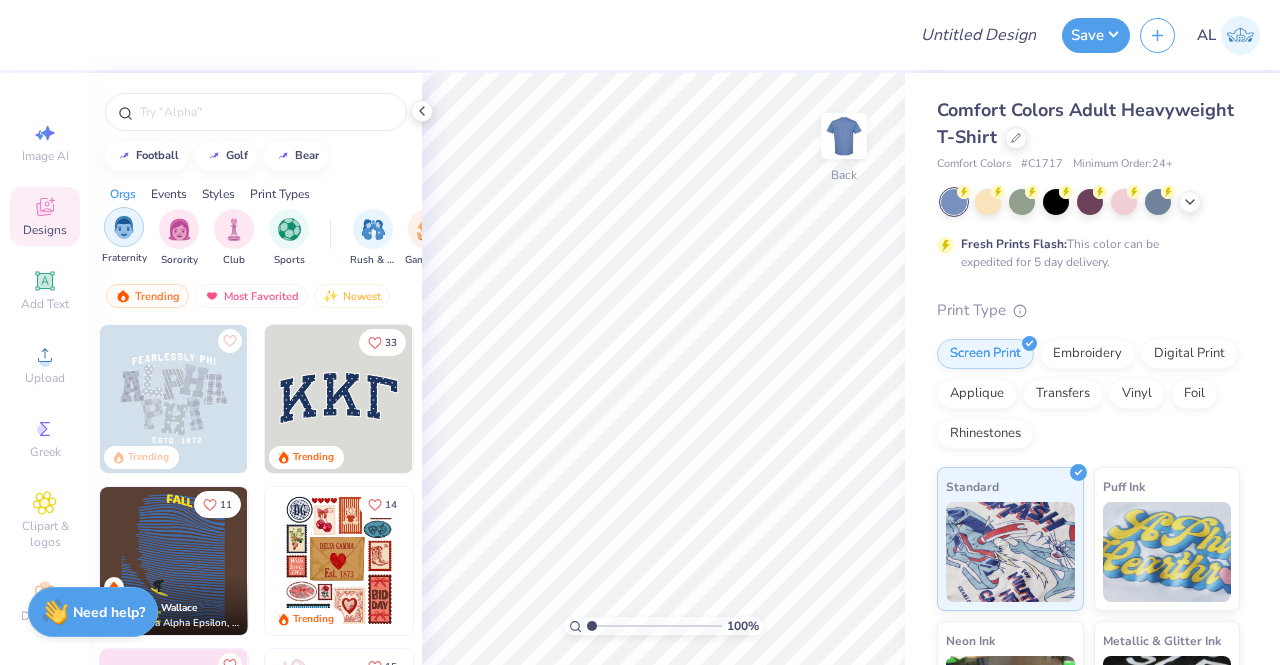 click at bounding box center [124, 227] 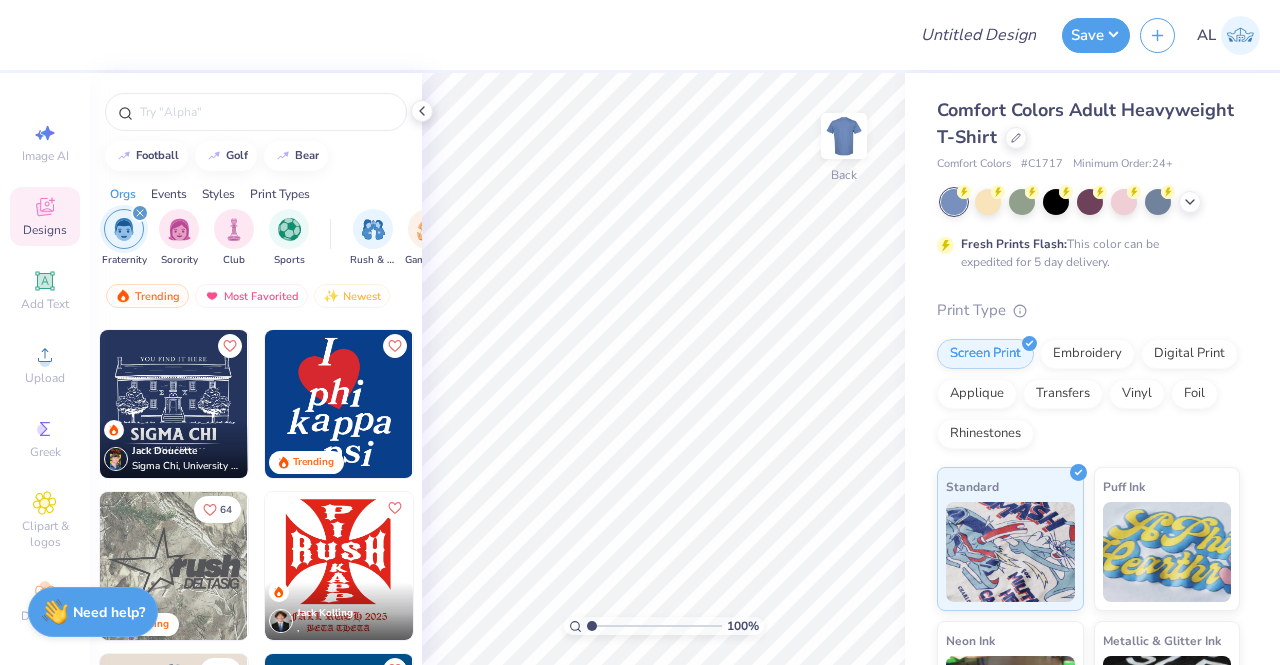 scroll, scrollTop: 158, scrollLeft: 0, axis: vertical 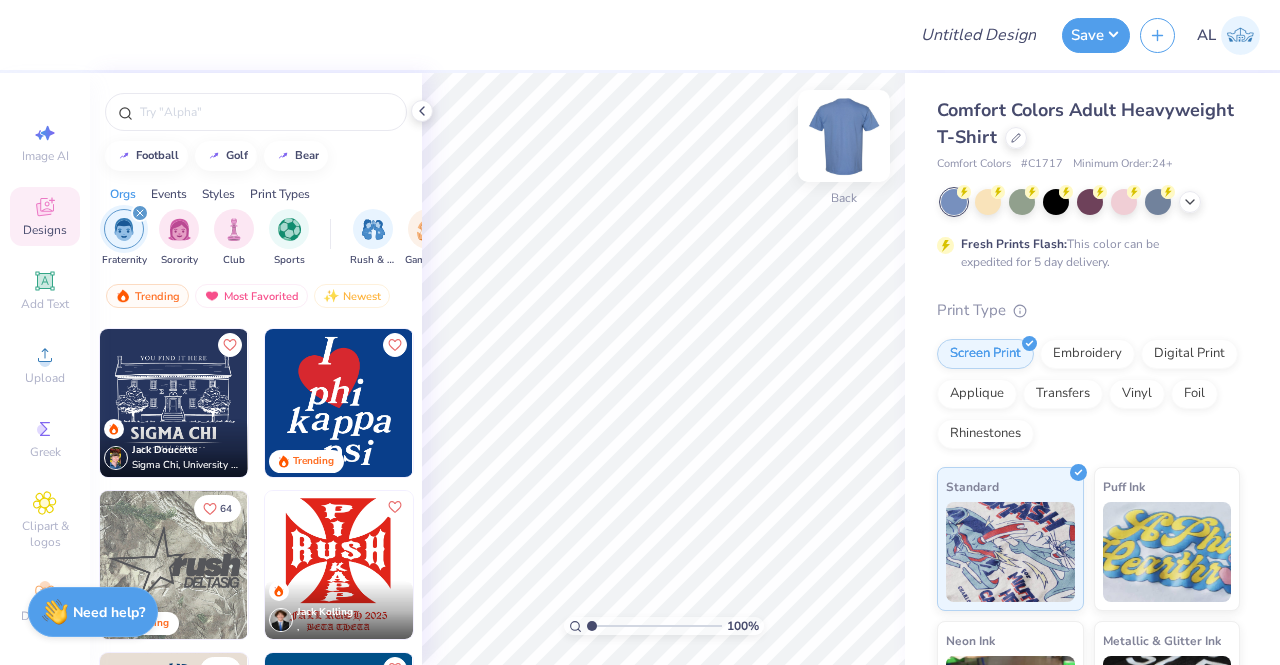 click at bounding box center (844, 136) 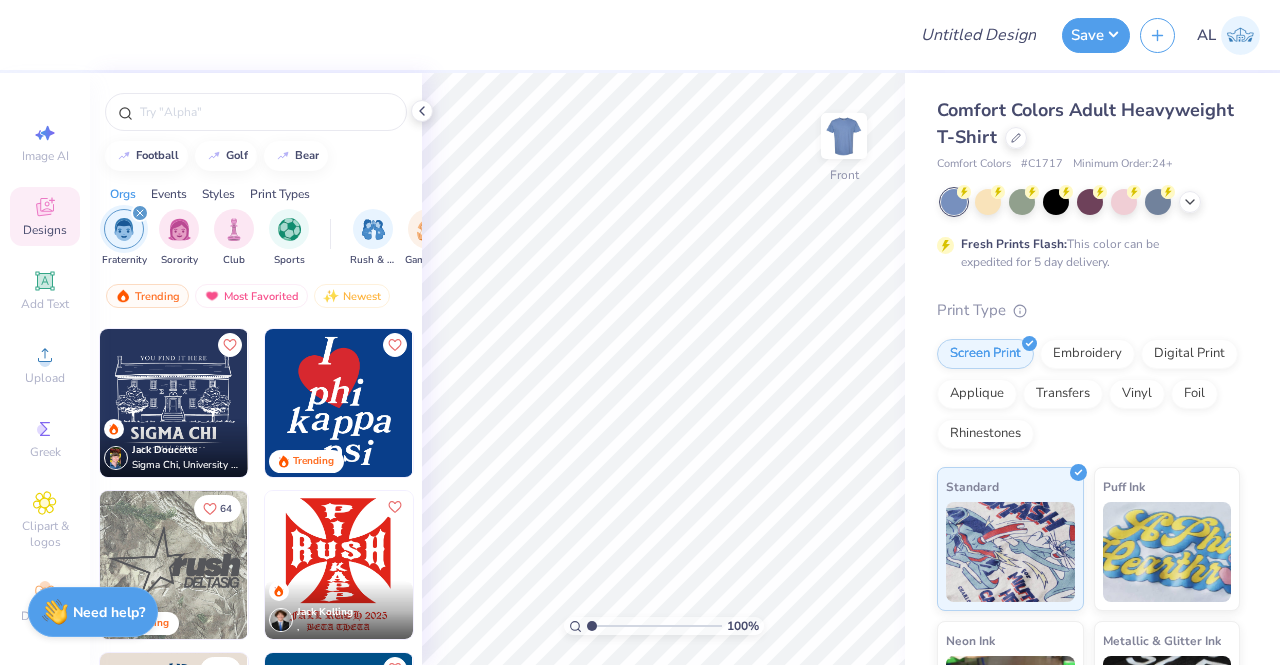 click at bounding box center (174, 403) 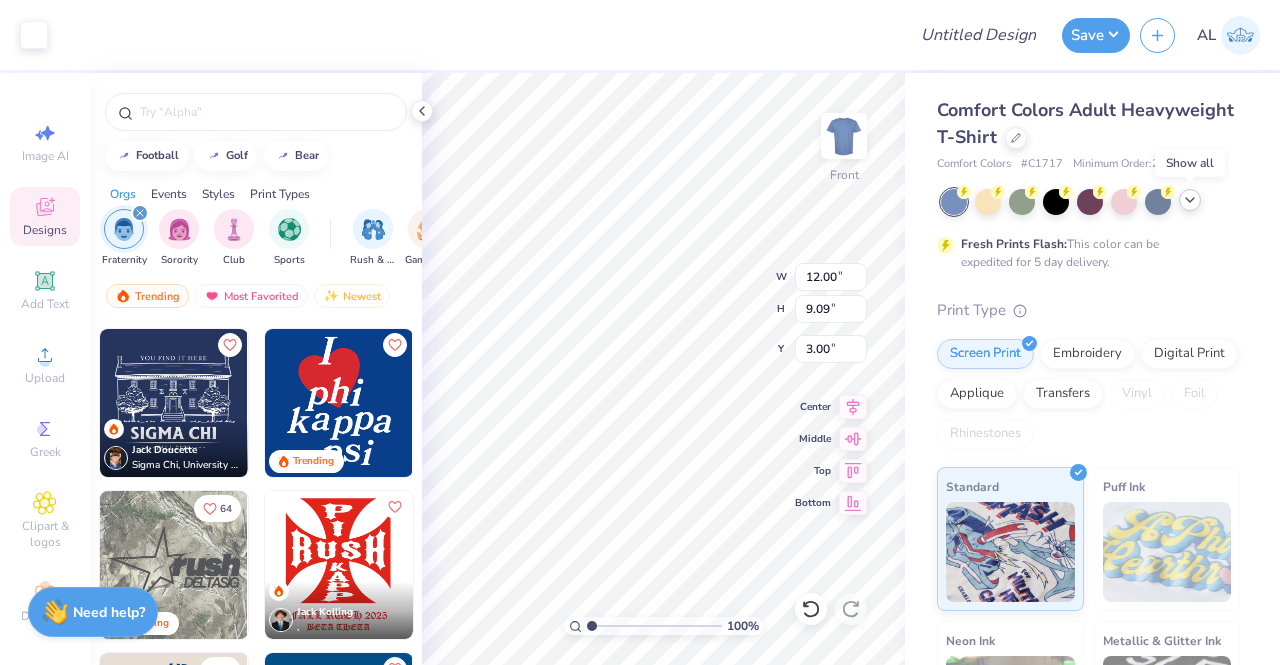 click 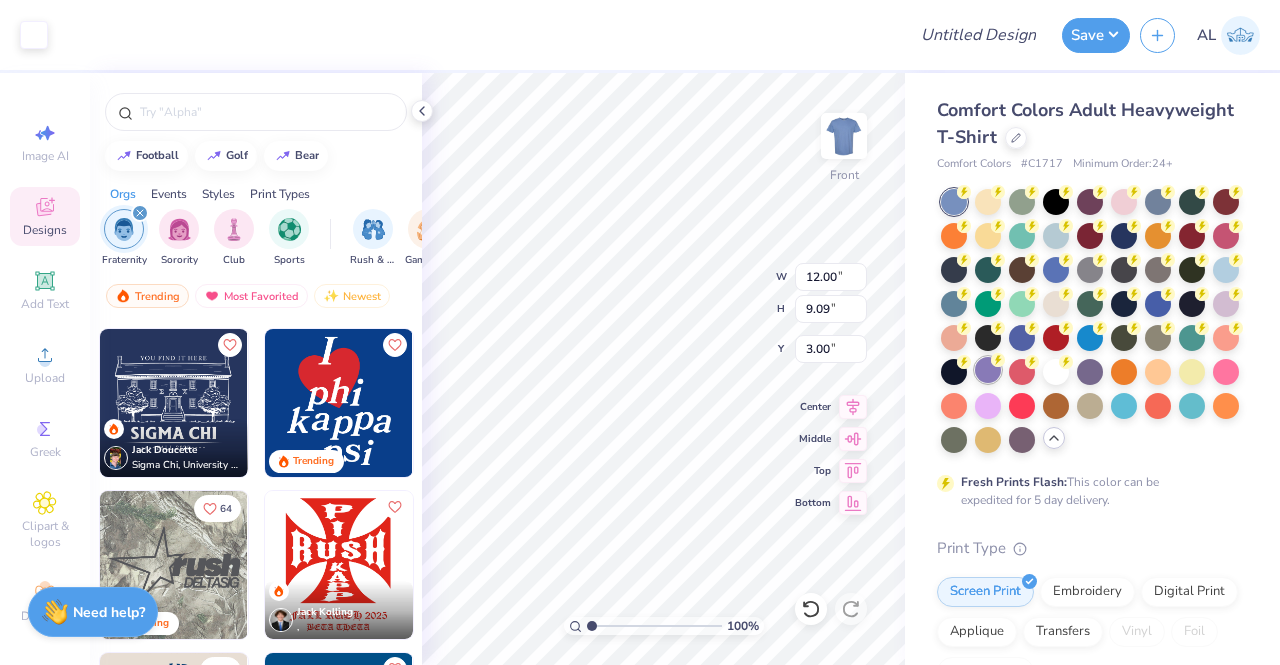 click at bounding box center [988, 370] 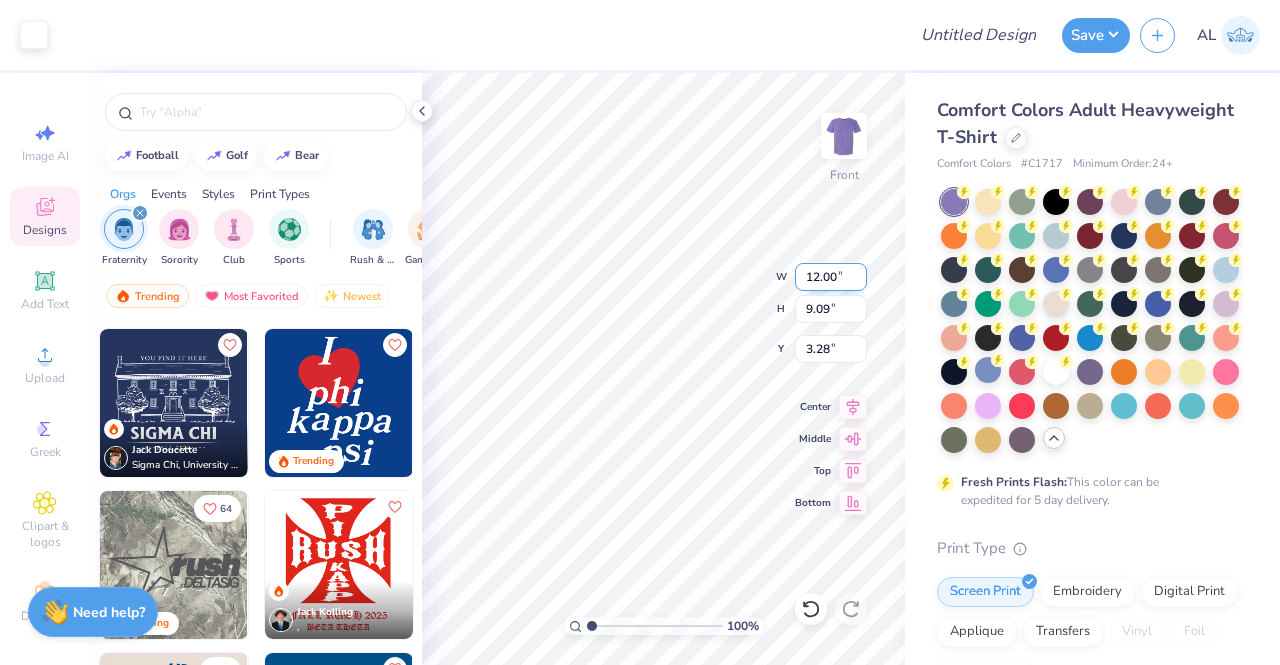 type on "3.28" 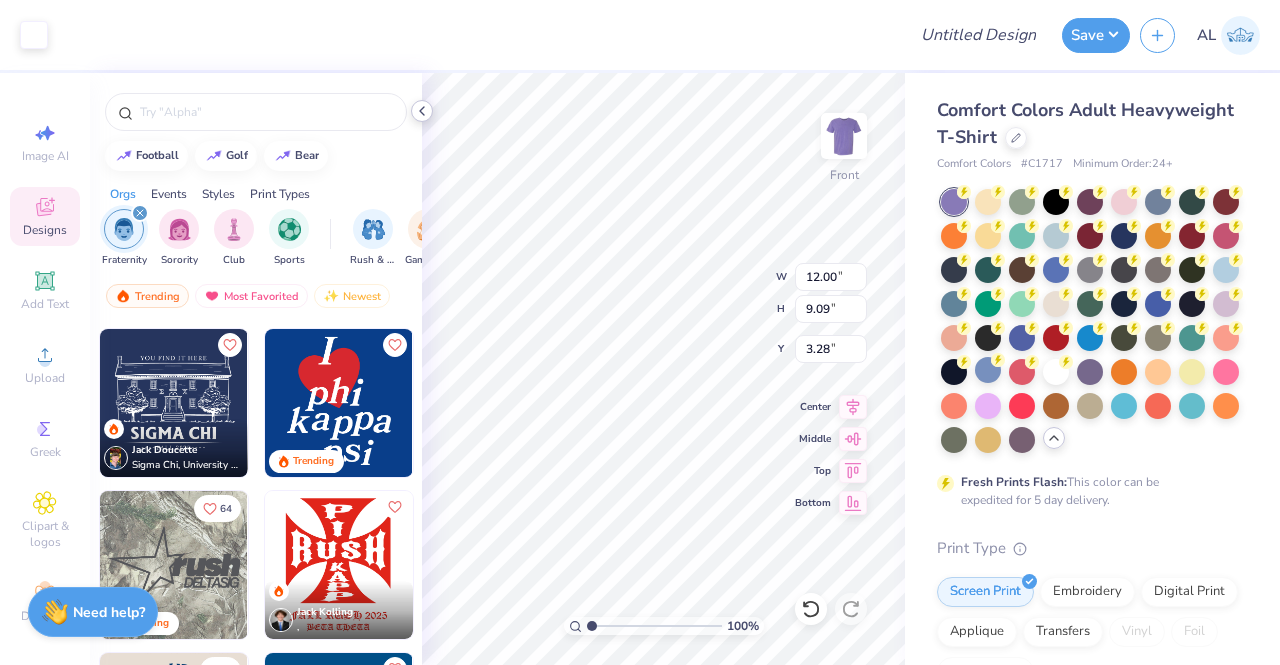click 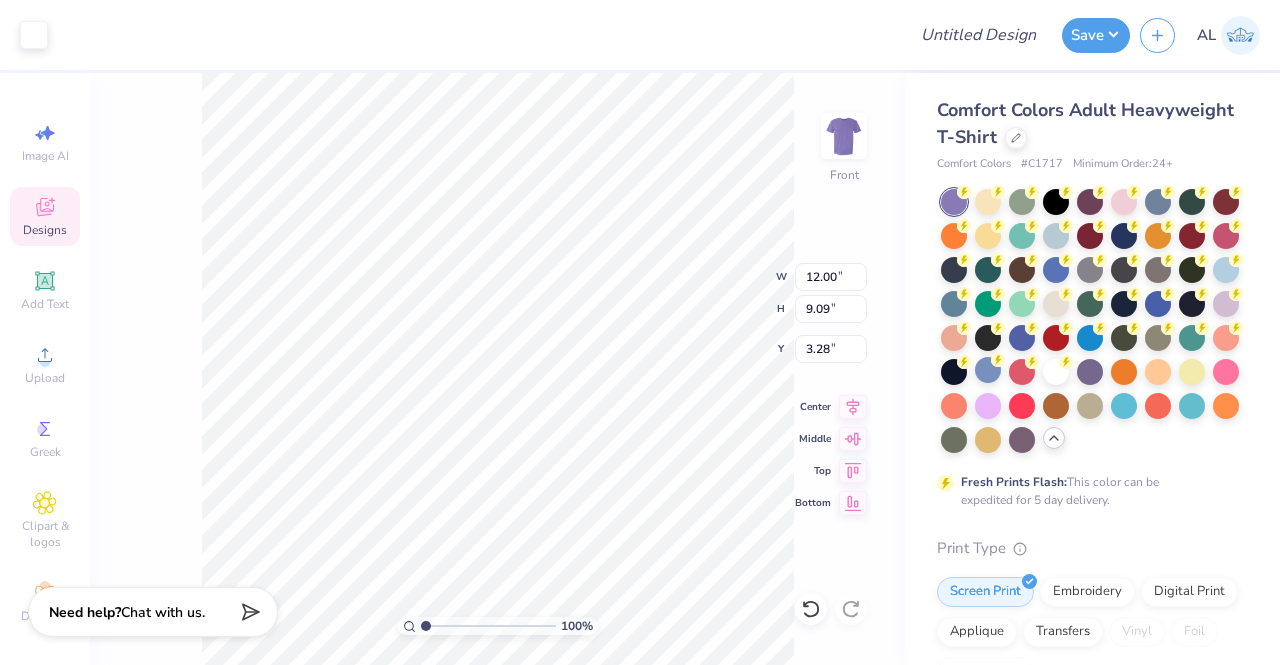click on "100  % Front W 12.00 12.00 " H 9.09 9.09 " Y 3.28 3.28 " Center Middle Top Bottom" at bounding box center (497, 369) 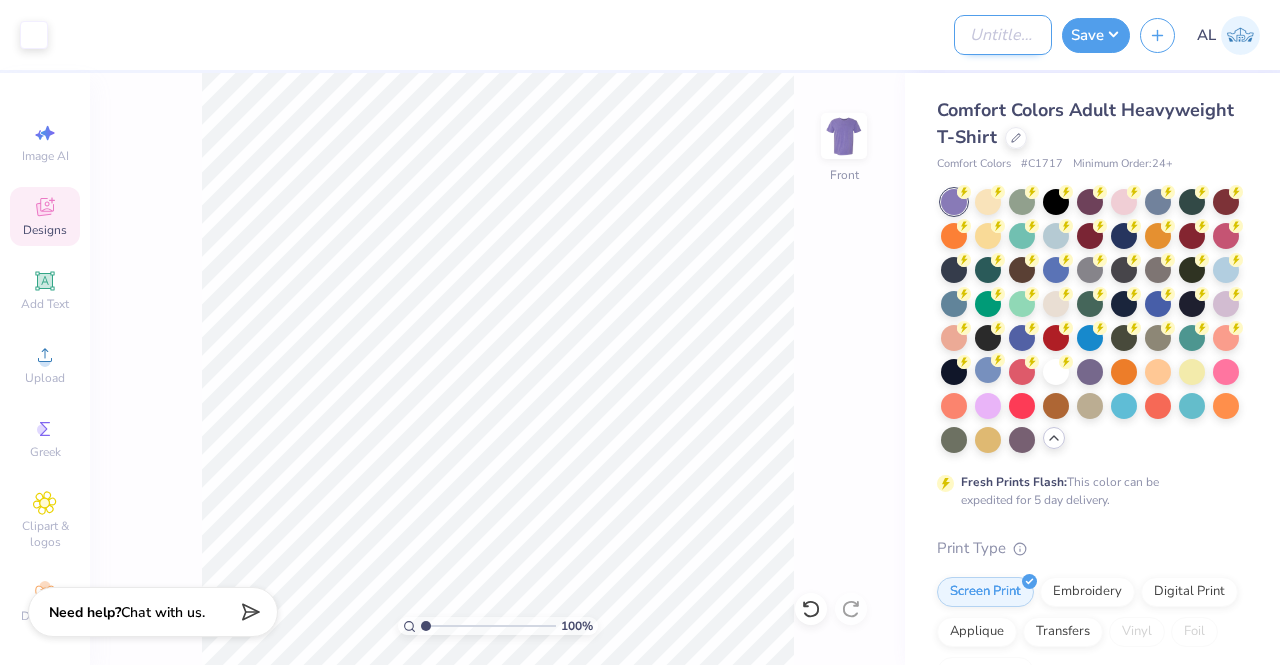 click on "Design Title" at bounding box center (1003, 35) 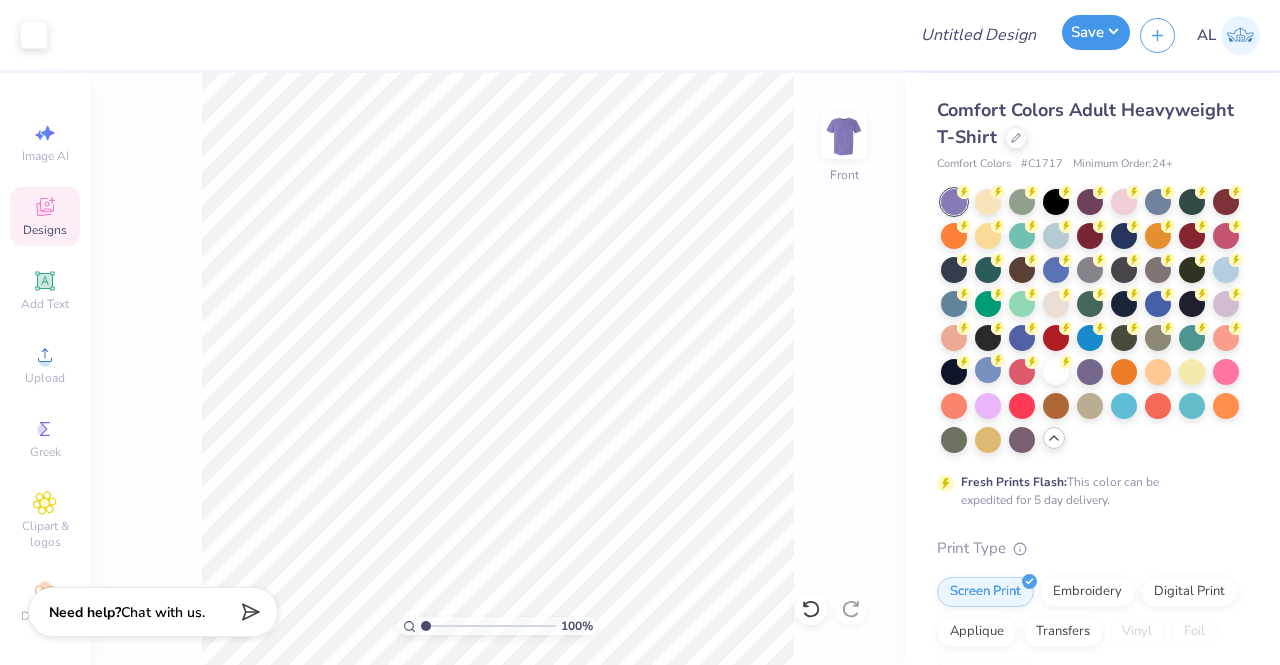 click on "Save" at bounding box center (1096, 32) 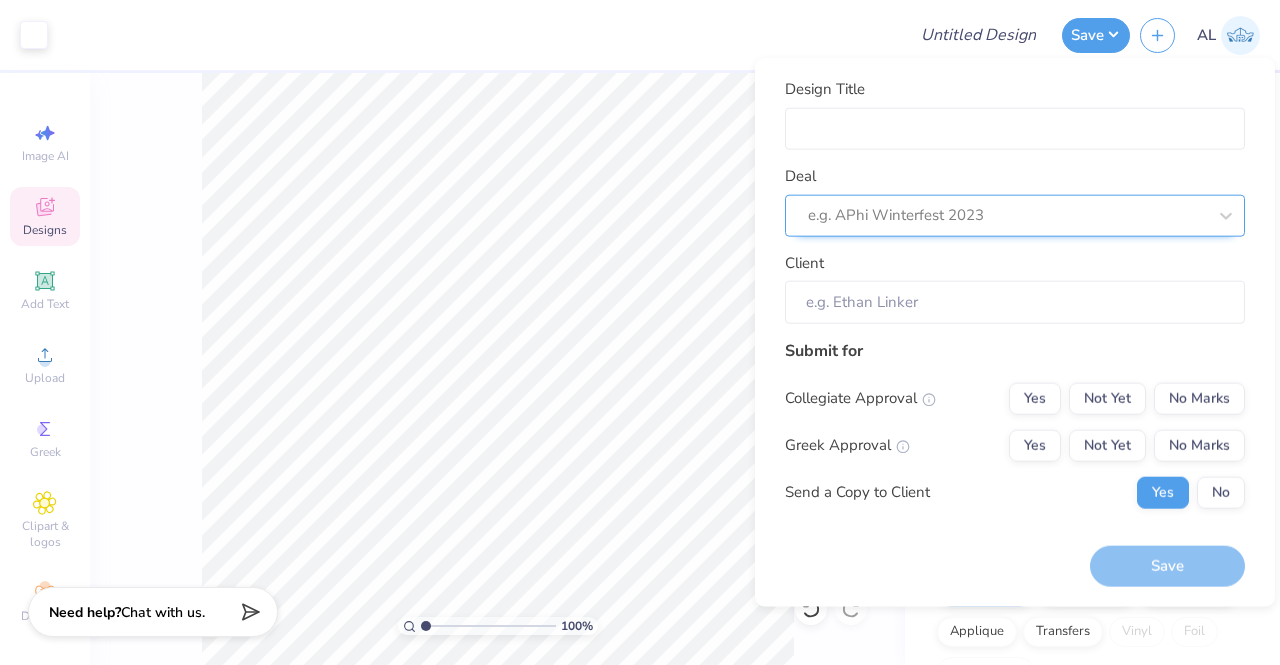 click on "e.g. APhi Winterfest 2023" at bounding box center (1007, 215) 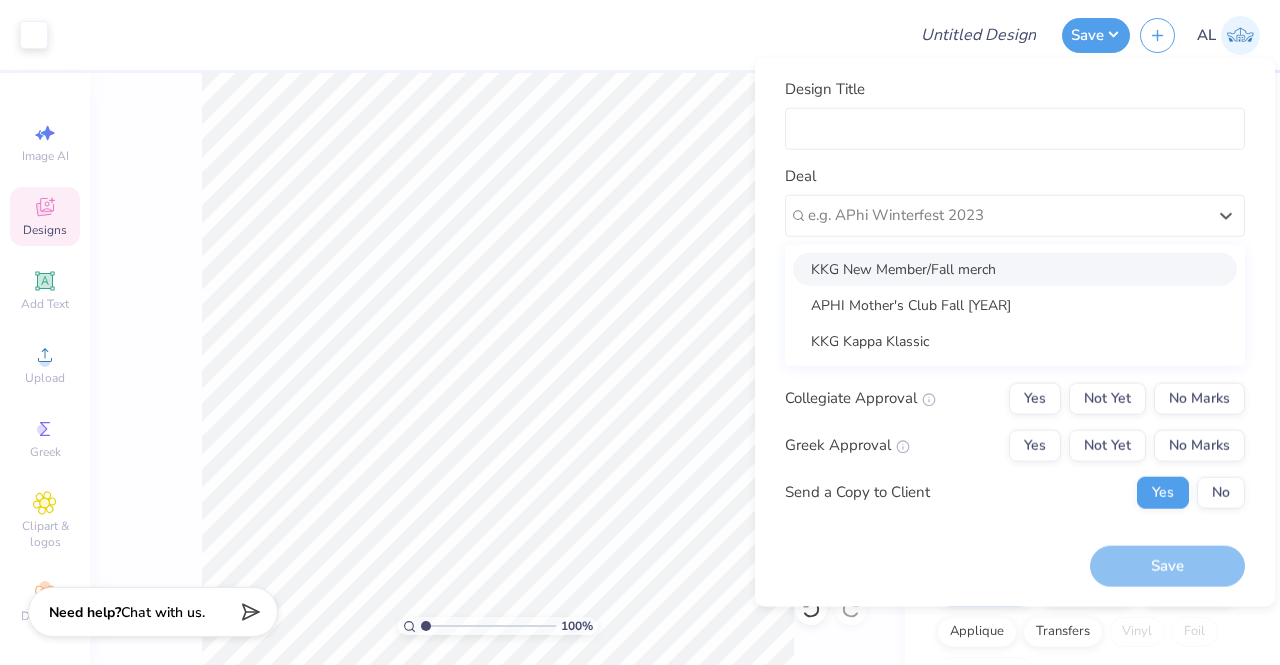 click on "Deal option KKG New Member/Fall merch focused, 1 of 3. 3 results available. Use Up and Down to choose options, press Enter to select the currently focused option, press Escape to exit the menu, press Tab to select the option and exit the menu. e.g. APhi Winterfest 2023 KKG New Member/Fall merch APHI Mother's Club Fall 2025 KKG Kappa Klassic" at bounding box center (1015, 201) 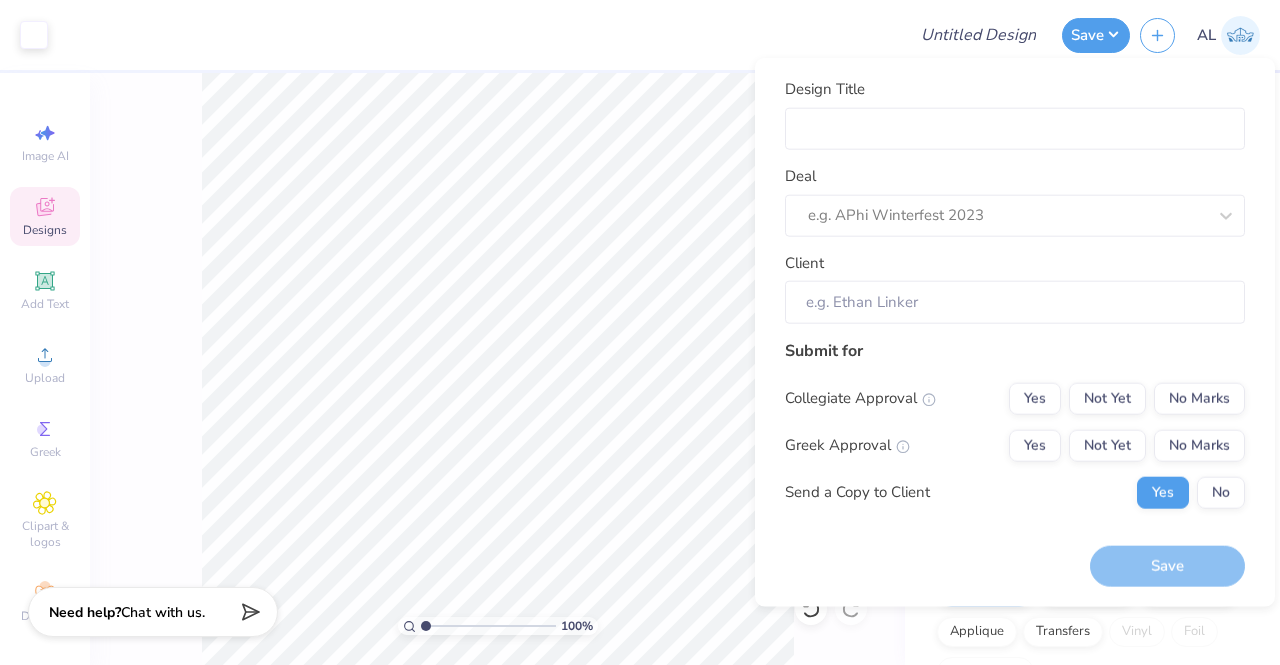 click at bounding box center [476, 35] 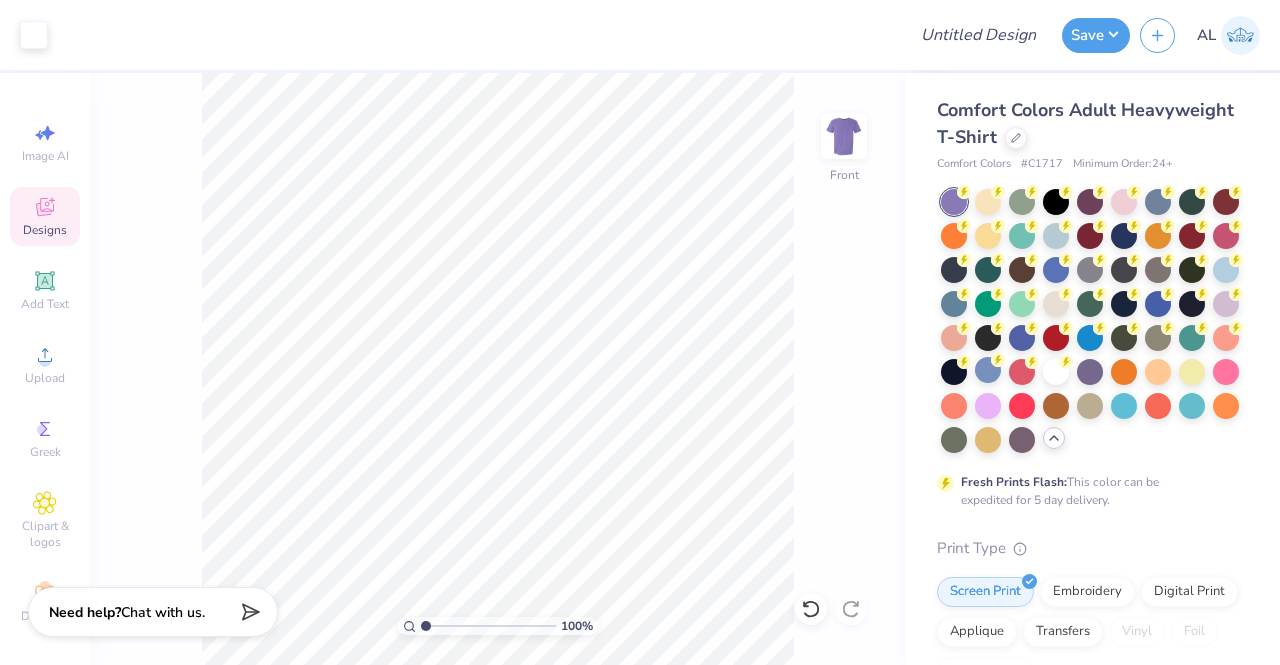 click at bounding box center (1054, 438) 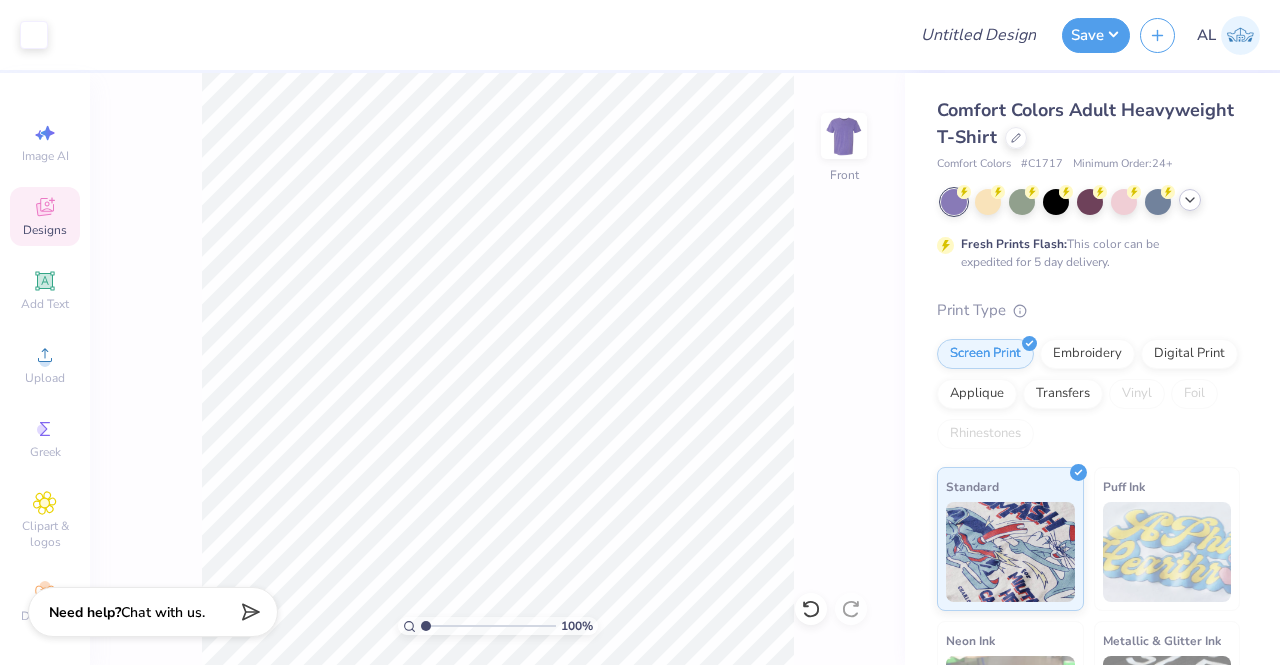 click 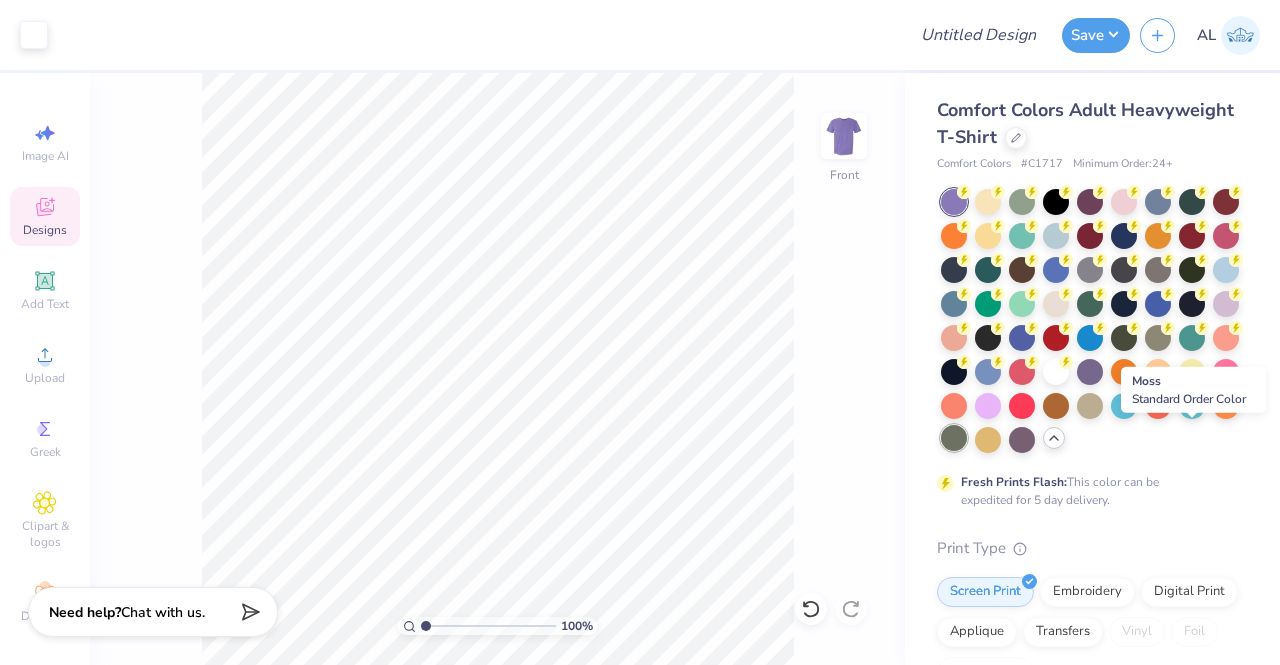 click at bounding box center [954, 438] 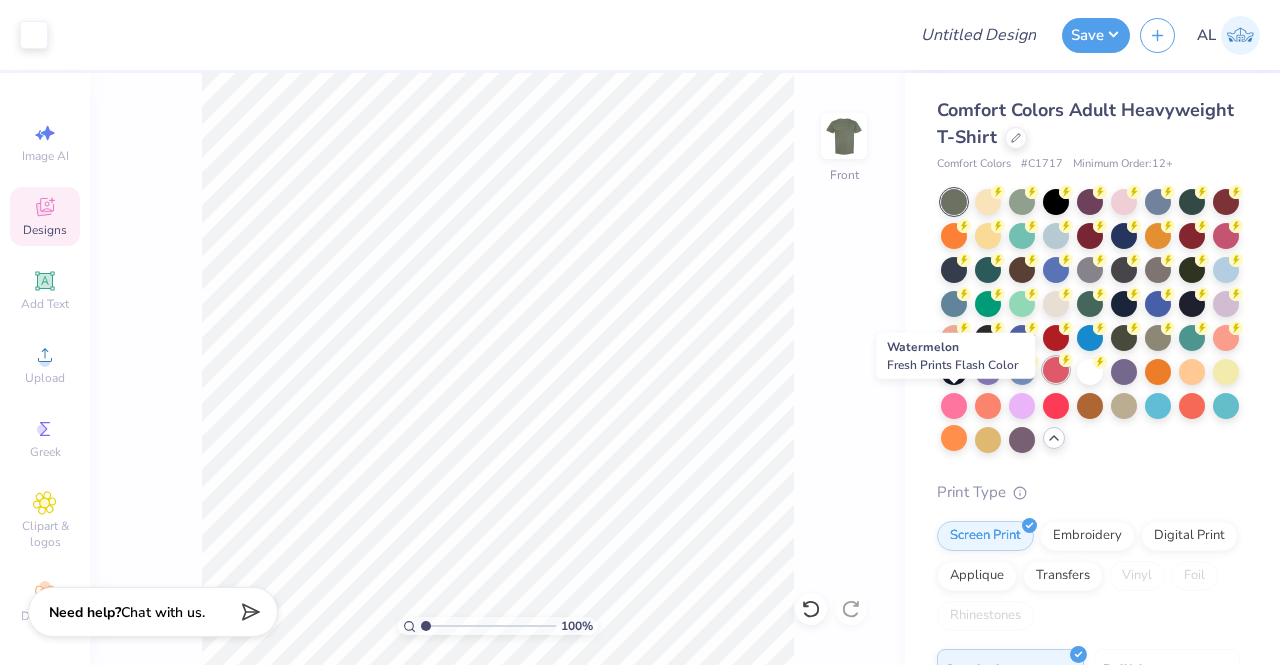 click at bounding box center [1056, 370] 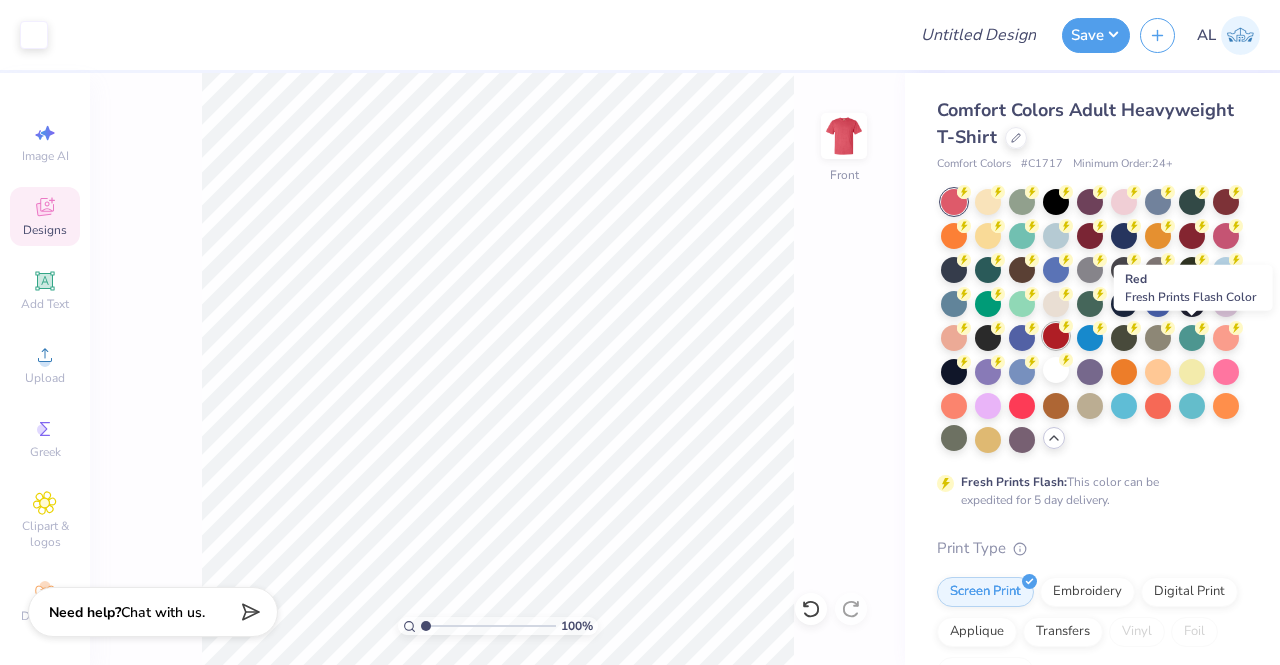 click at bounding box center (1056, 336) 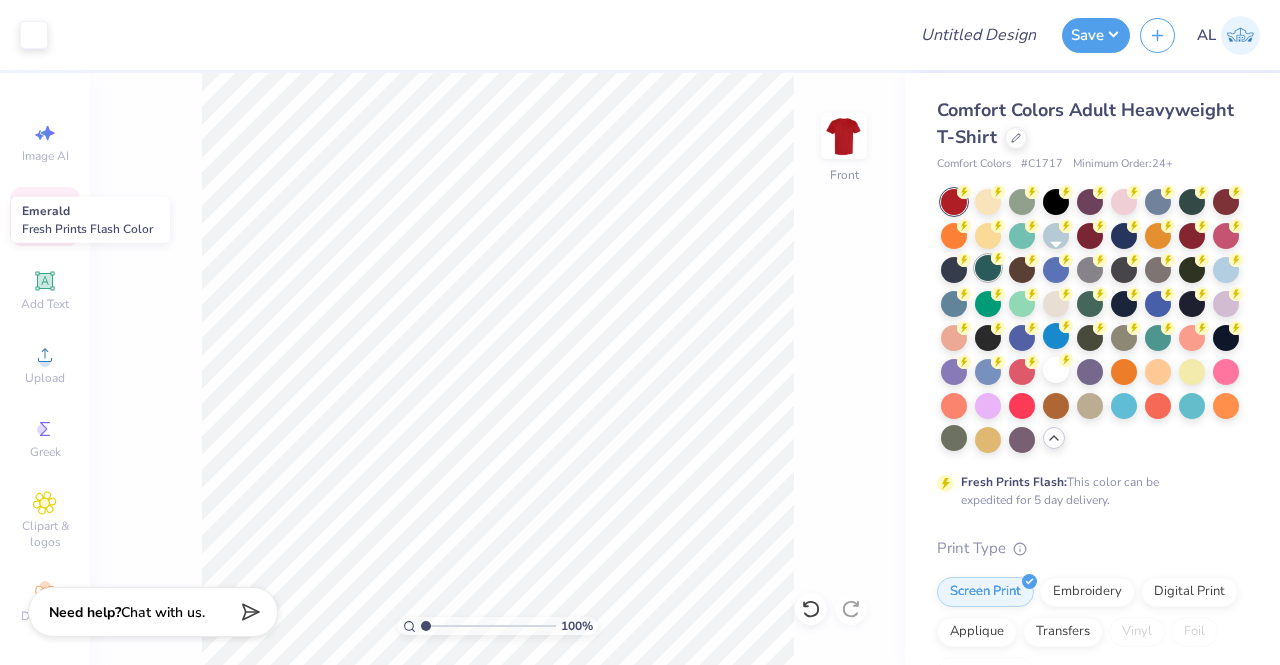 click at bounding box center [988, 268] 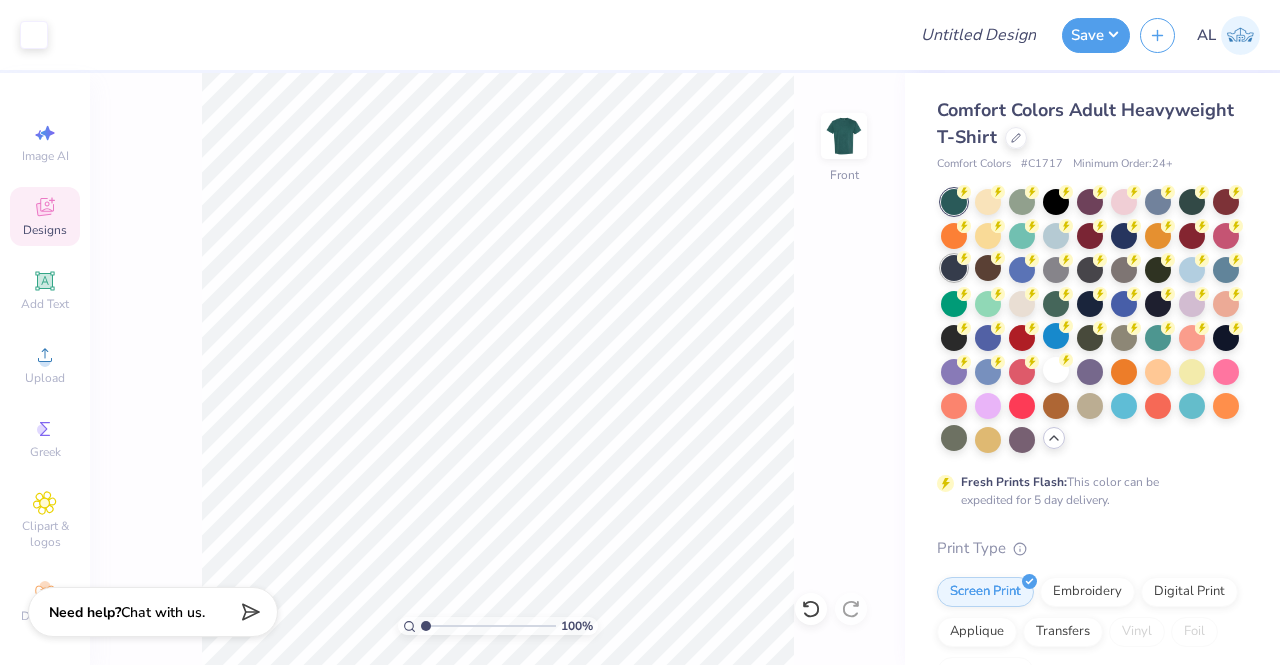 click at bounding box center [954, 268] 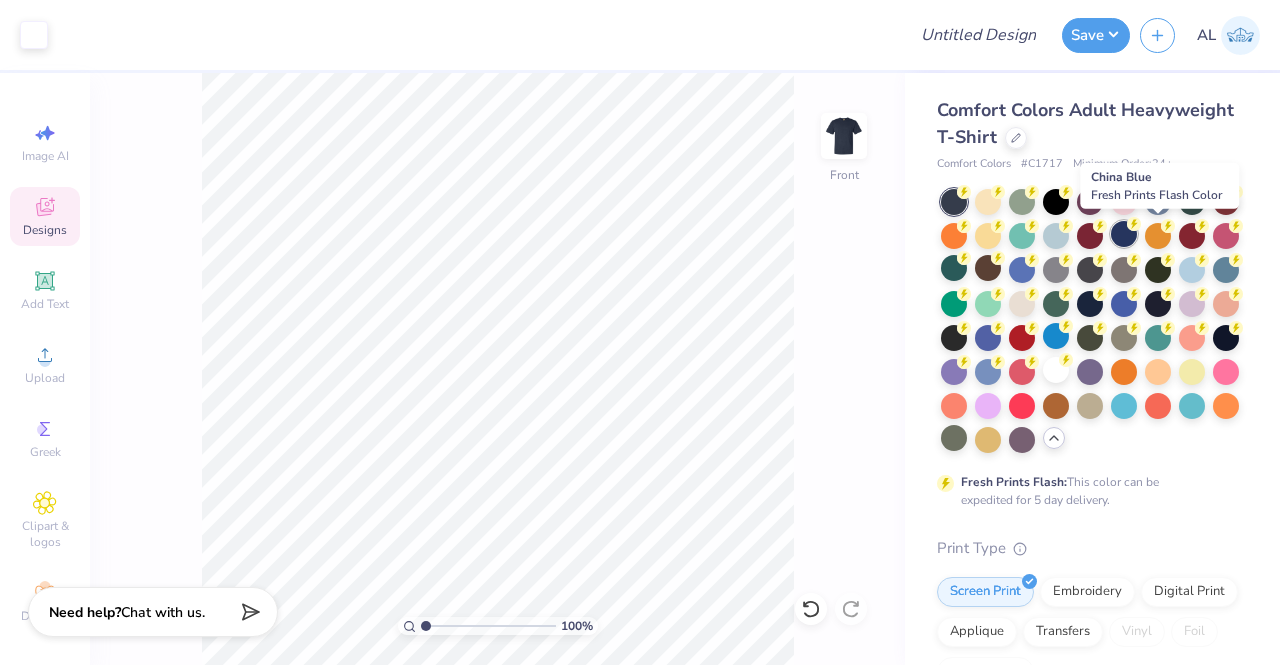 click at bounding box center [1124, 234] 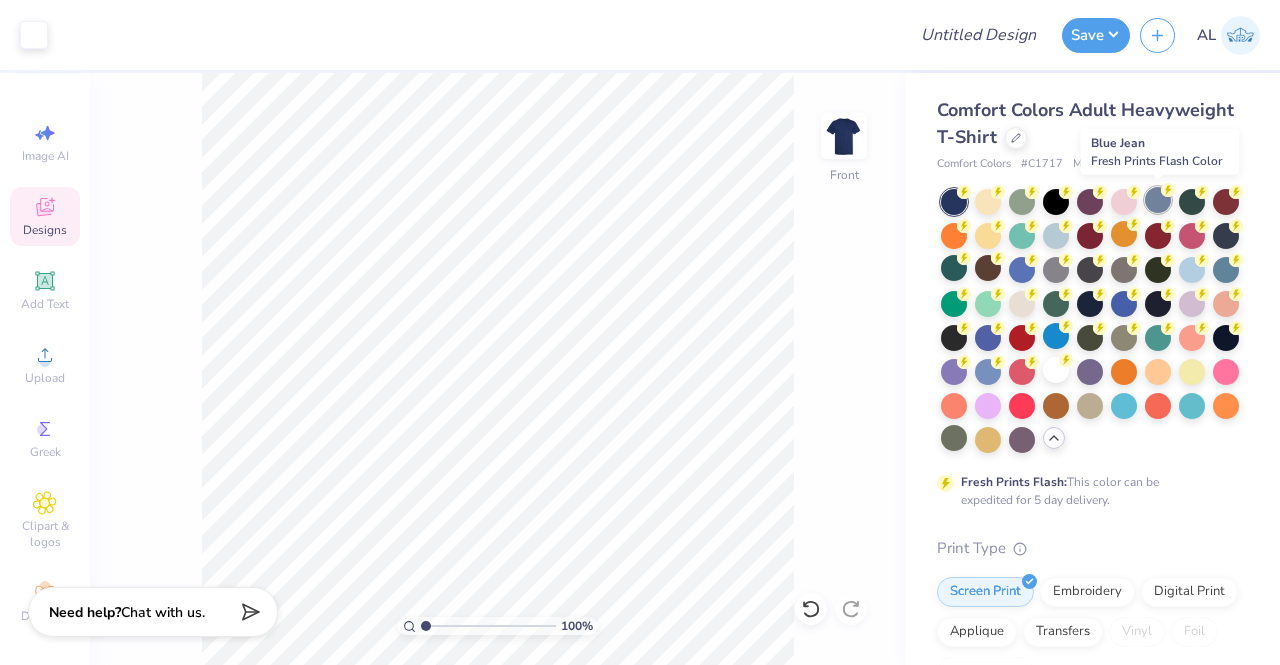 click at bounding box center (1158, 200) 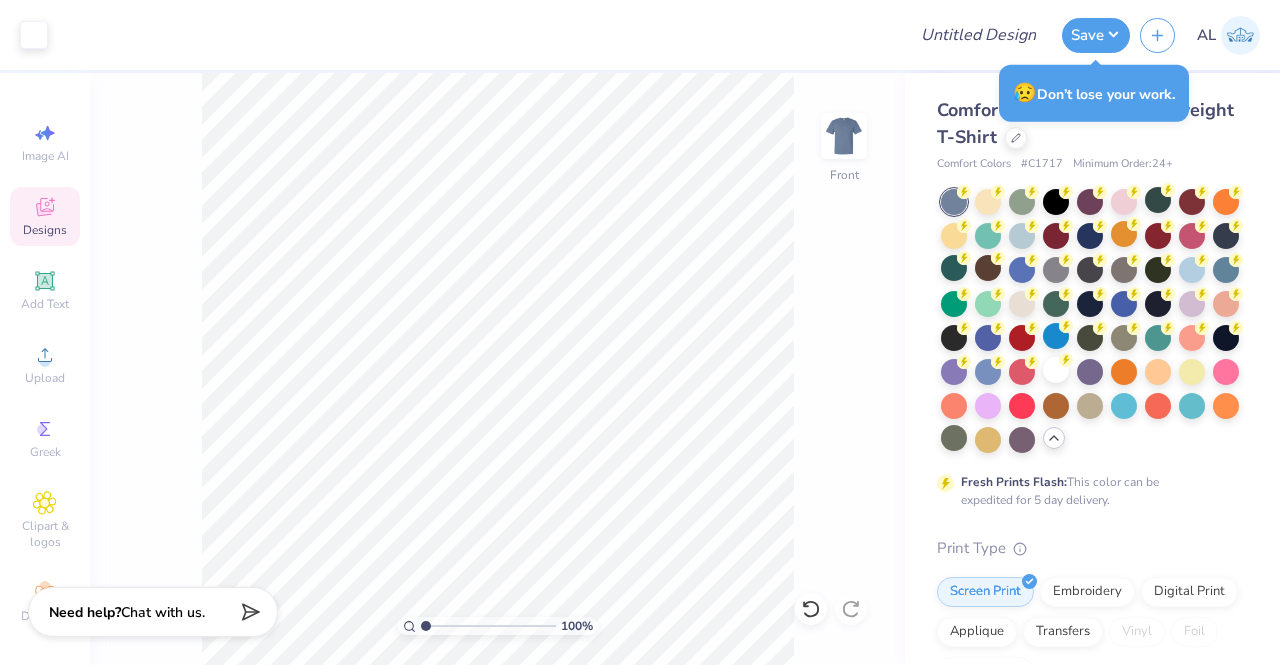 click on "100  % Front" at bounding box center (497, 369) 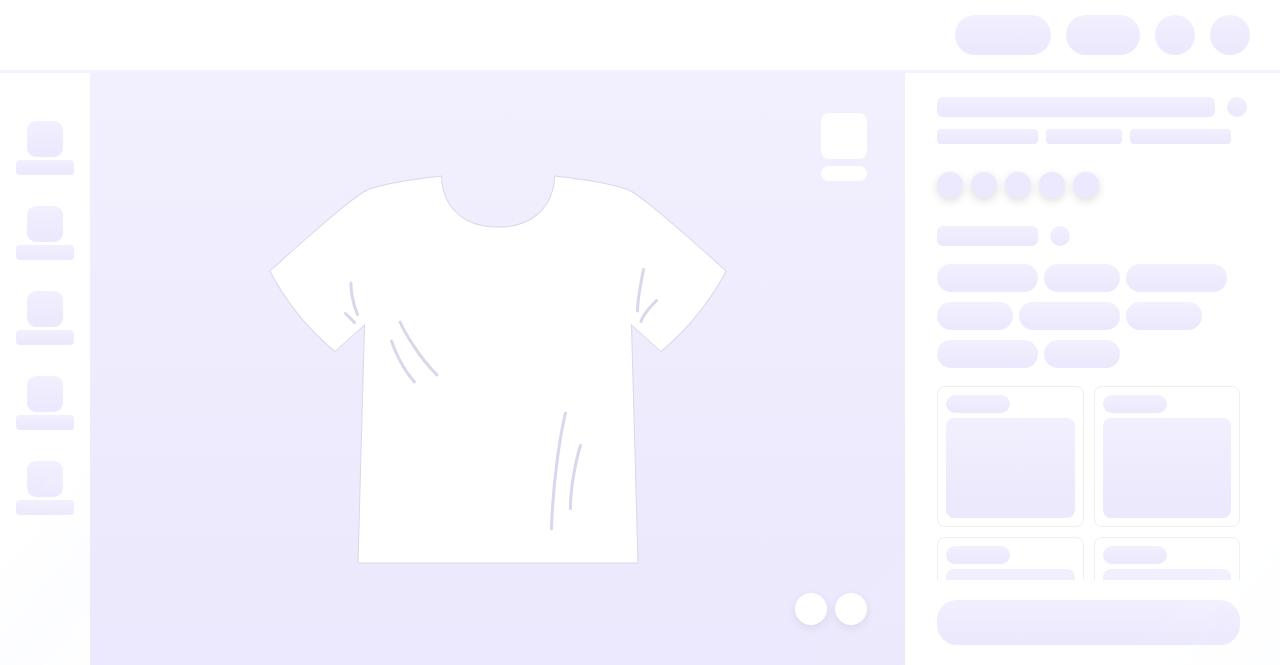 scroll, scrollTop: 0, scrollLeft: 0, axis: both 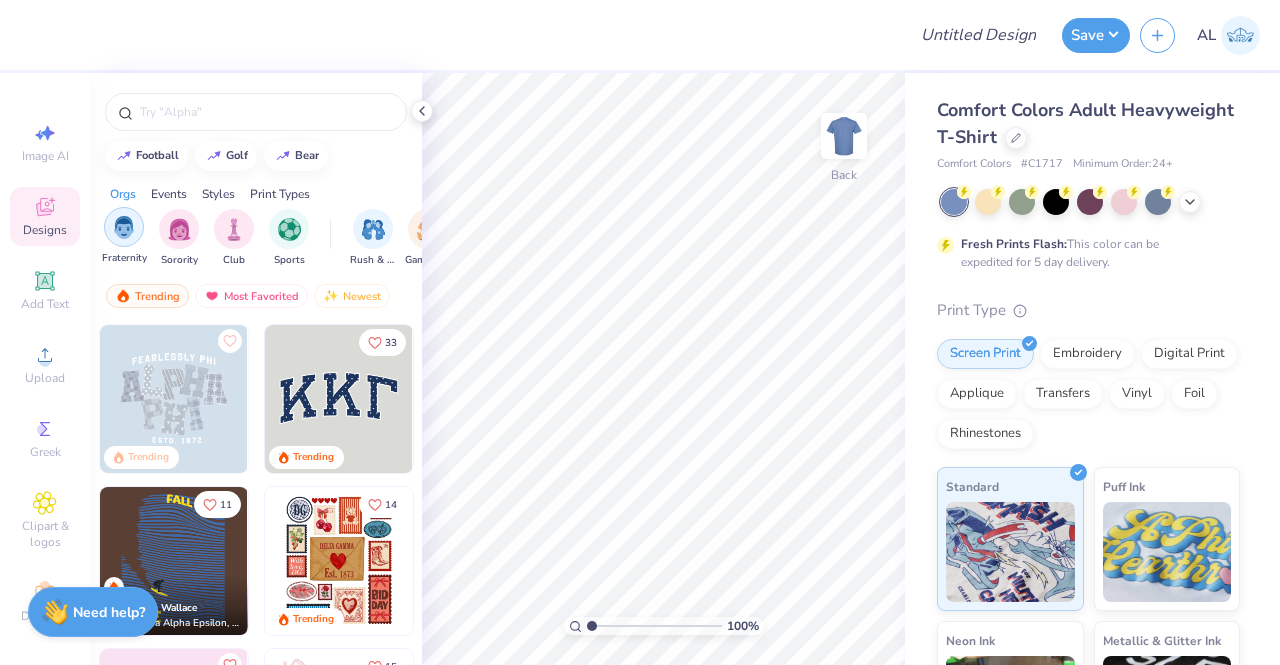 click at bounding box center (124, 227) 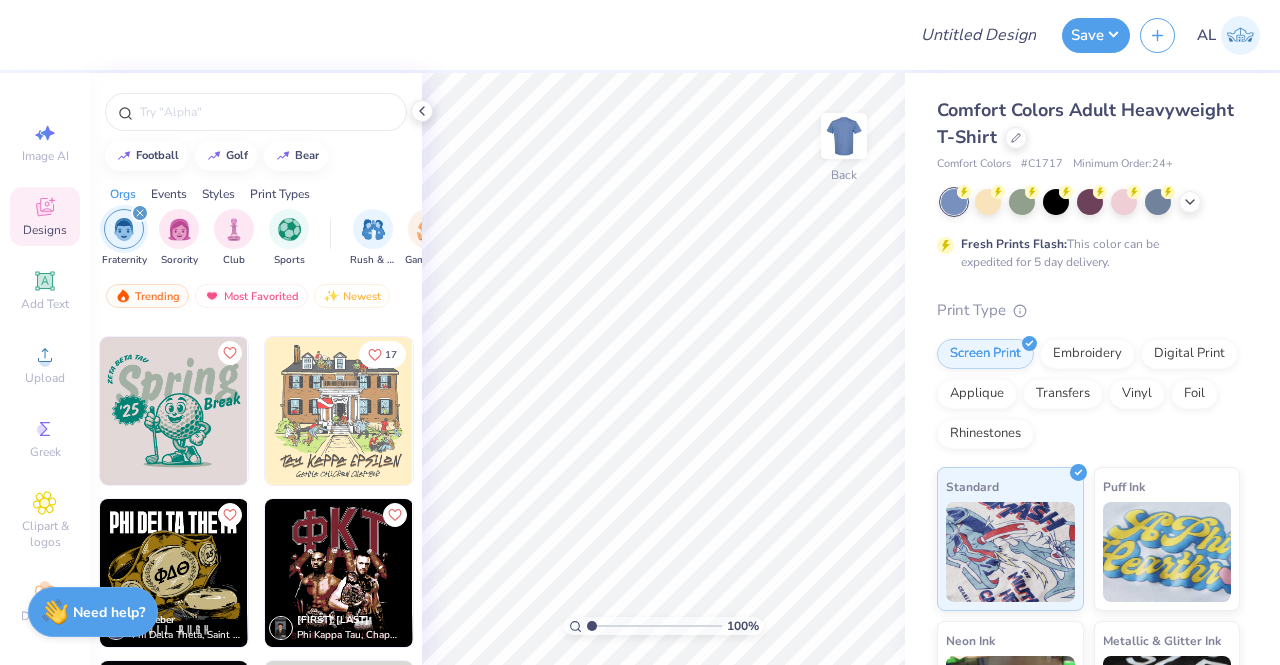 scroll, scrollTop: 6792, scrollLeft: 0, axis: vertical 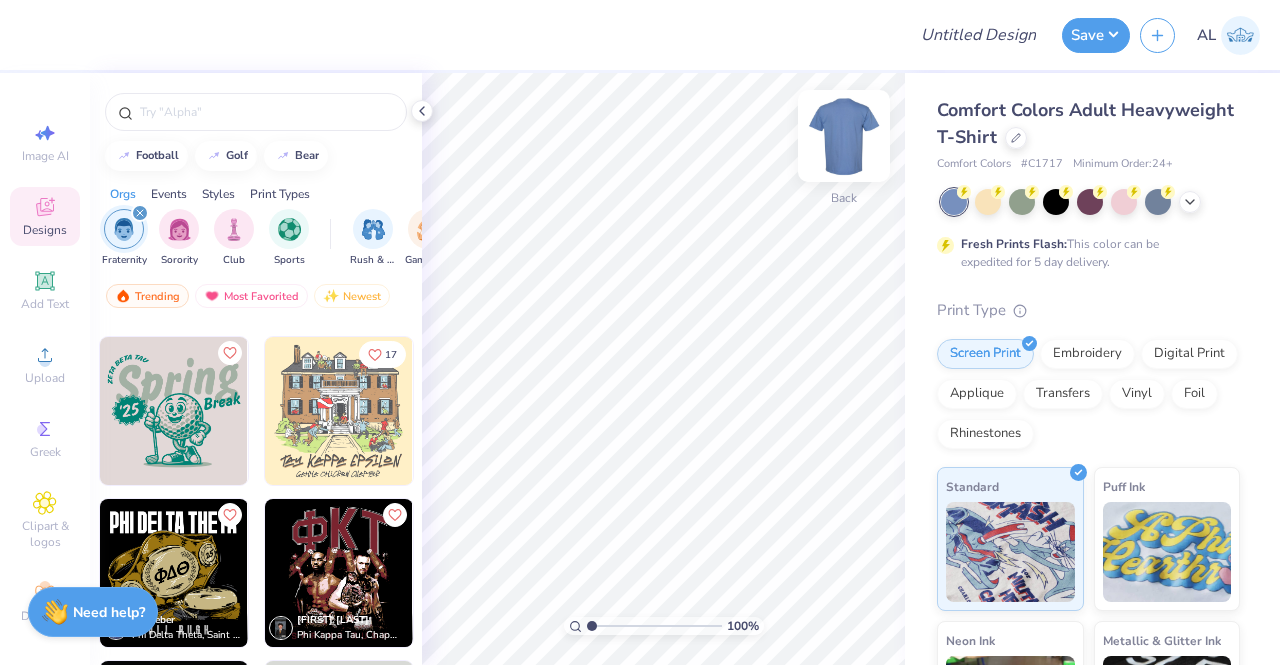 click at bounding box center [844, 136] 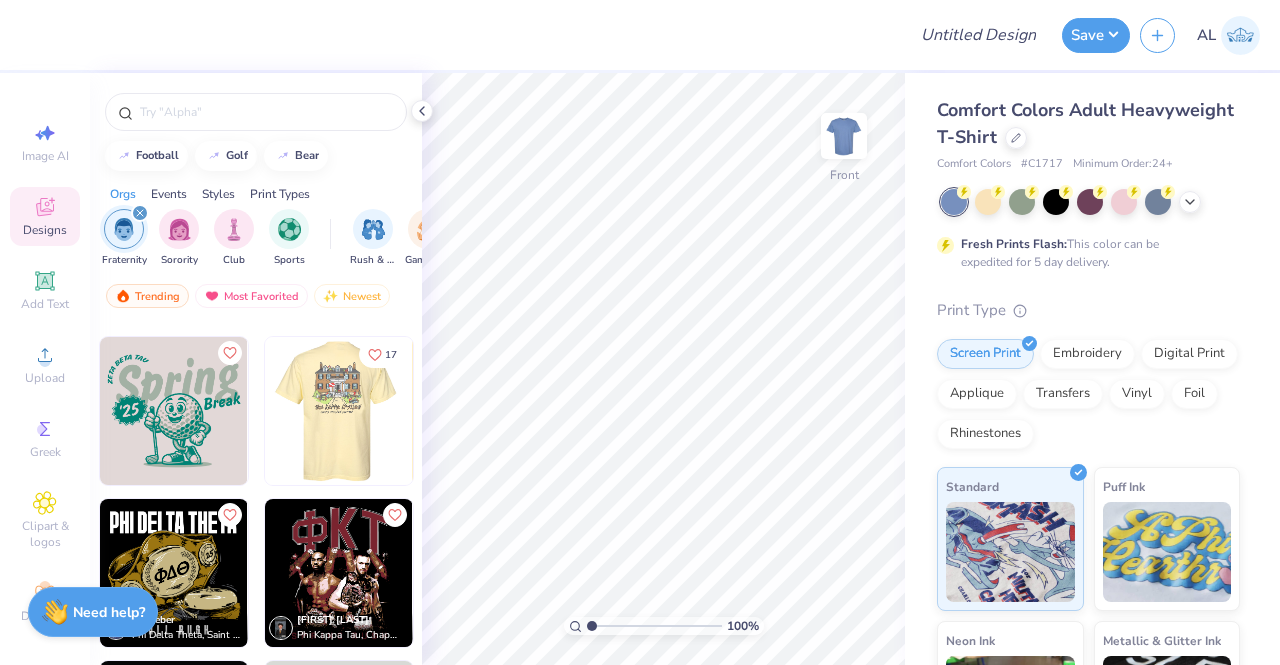click at bounding box center [191, 411] 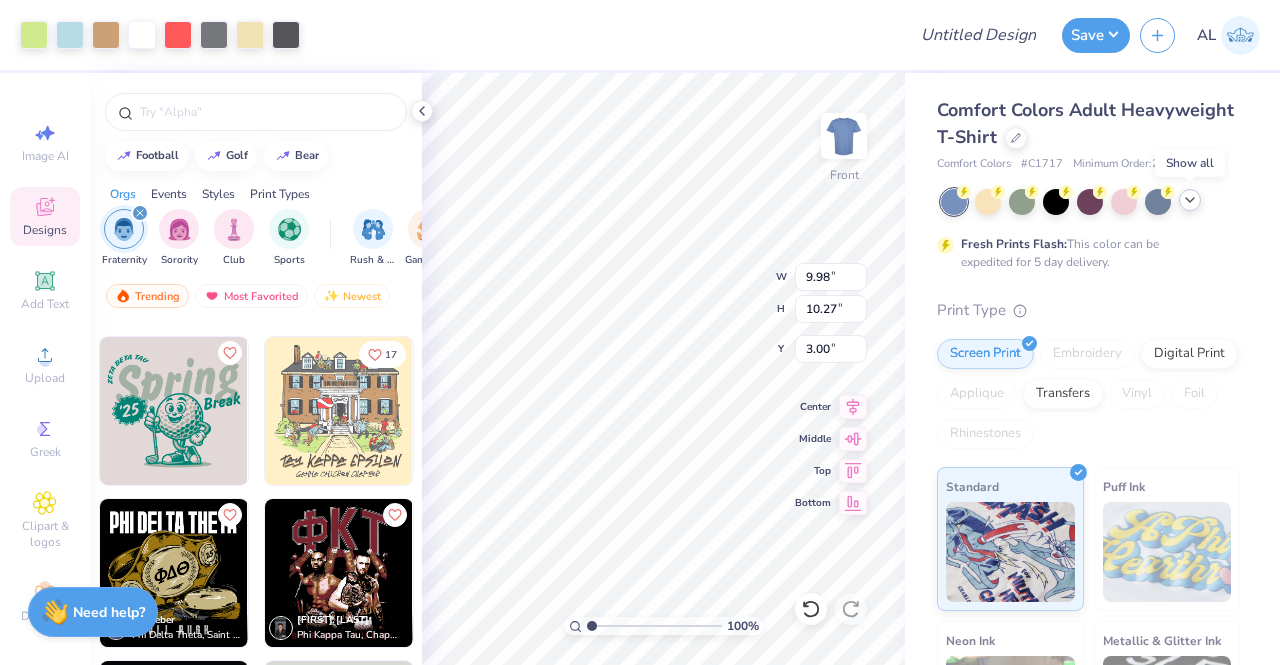 click 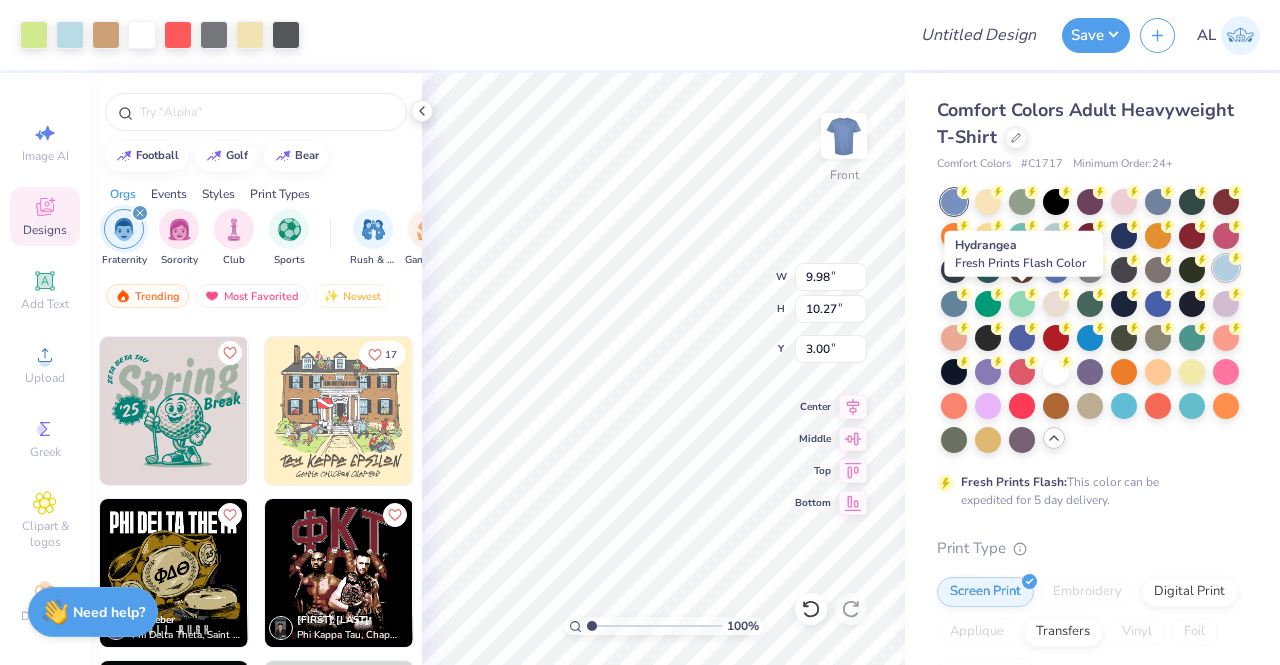click at bounding box center (1226, 268) 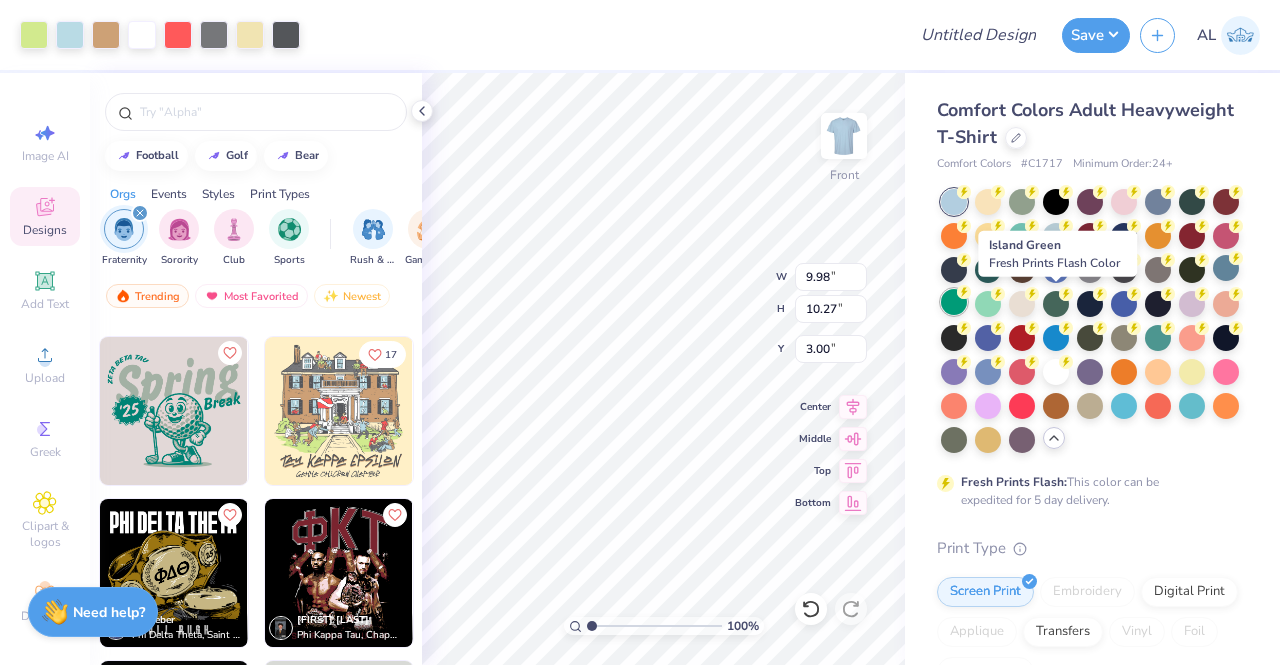 click at bounding box center [954, 302] 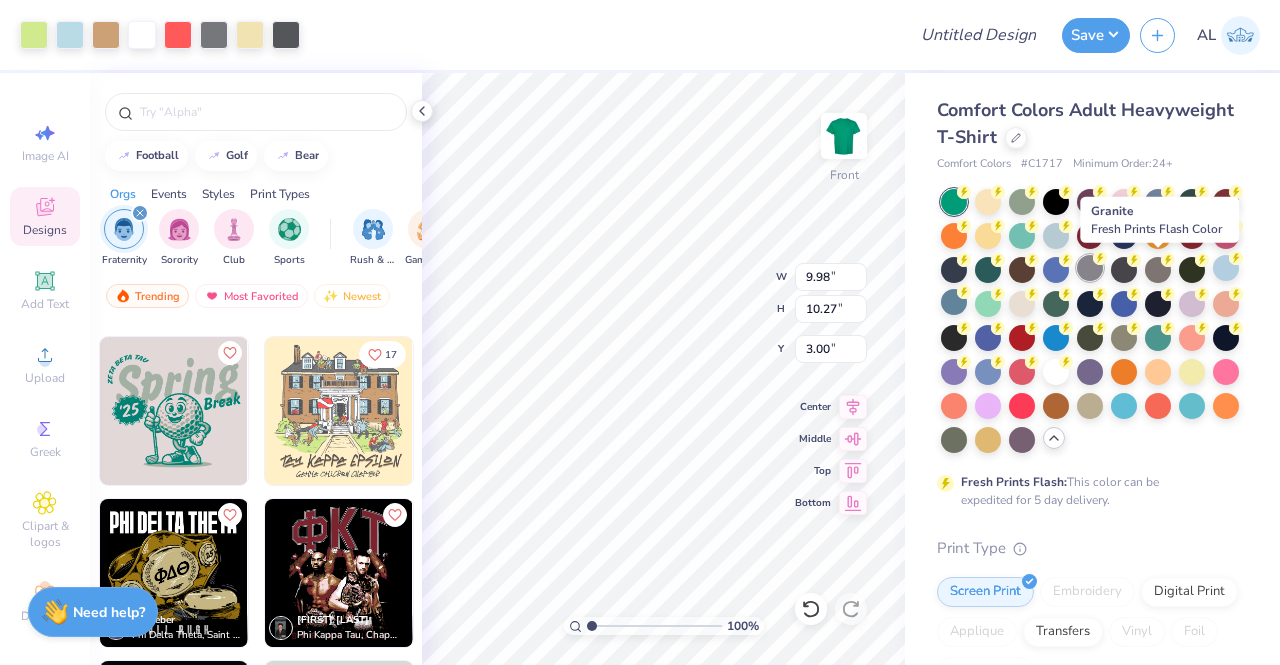 click at bounding box center (1090, 268) 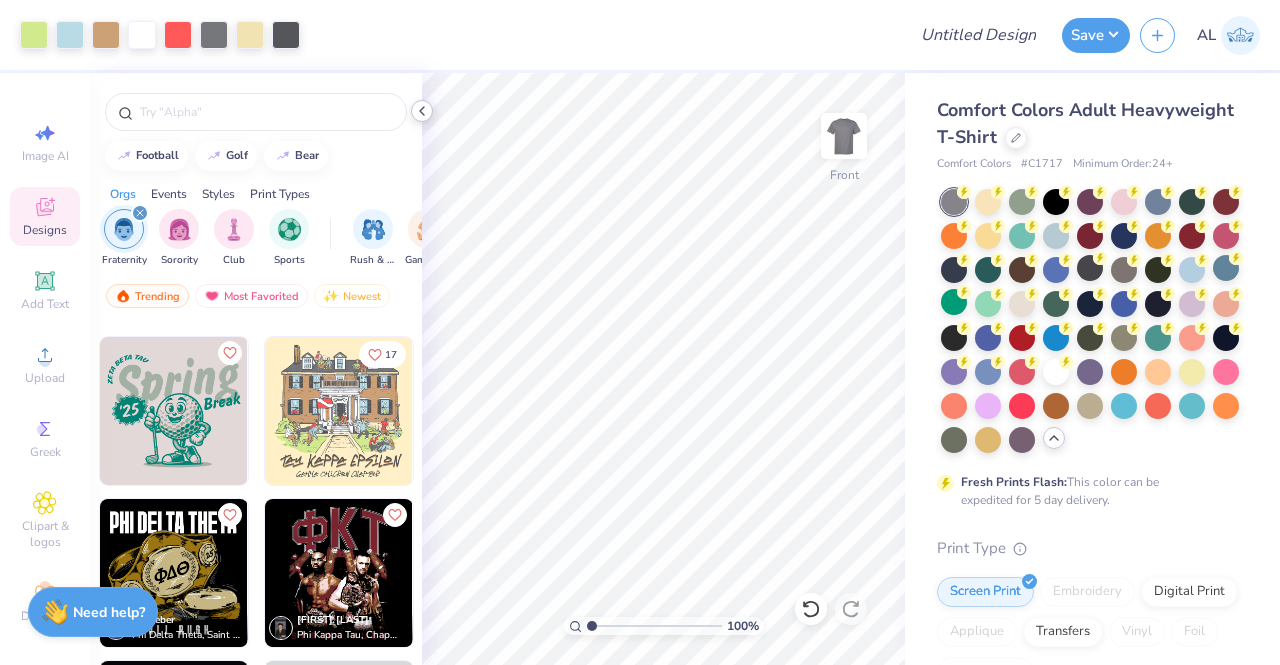 click 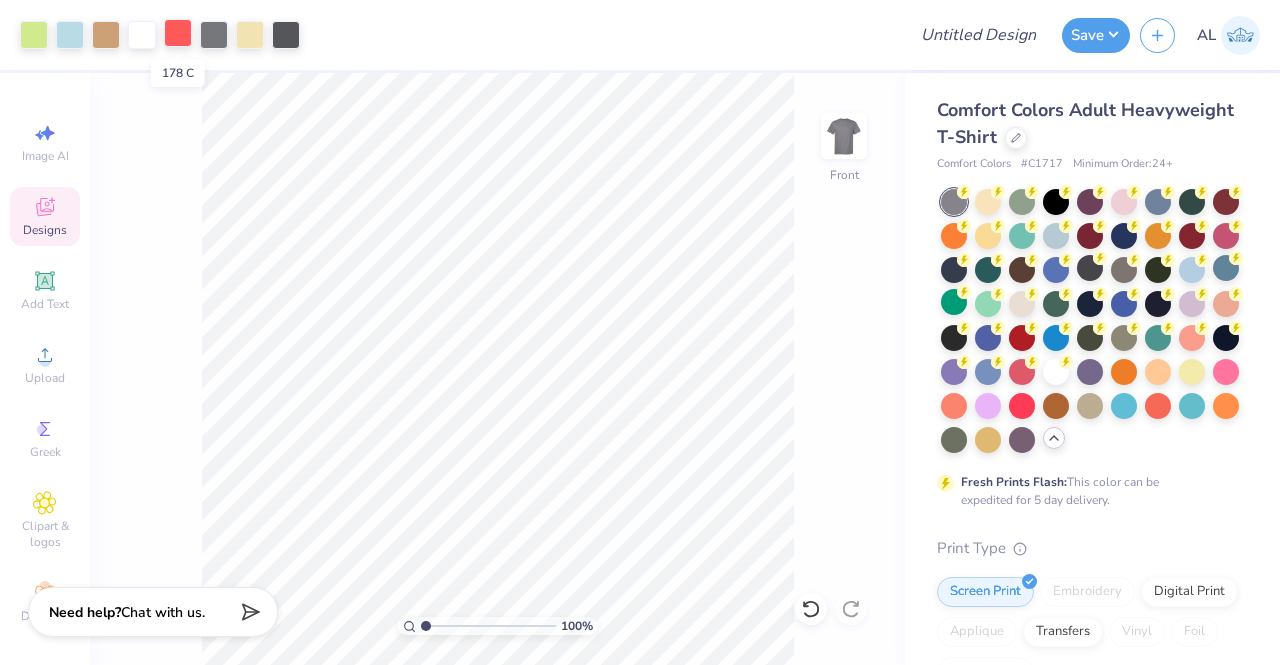 click at bounding box center [178, 33] 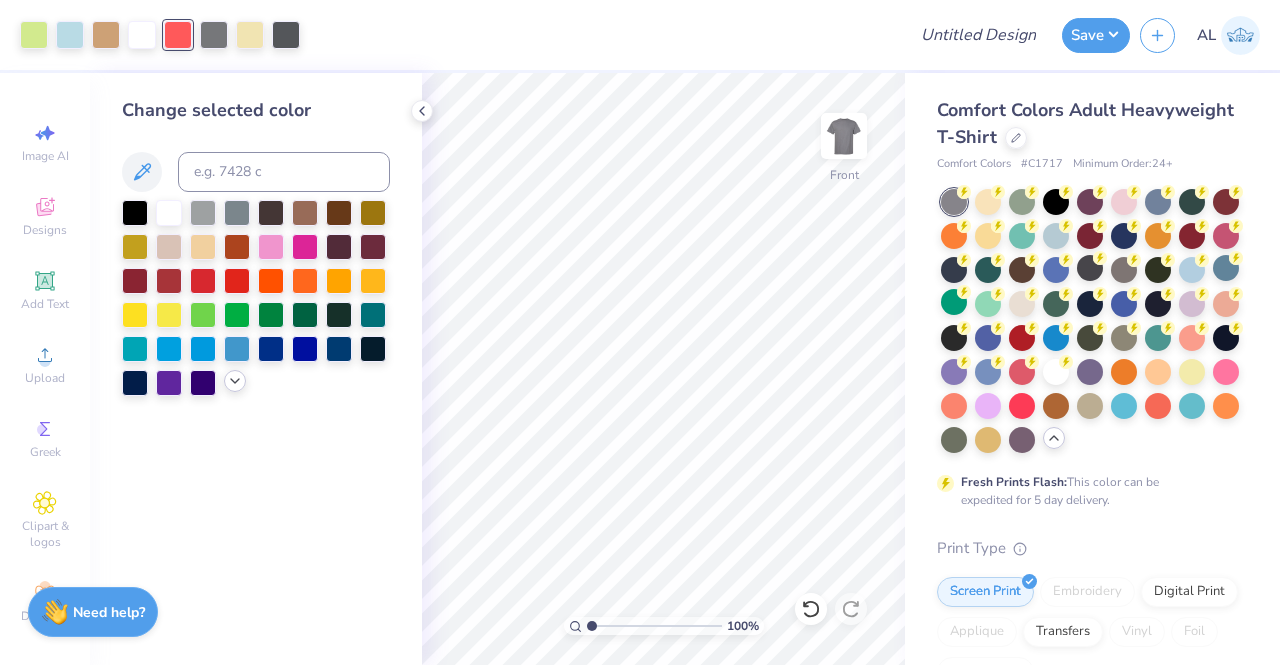 click 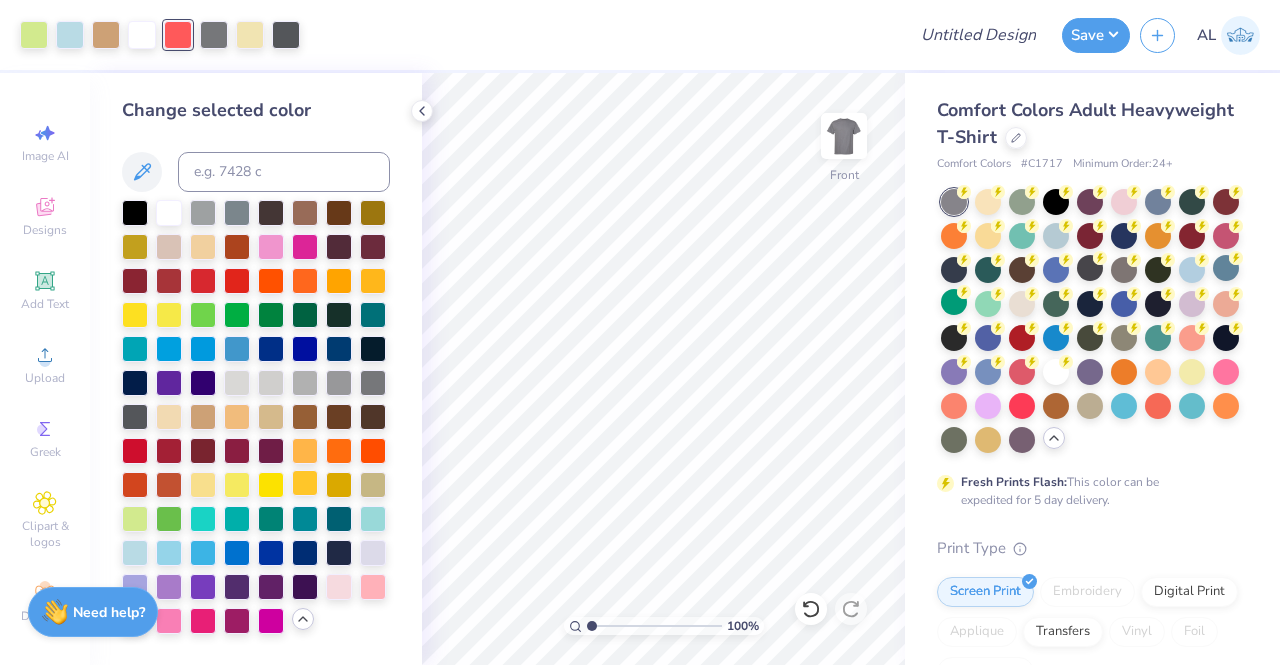click at bounding box center (203, 587) 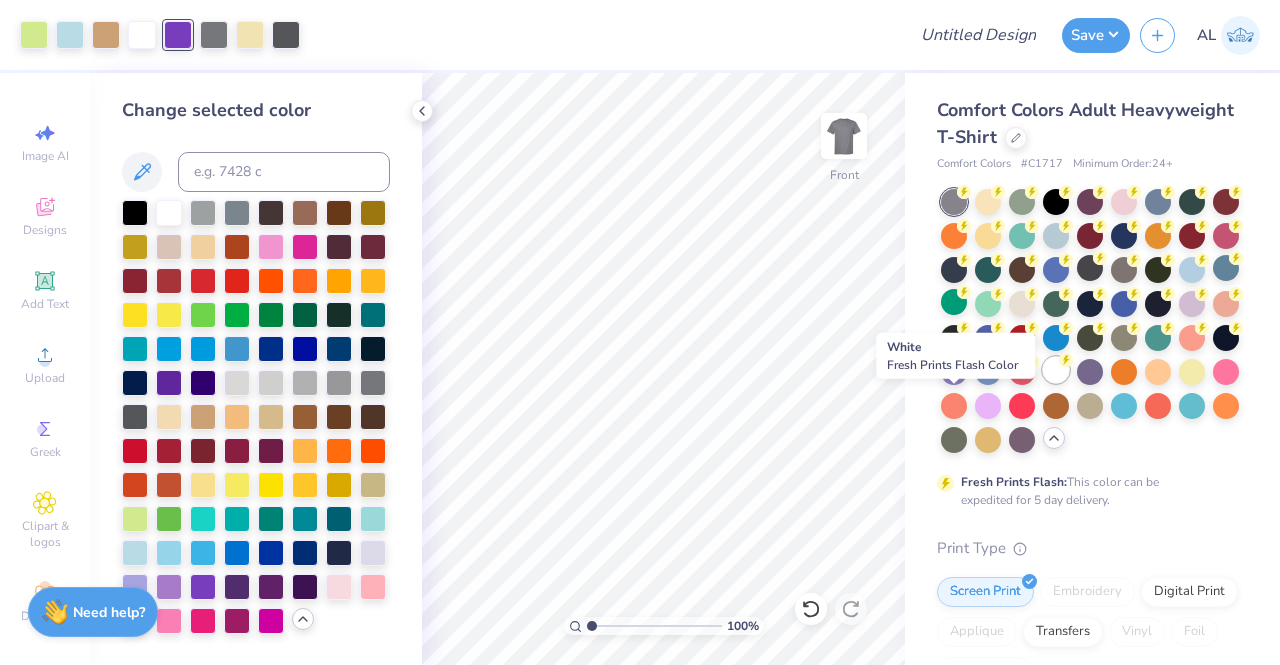 click at bounding box center [1056, 370] 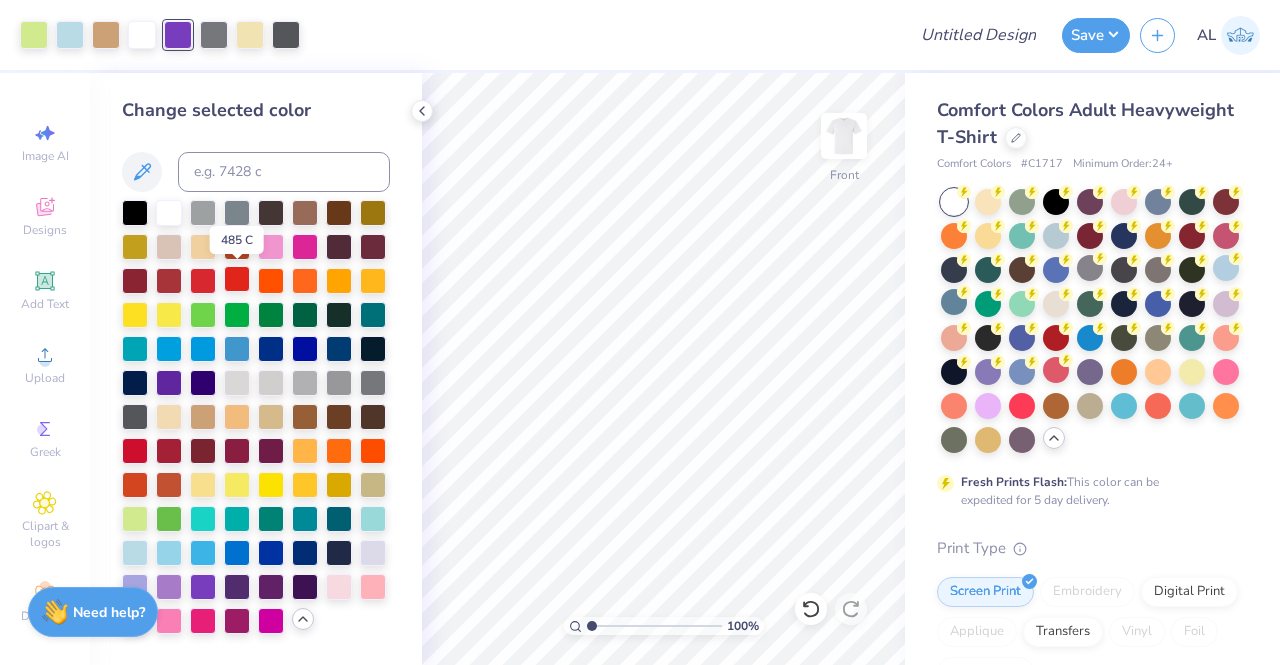 click at bounding box center (237, 279) 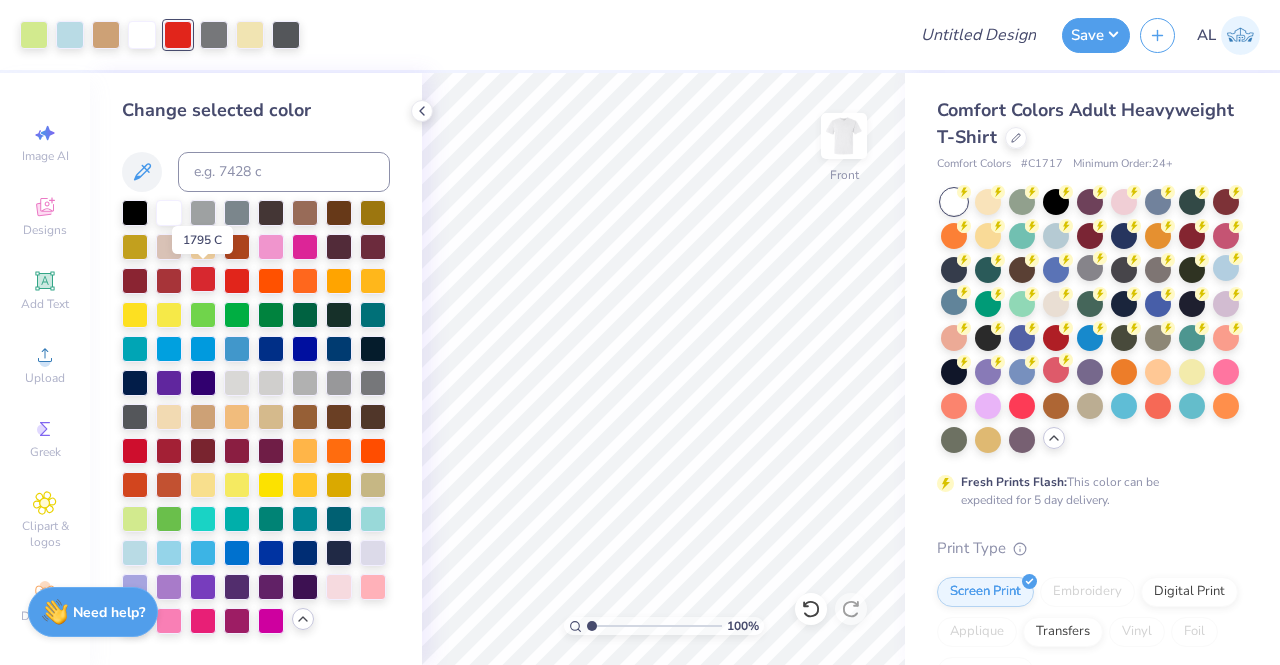 click at bounding box center [203, 279] 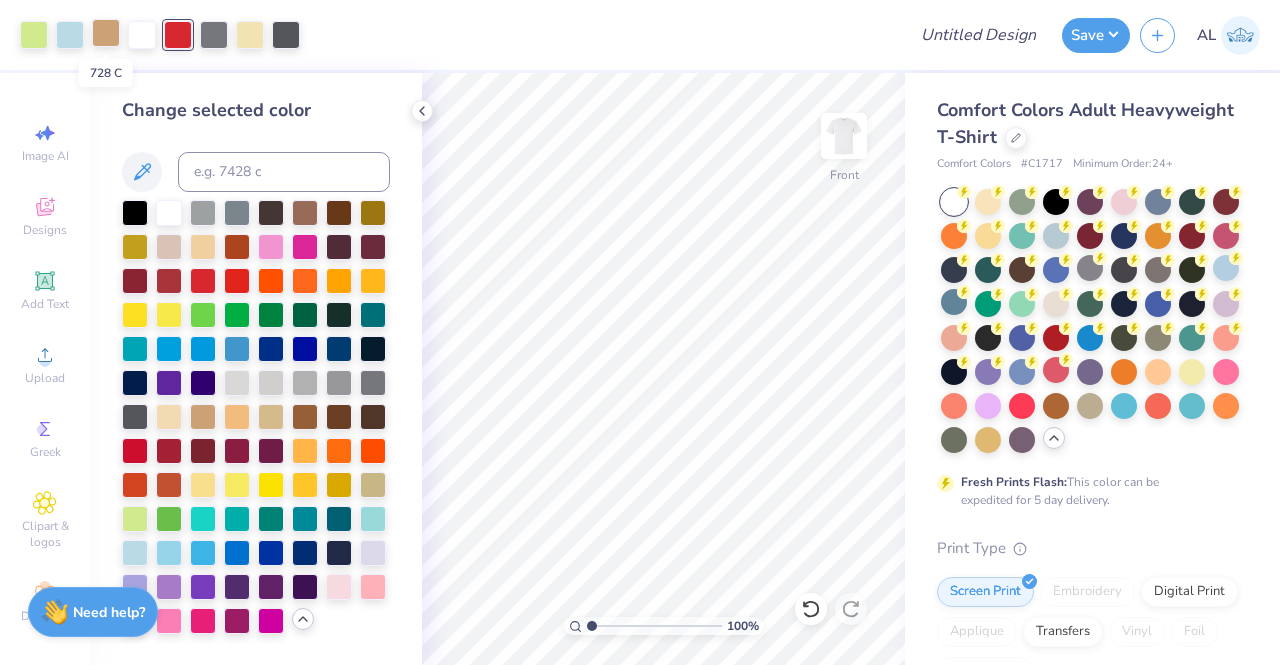 click at bounding box center [106, 33] 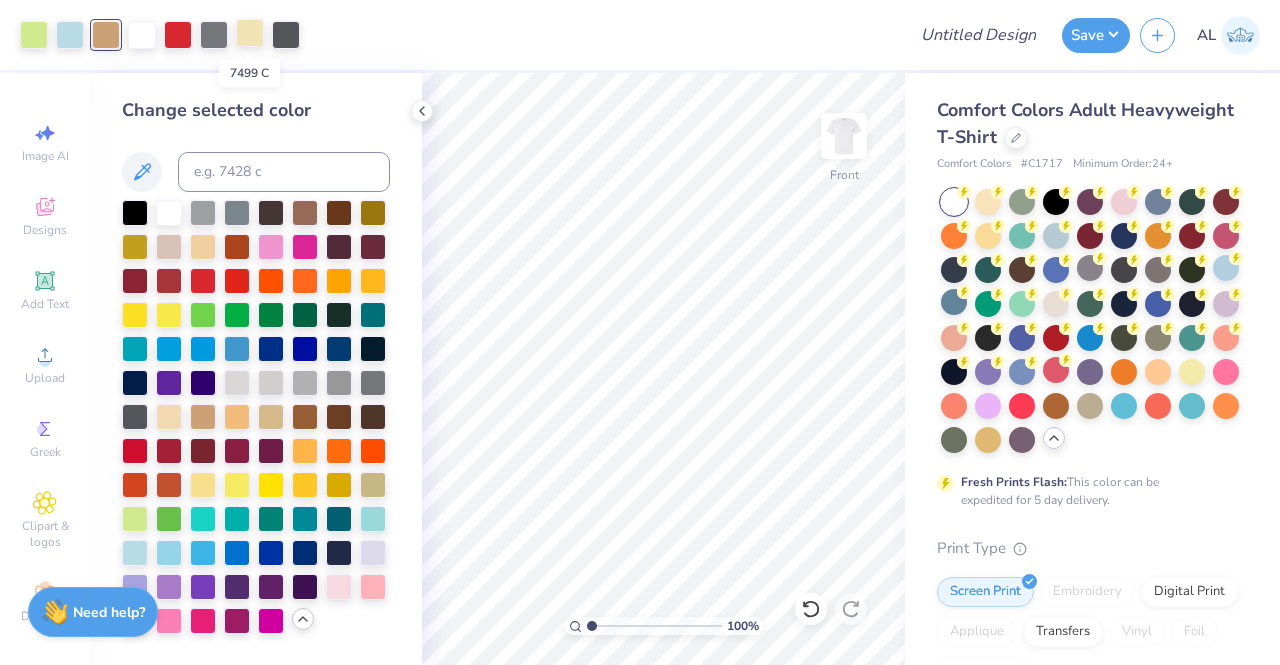 click at bounding box center (250, 33) 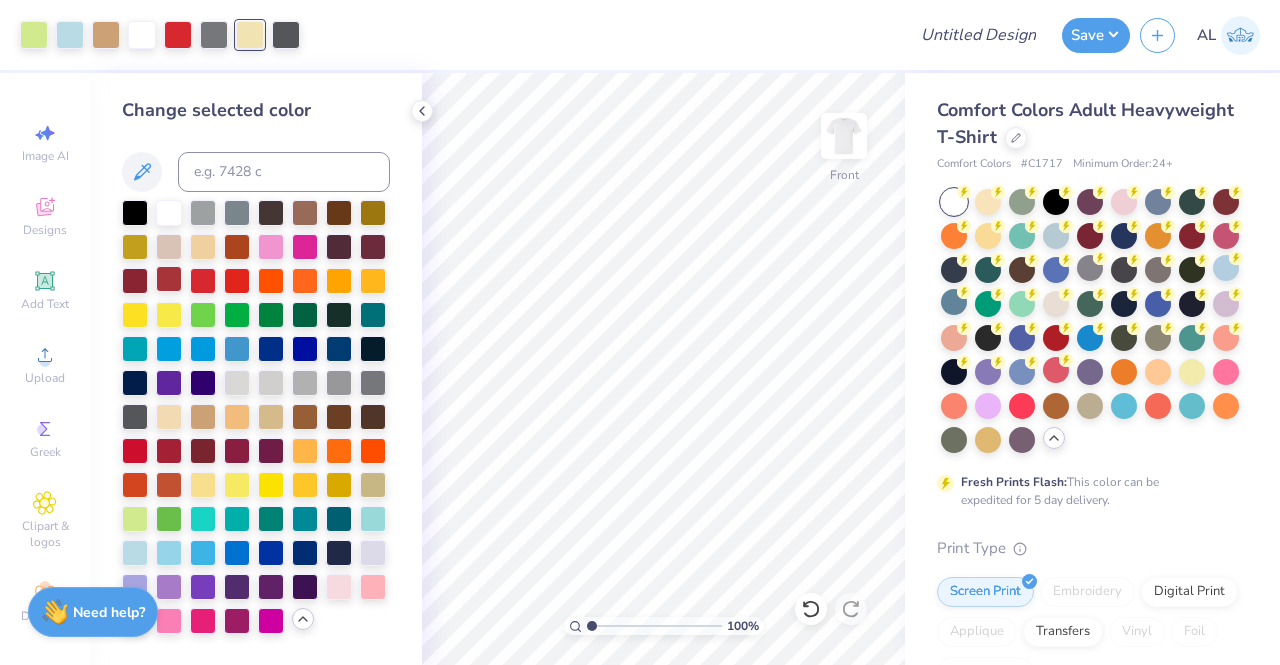 click at bounding box center [169, 279] 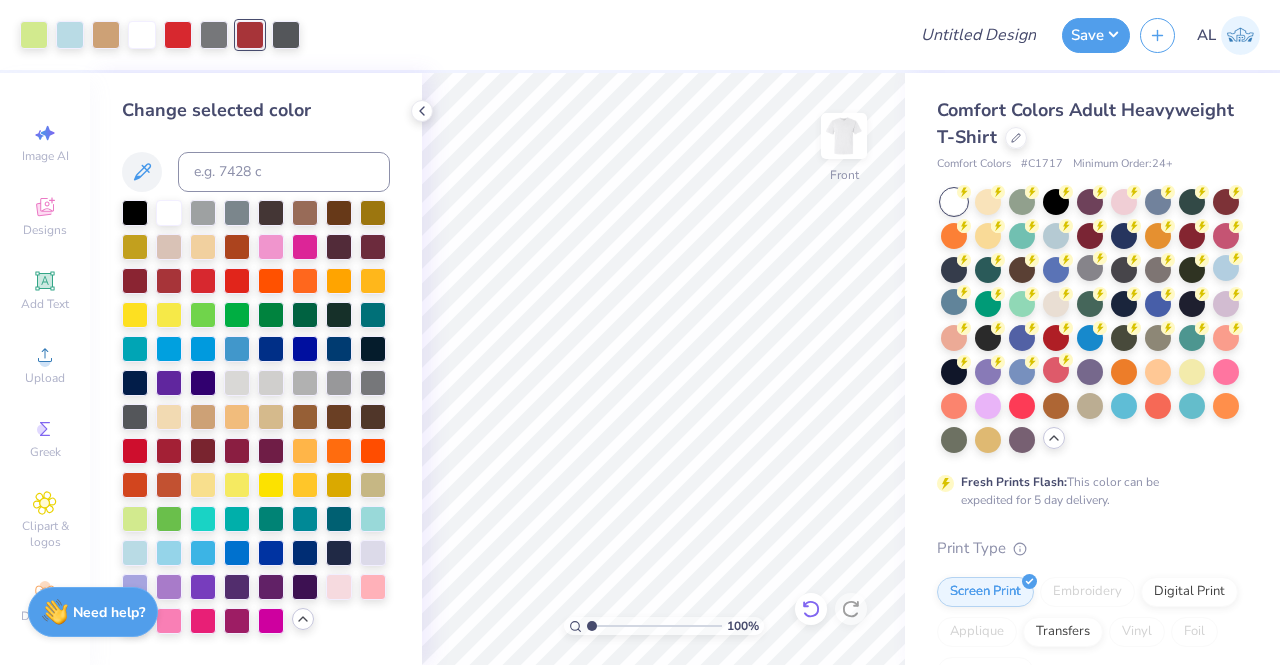 click 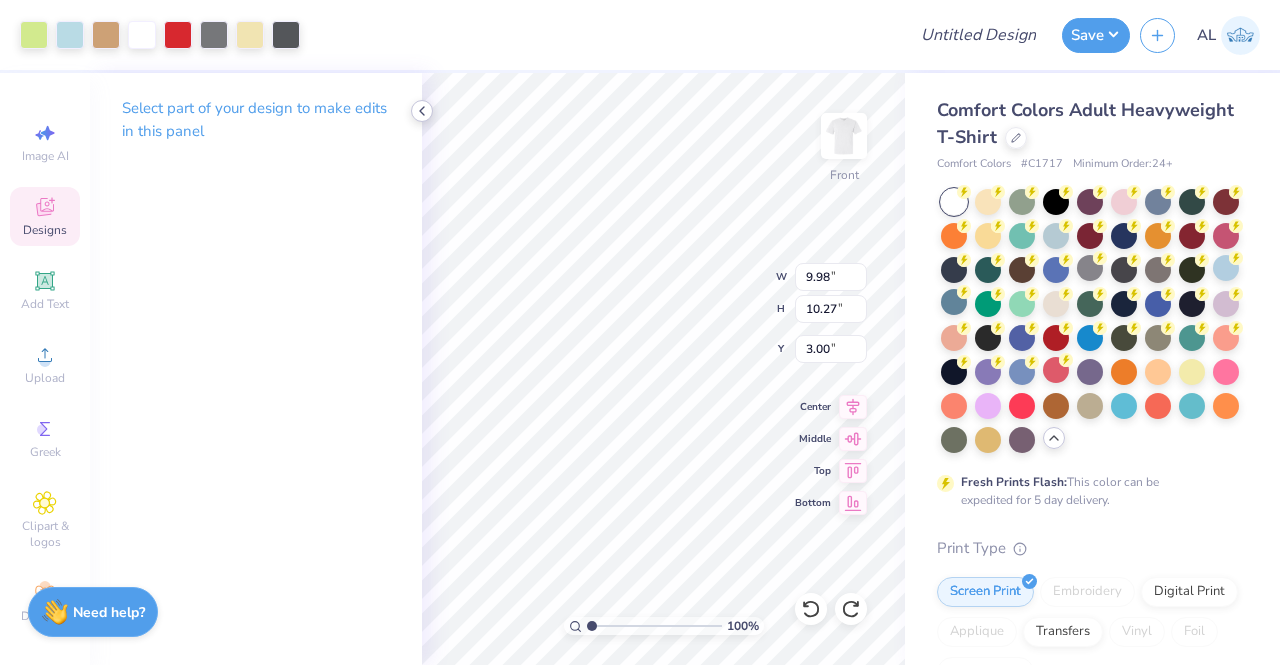 click 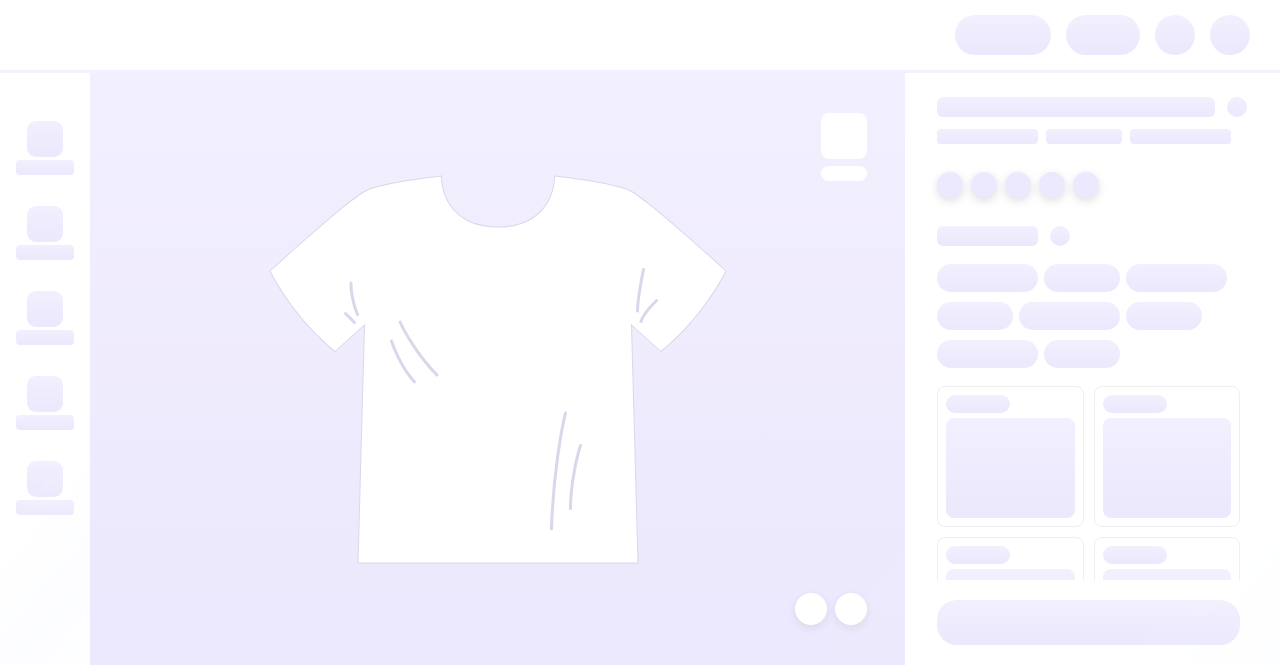 scroll, scrollTop: 0, scrollLeft: 0, axis: both 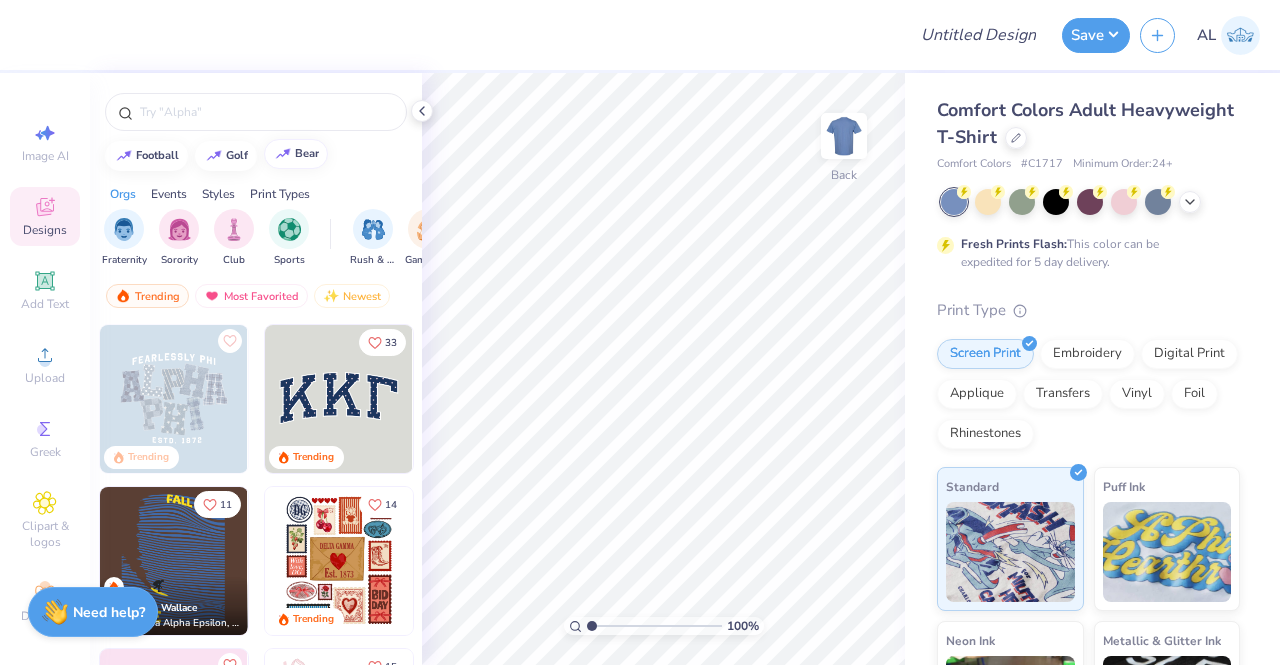 click at bounding box center [844, 136] 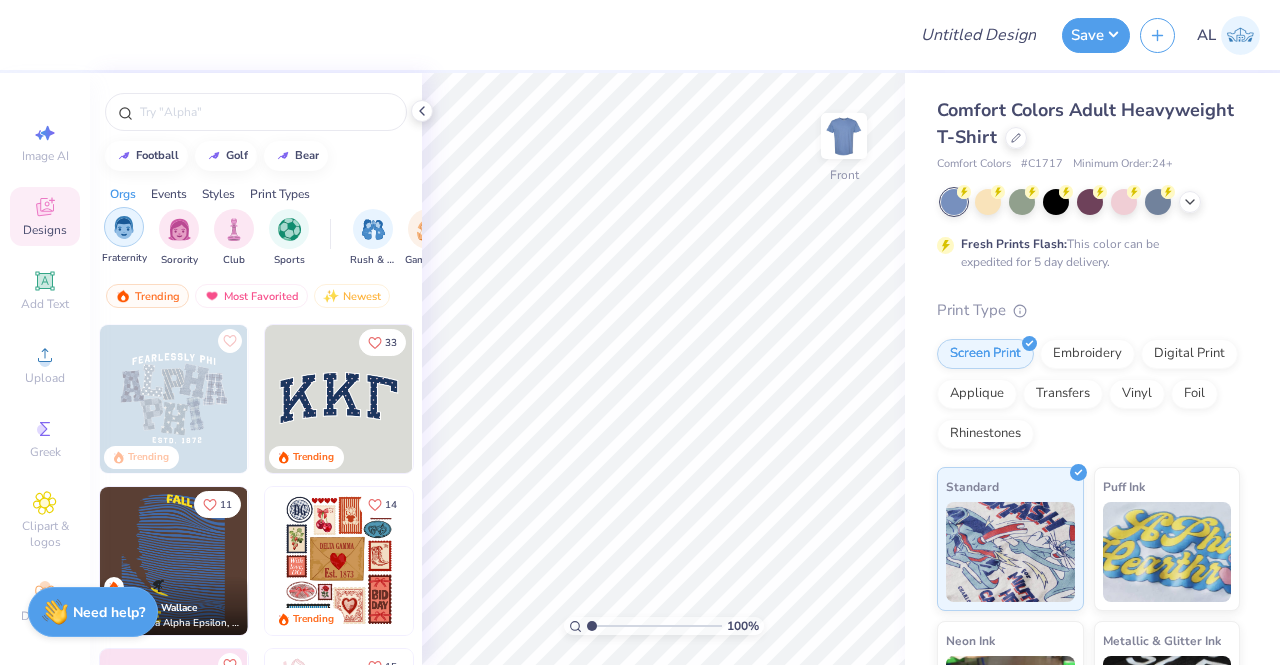 click at bounding box center [124, 227] 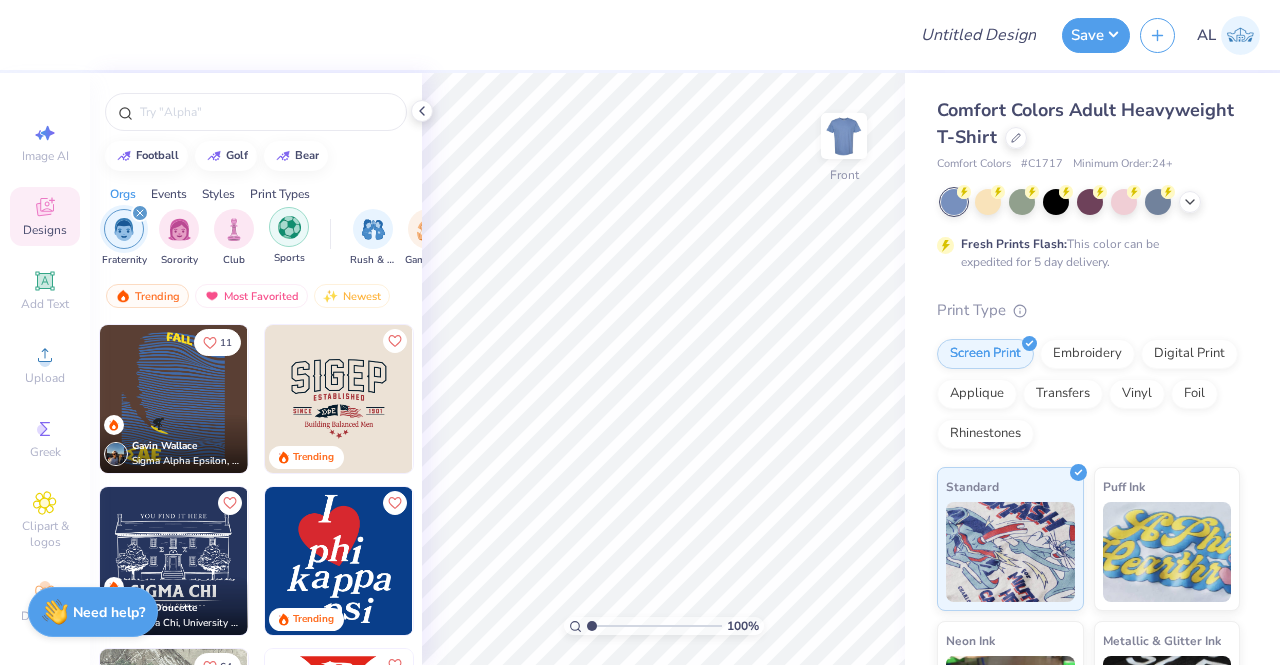 click at bounding box center (289, 227) 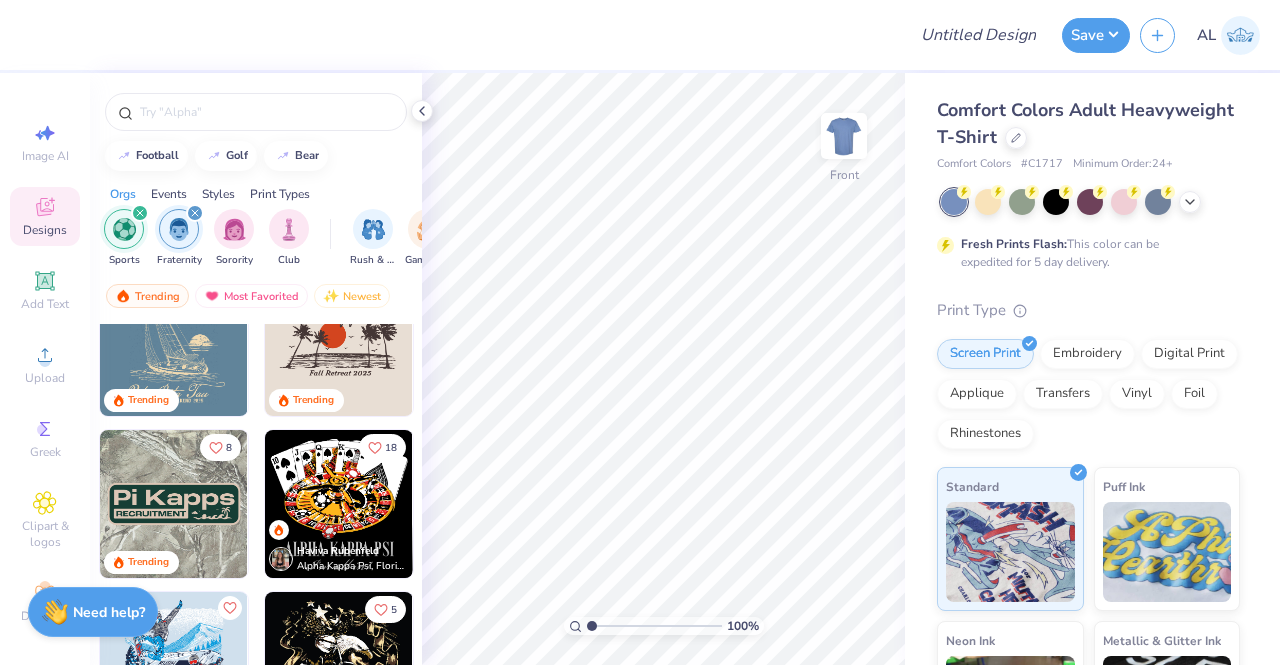 scroll, scrollTop: 1142, scrollLeft: 0, axis: vertical 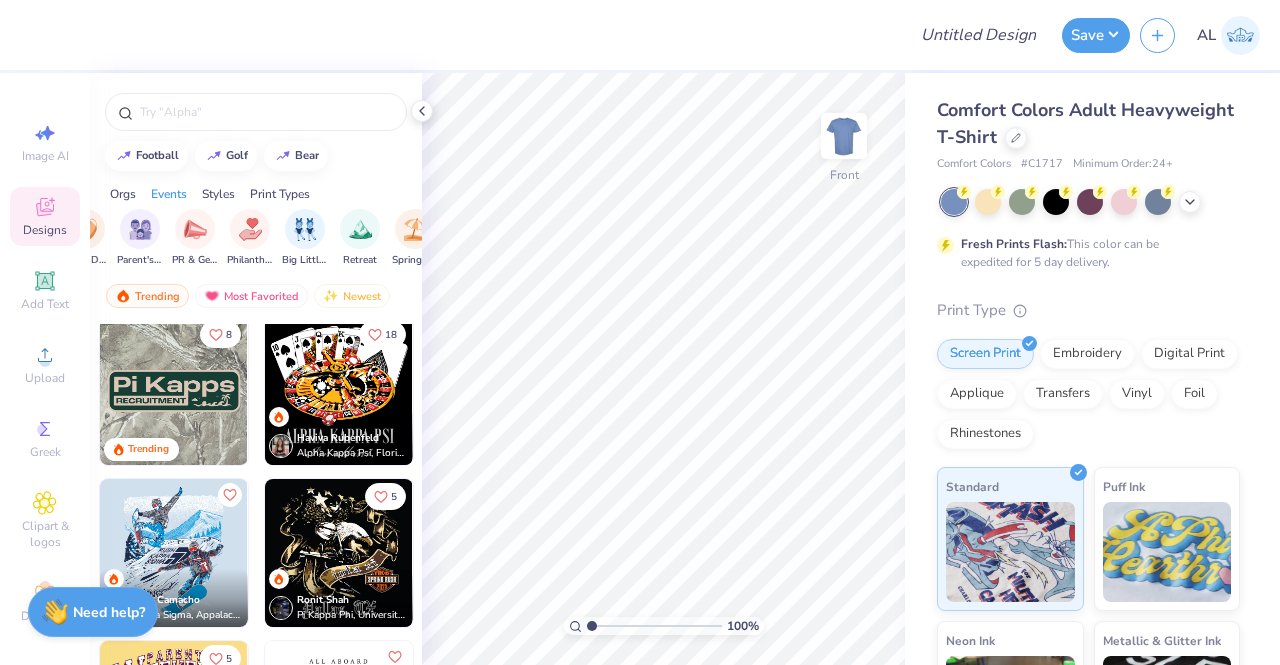 click on "Styles" at bounding box center (218, 194) 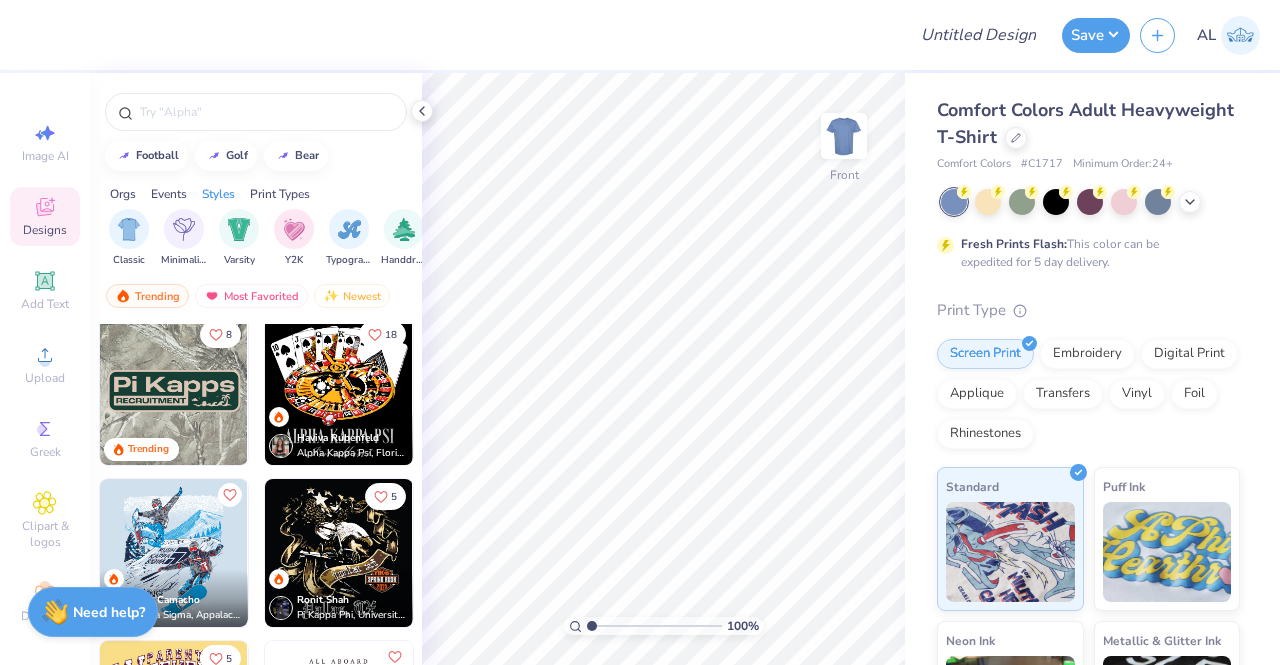 scroll, scrollTop: 0, scrollLeft: 1048, axis: horizontal 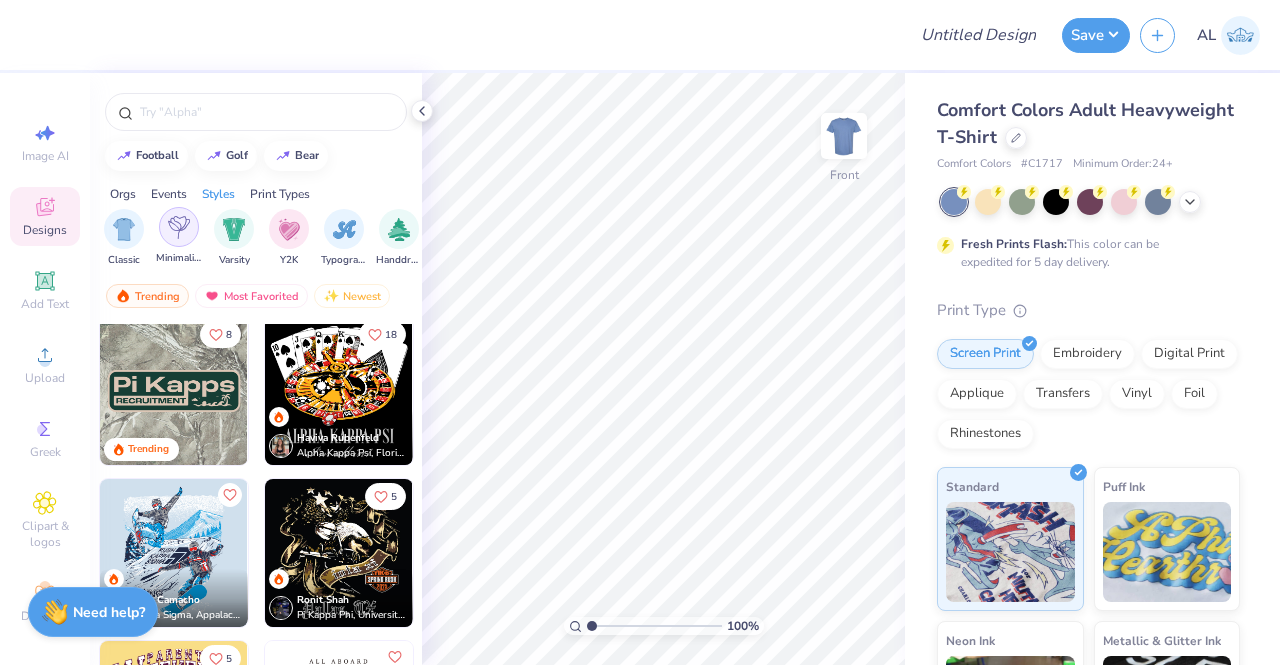 click at bounding box center (179, 227) 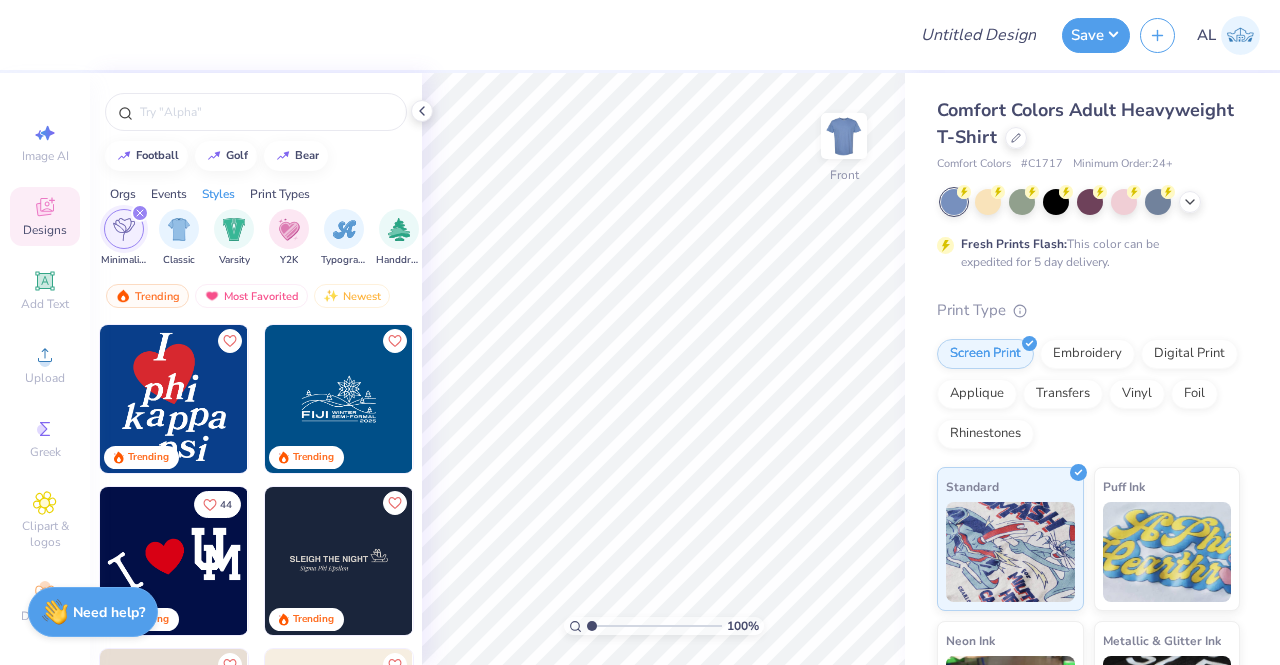 click at bounding box center [140, 213] 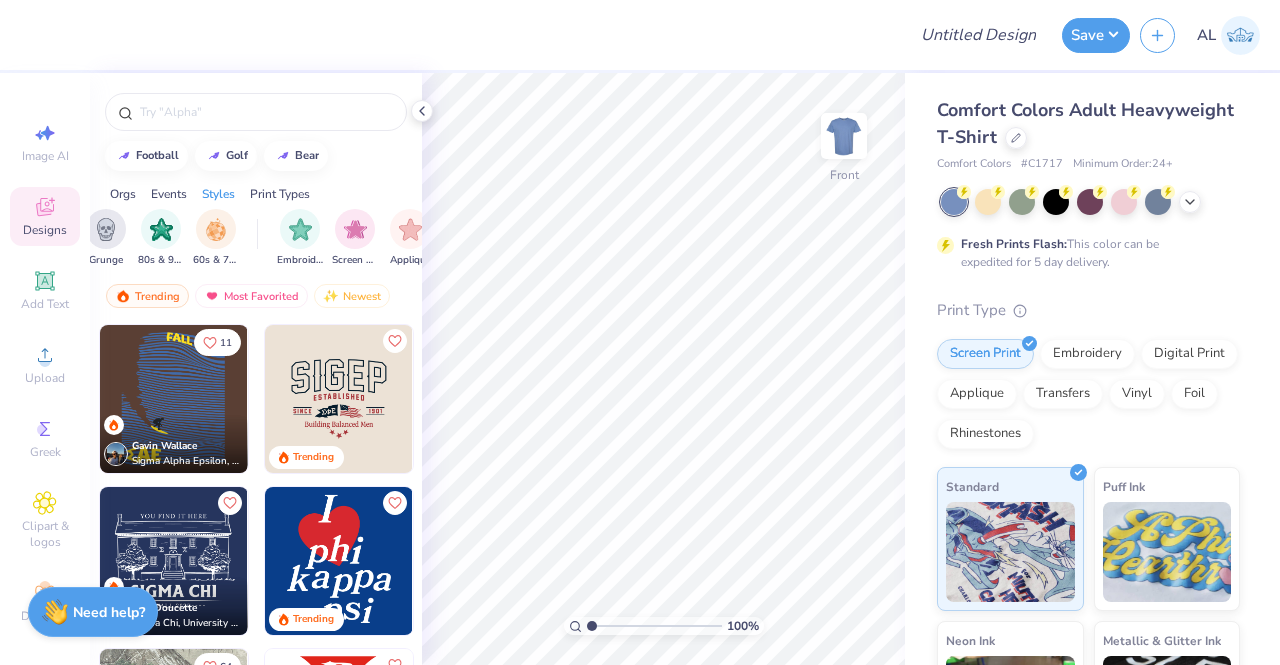 scroll, scrollTop: 0, scrollLeft: 1179, axis: horizontal 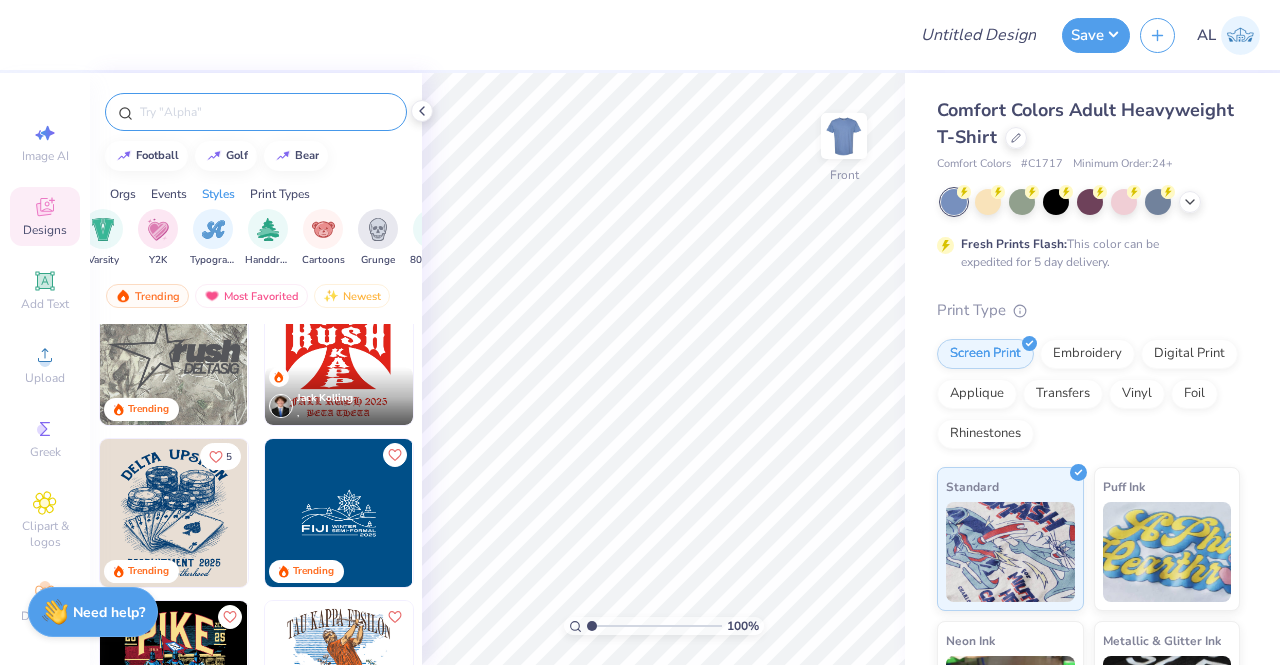 click at bounding box center (266, 112) 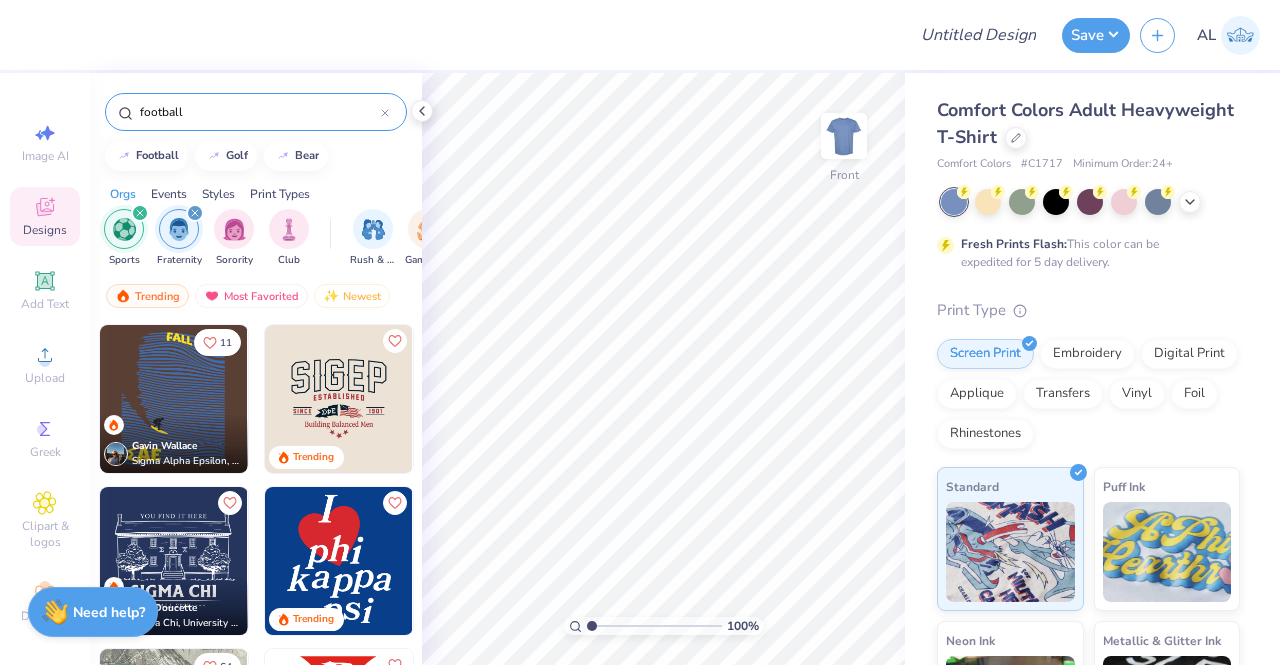type on "football" 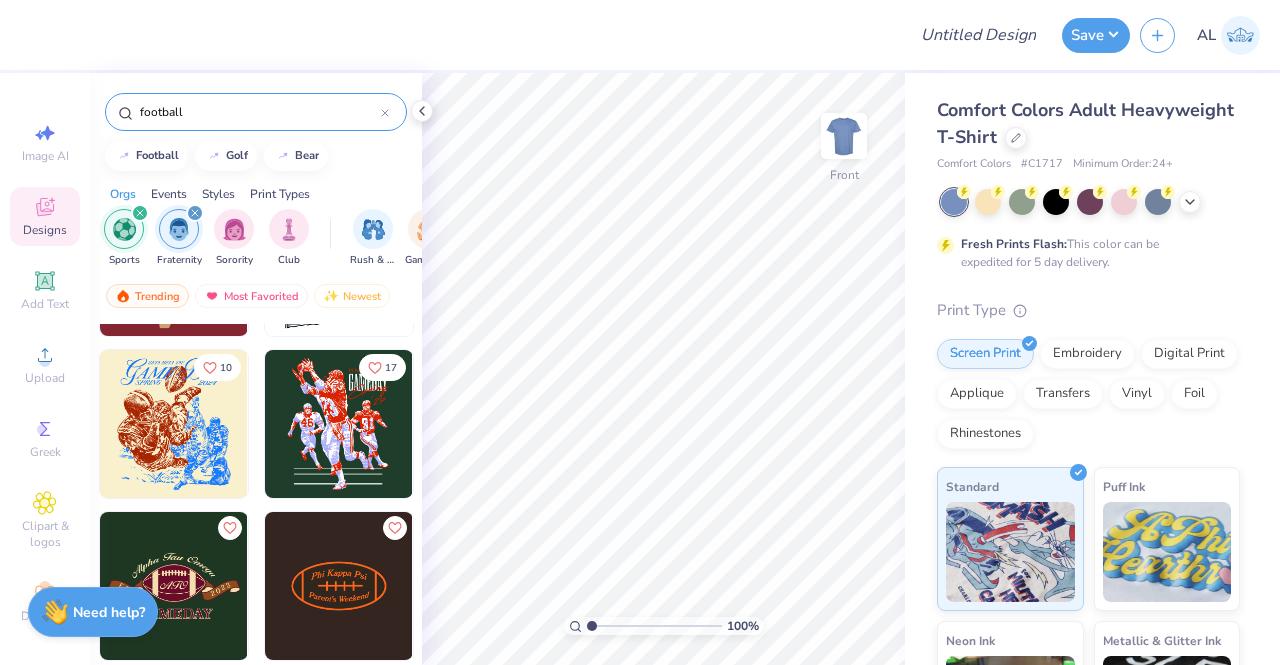 scroll, scrollTop: 790, scrollLeft: 0, axis: vertical 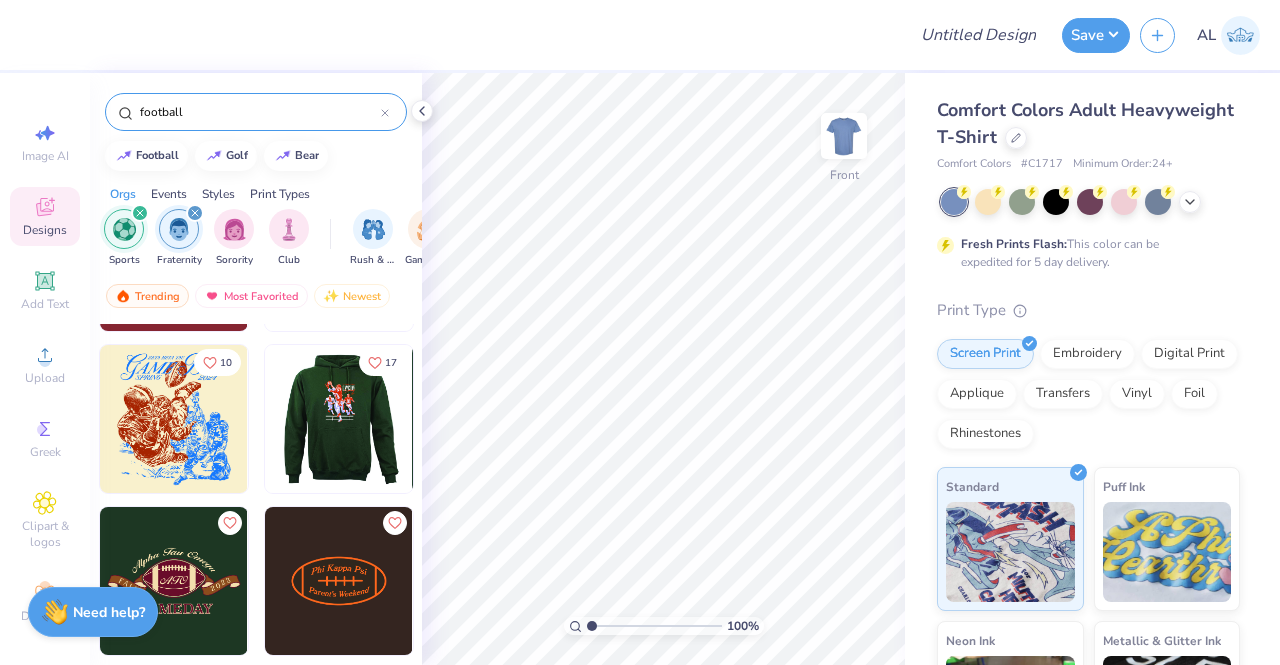 click at bounding box center (338, 419) 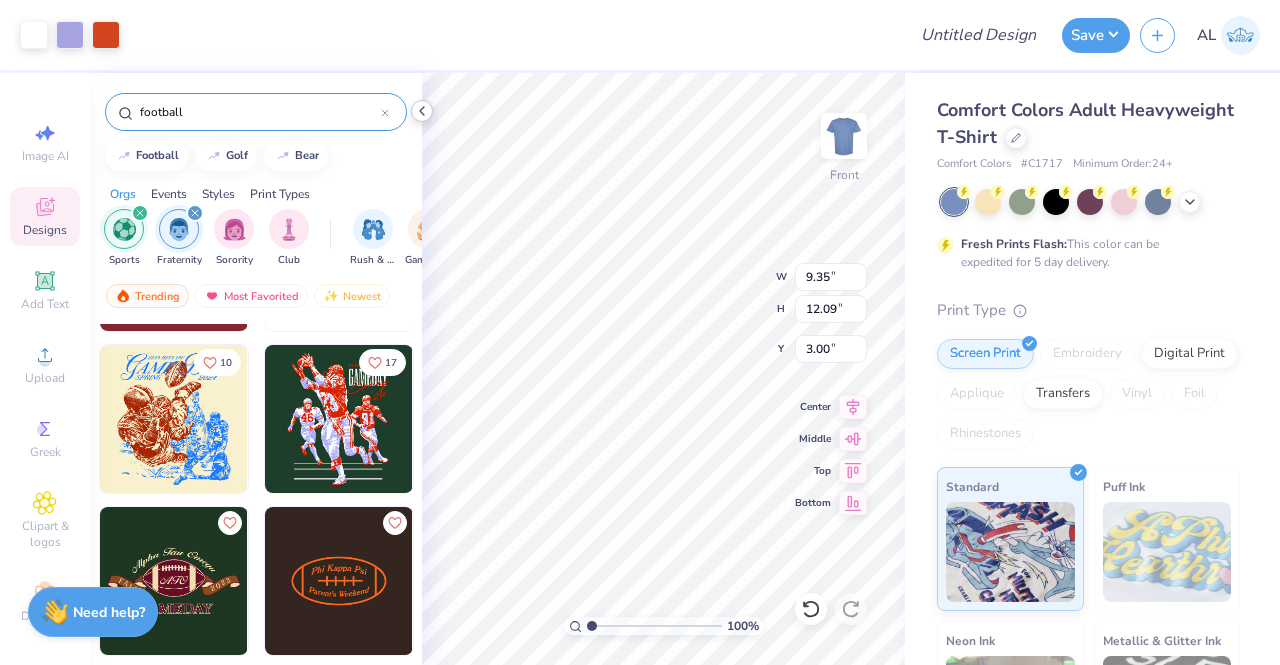 type on "9.35" 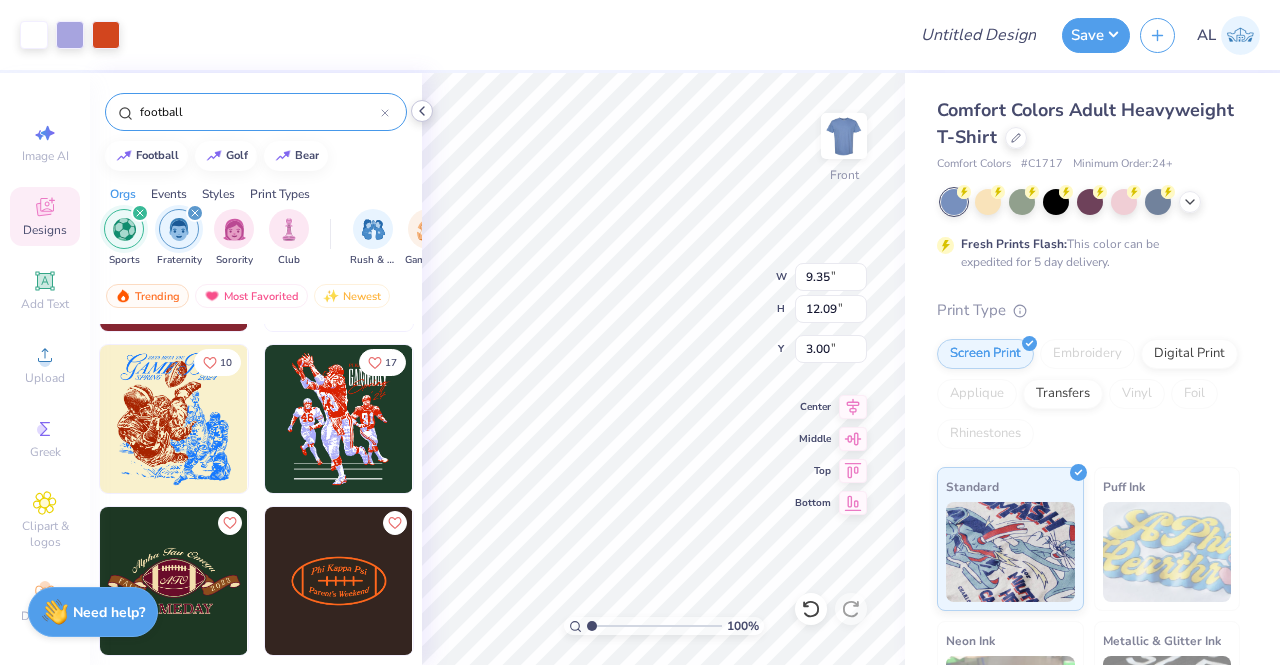 type on "12.09" 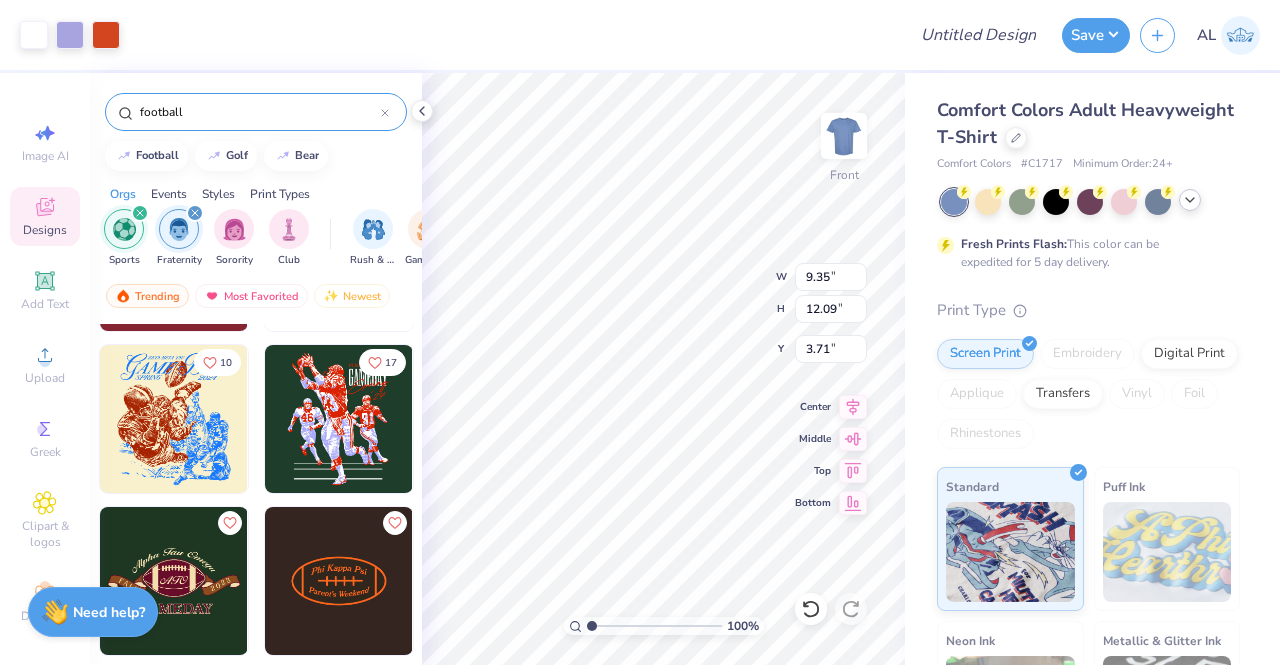 type on "3.59" 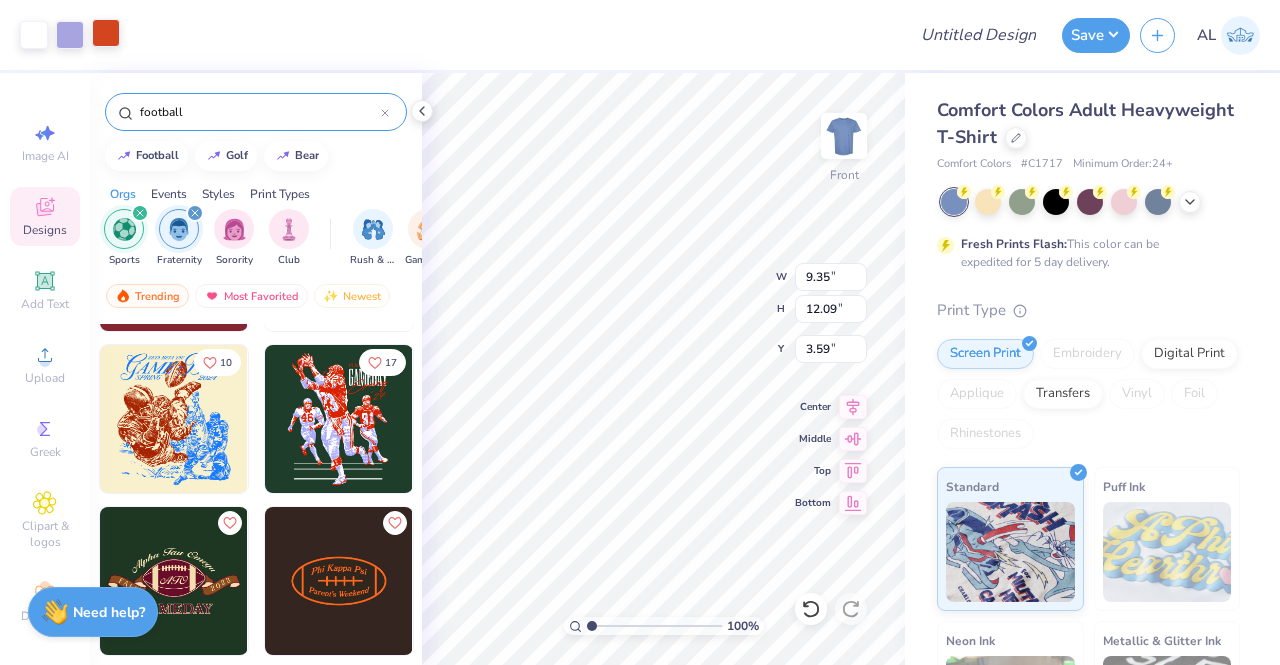 click at bounding box center [106, 33] 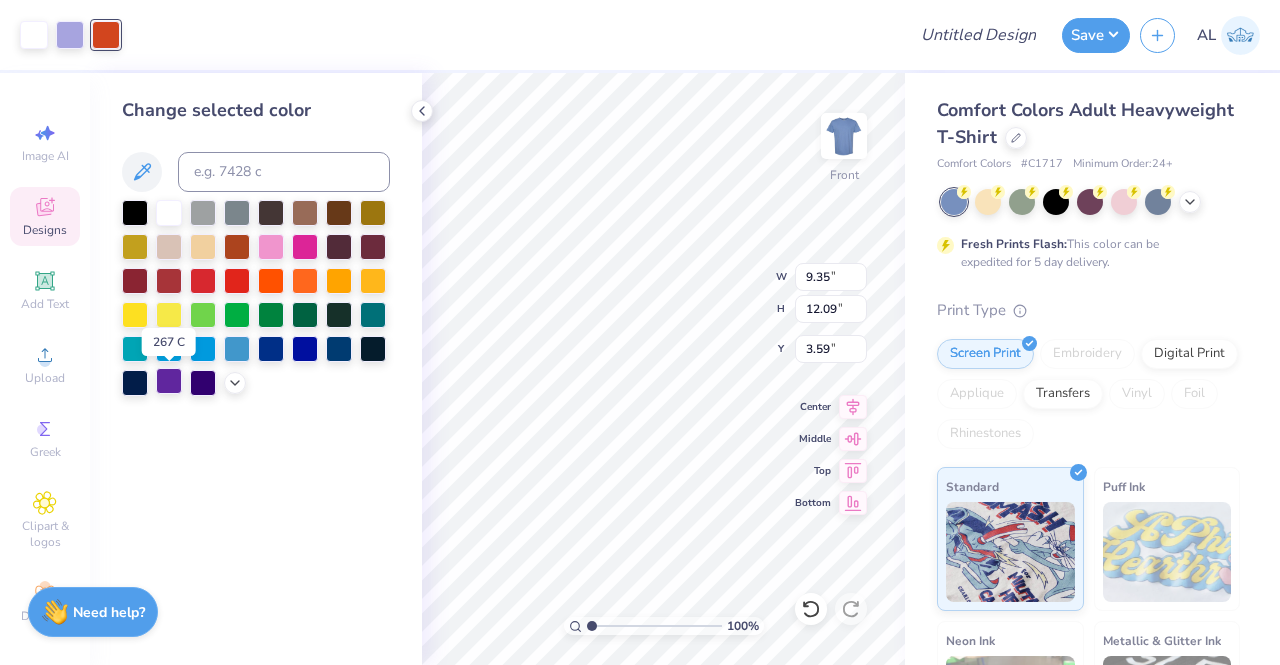 click at bounding box center [169, 381] 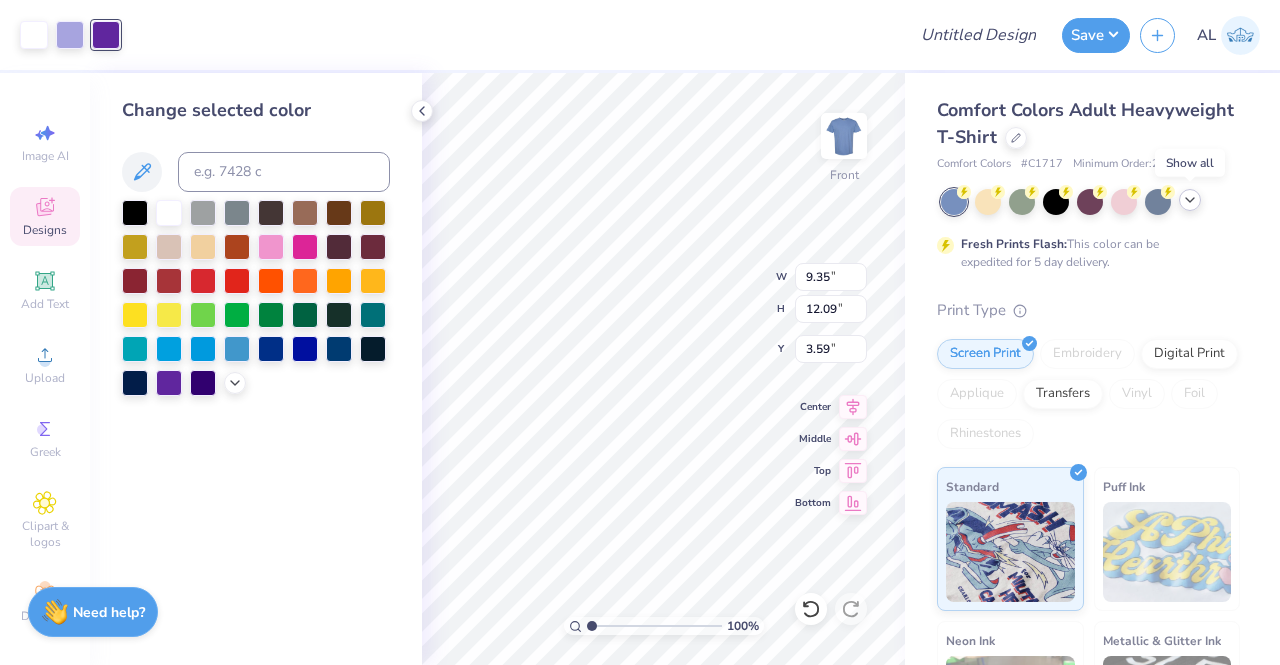 click 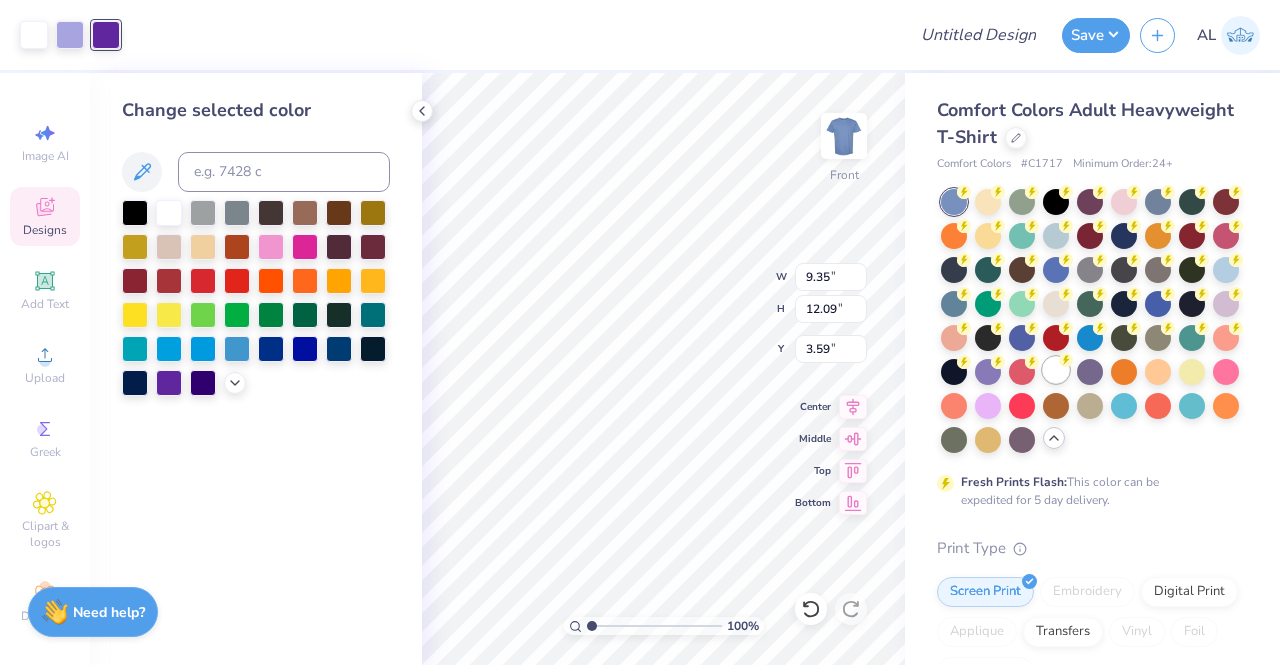 click at bounding box center (1056, 370) 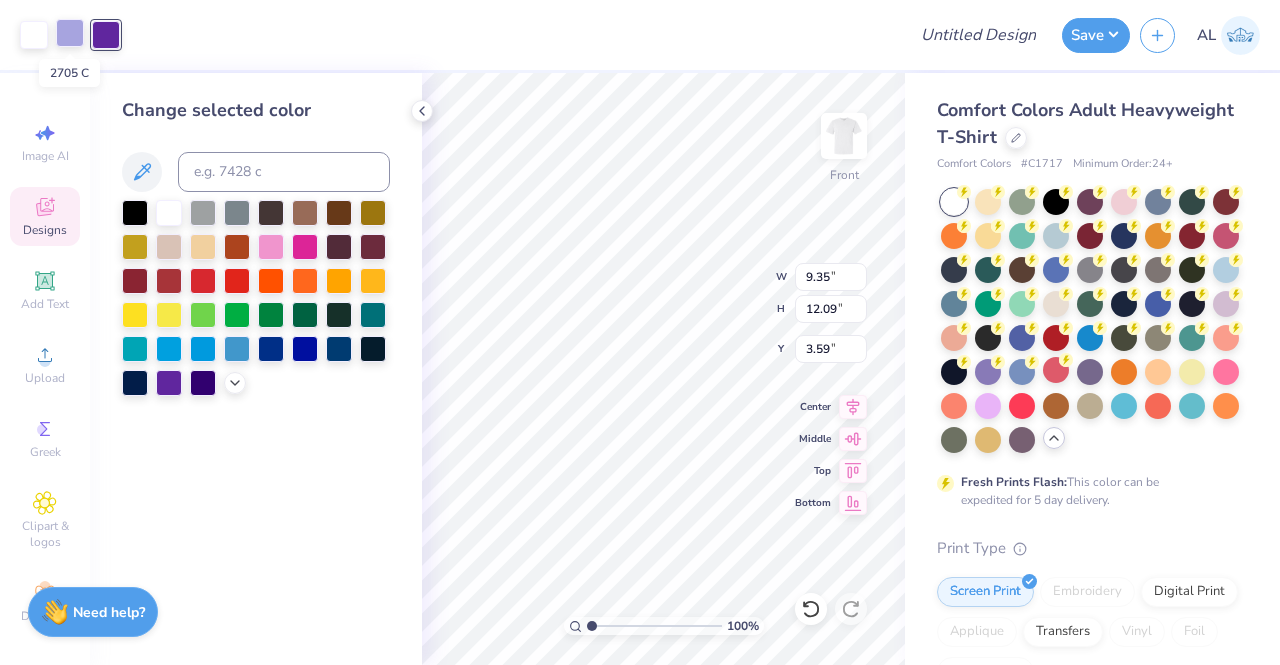 click at bounding box center [70, 33] 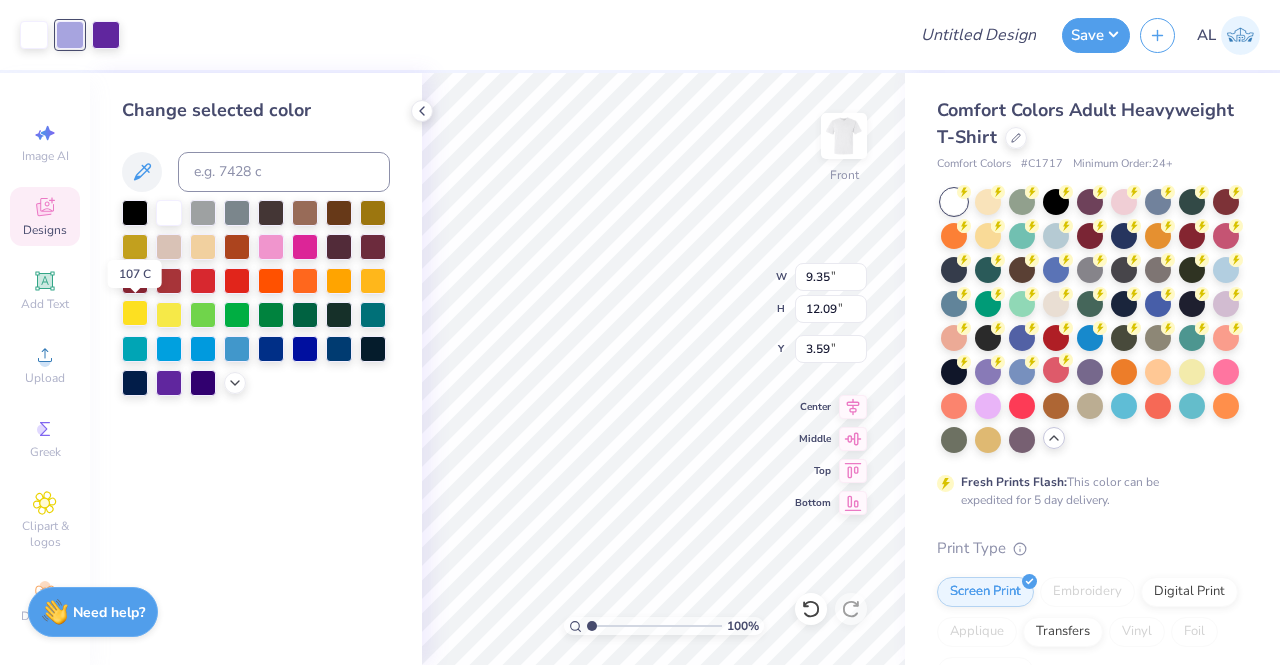 click at bounding box center [135, 313] 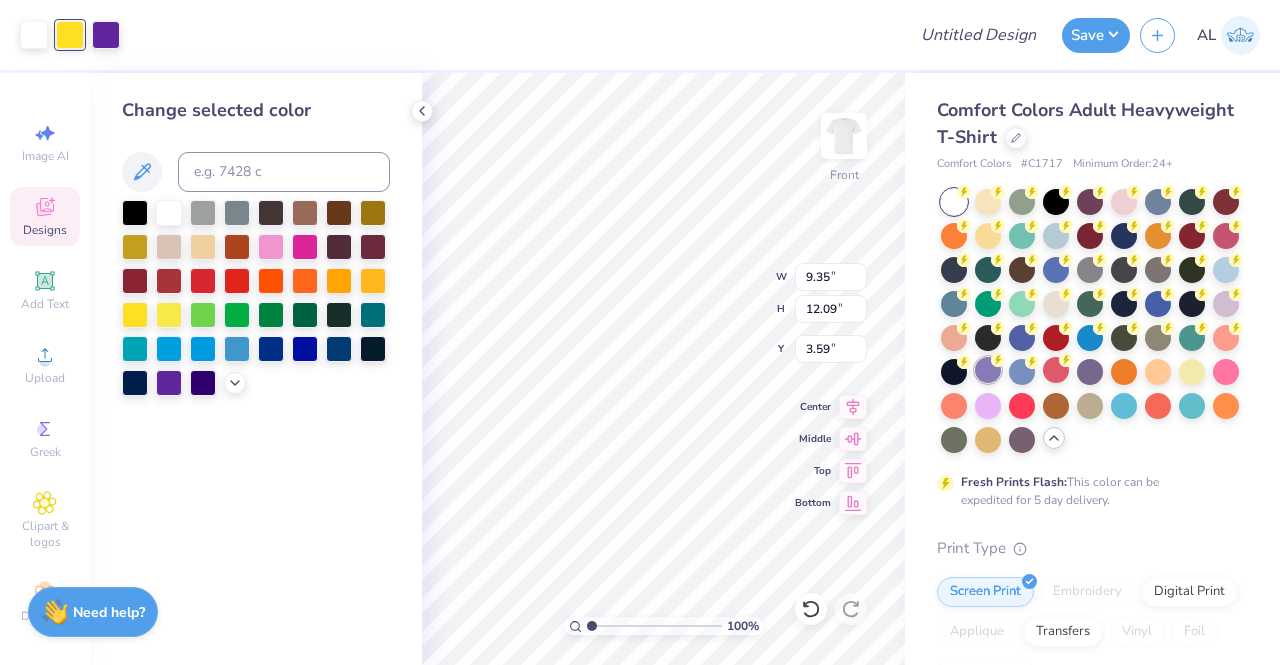 click at bounding box center [988, 370] 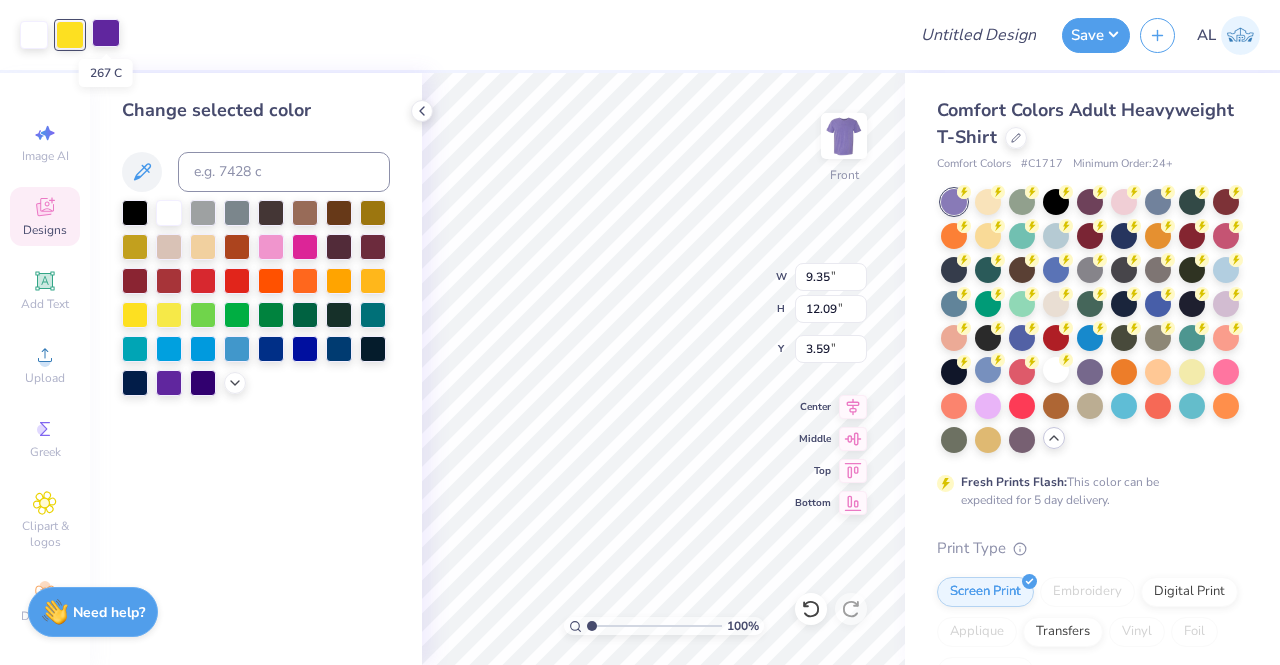 click at bounding box center (106, 33) 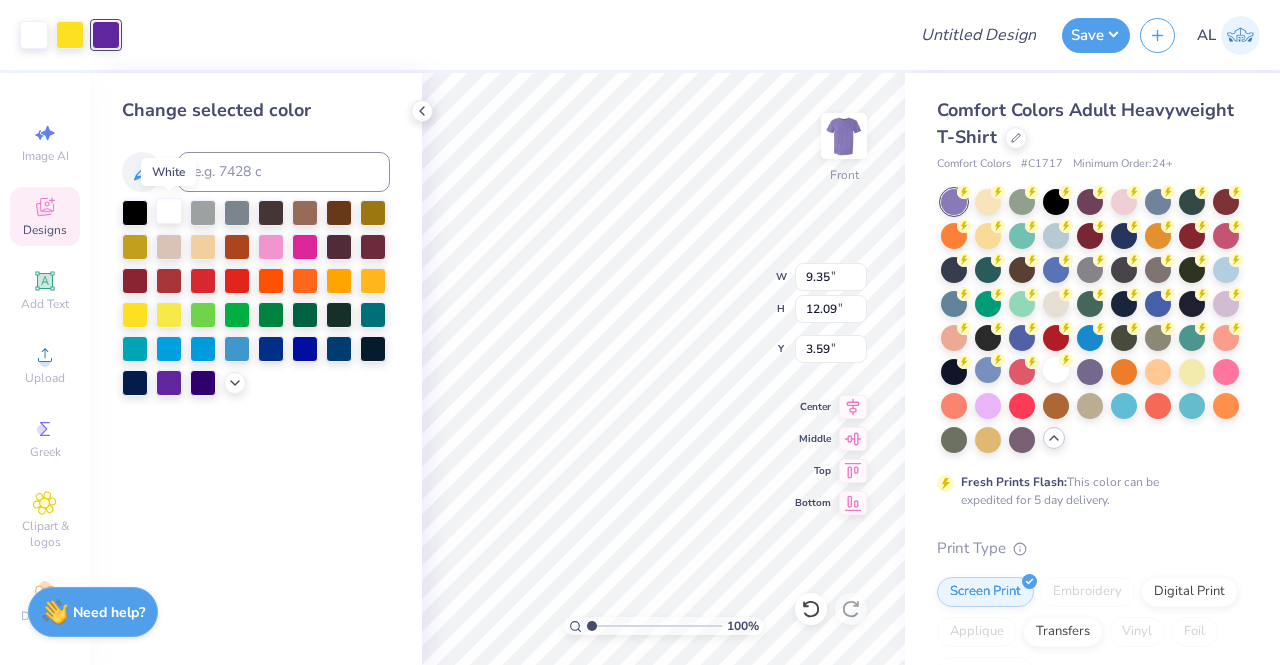 click at bounding box center [169, 211] 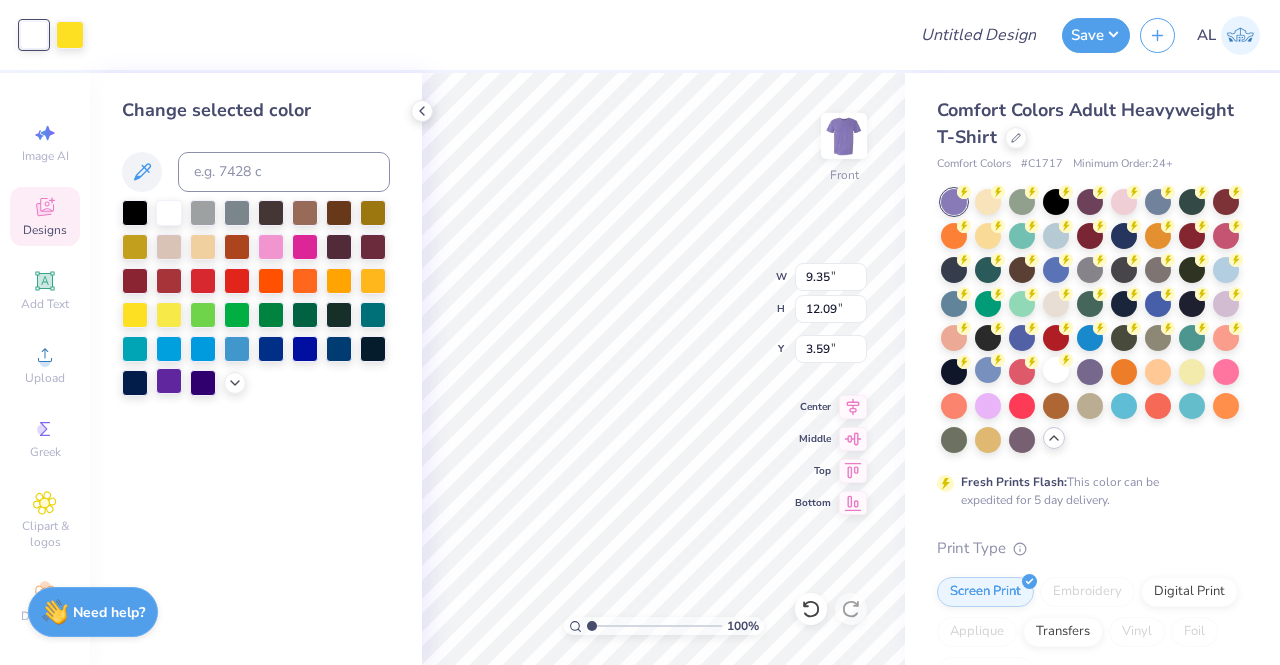 click at bounding box center (169, 381) 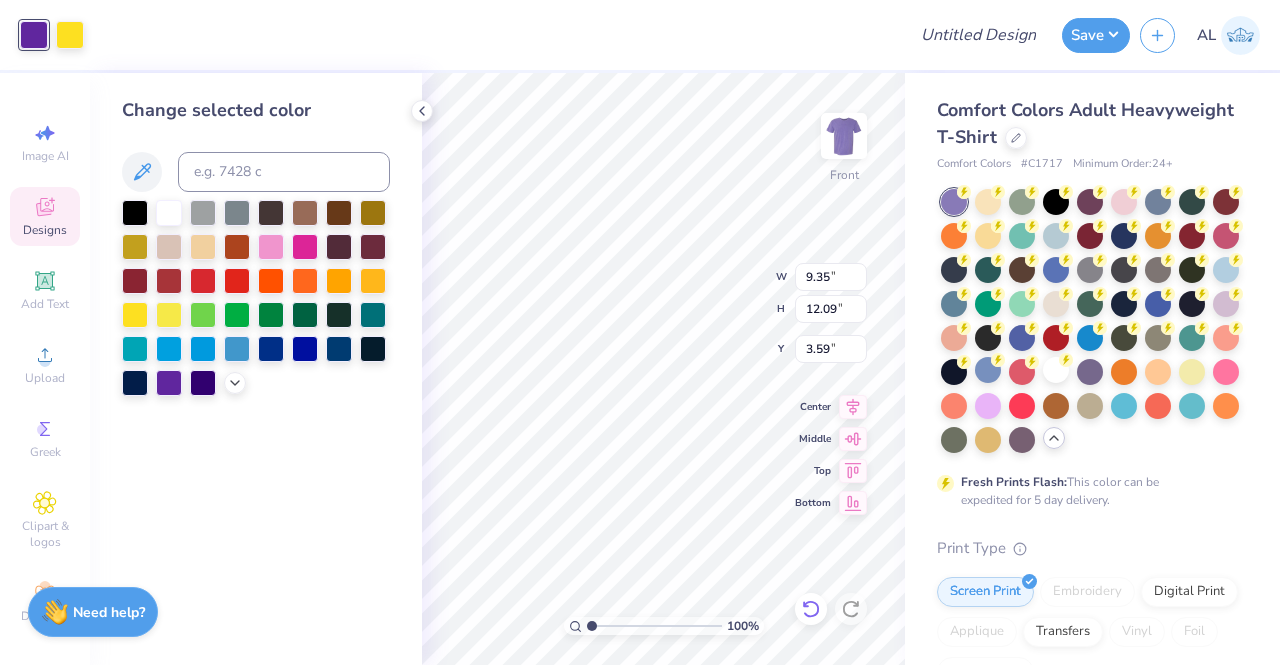 click 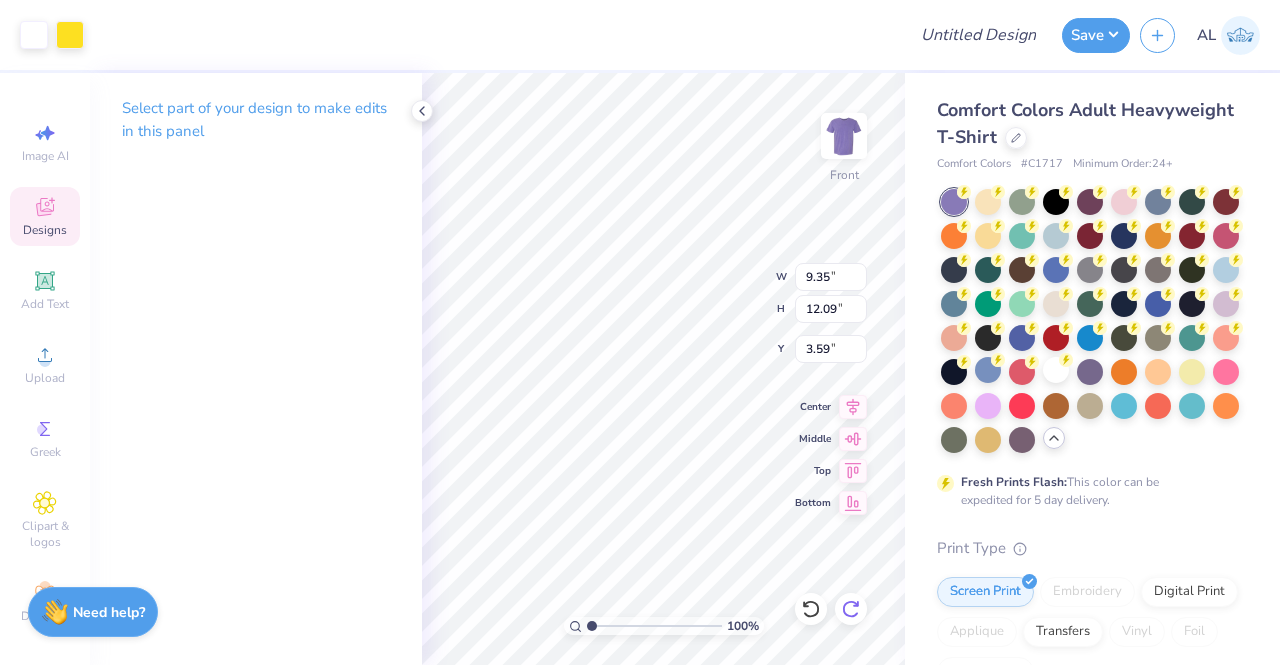 click 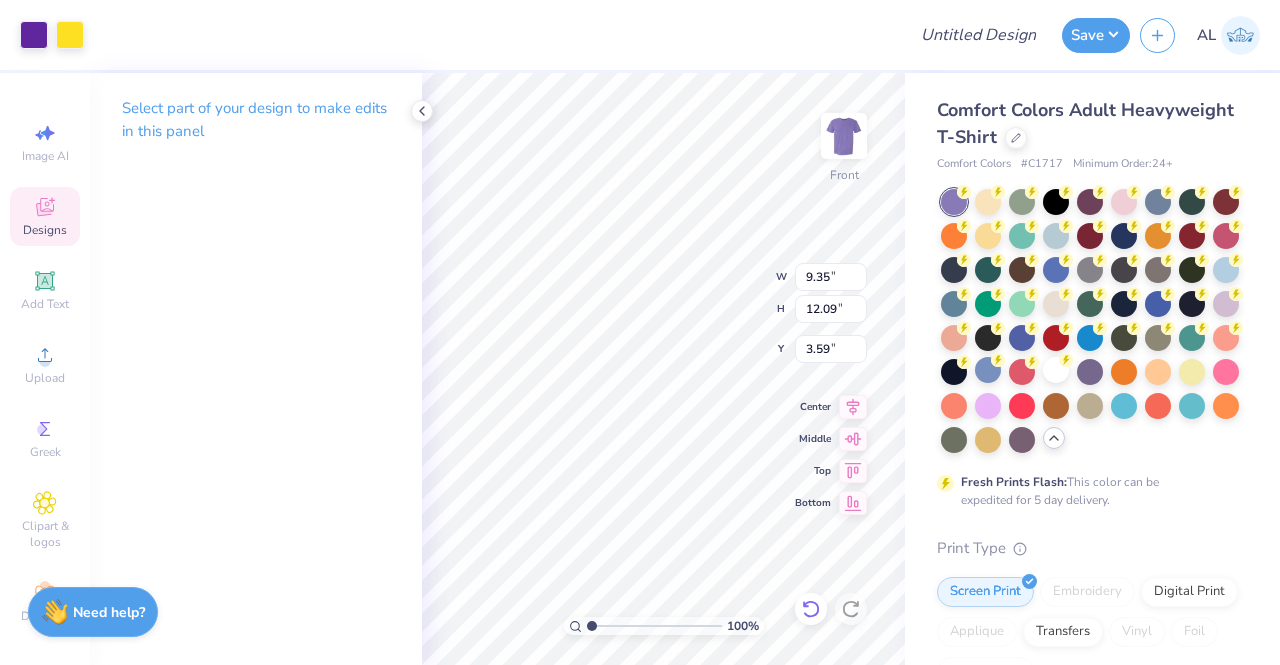 click 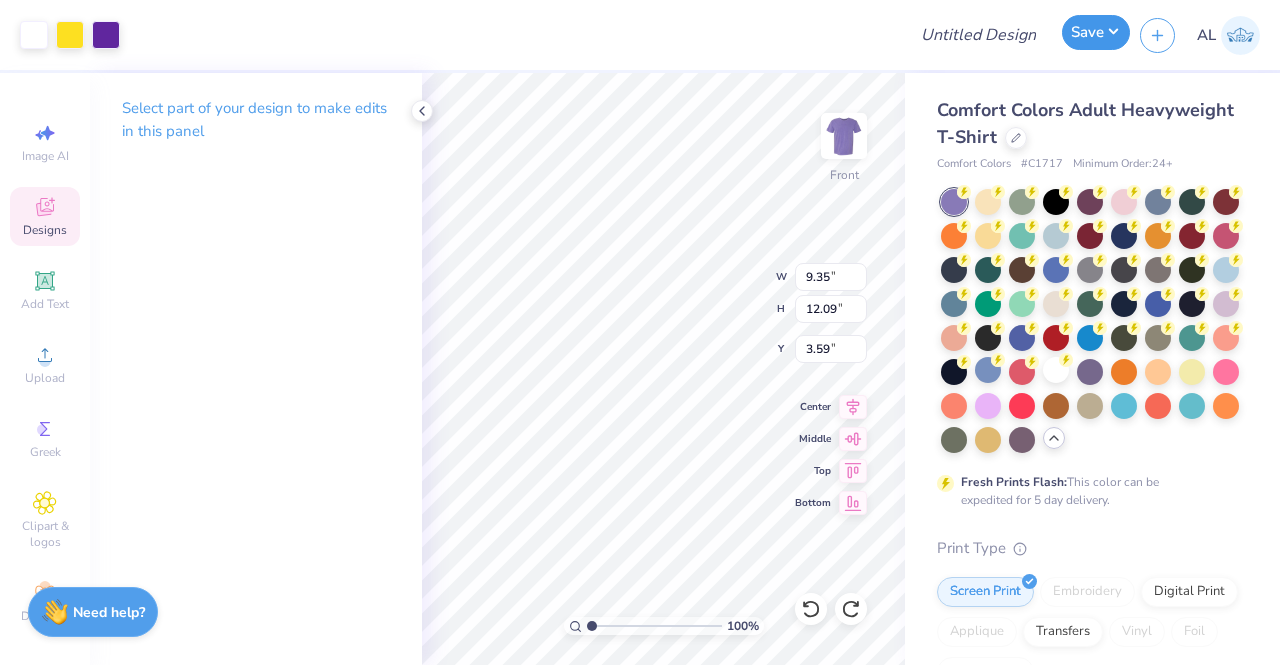 click on "Save" at bounding box center [1096, 32] 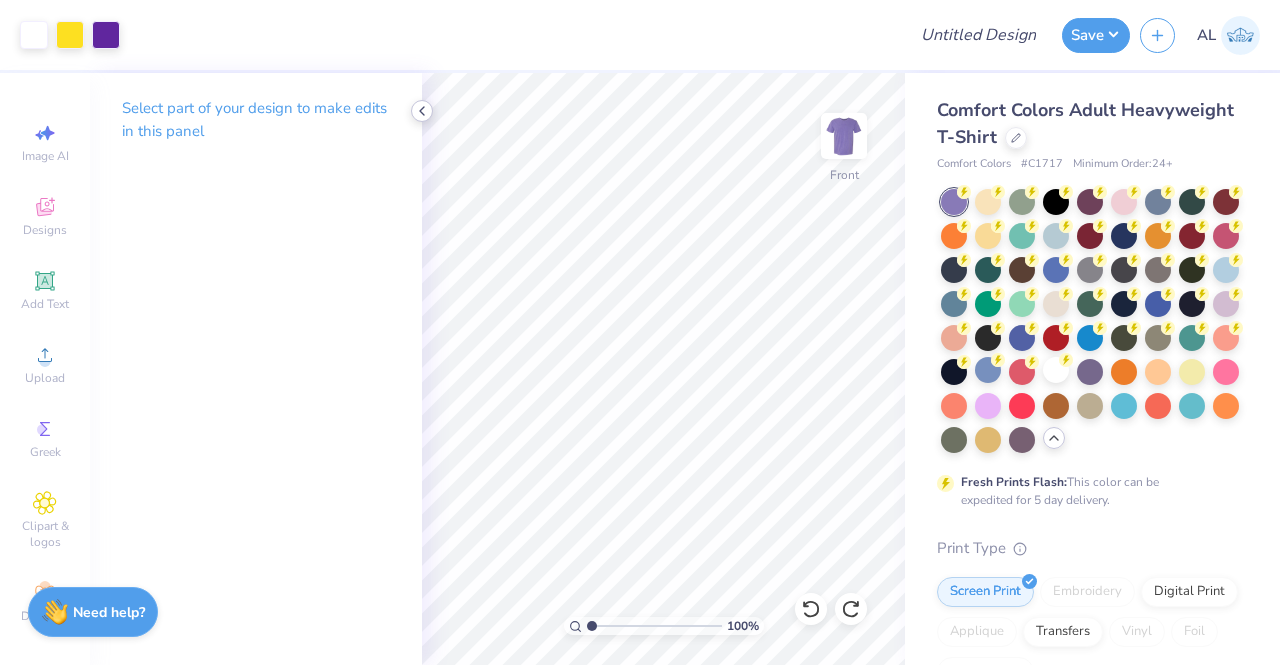 click 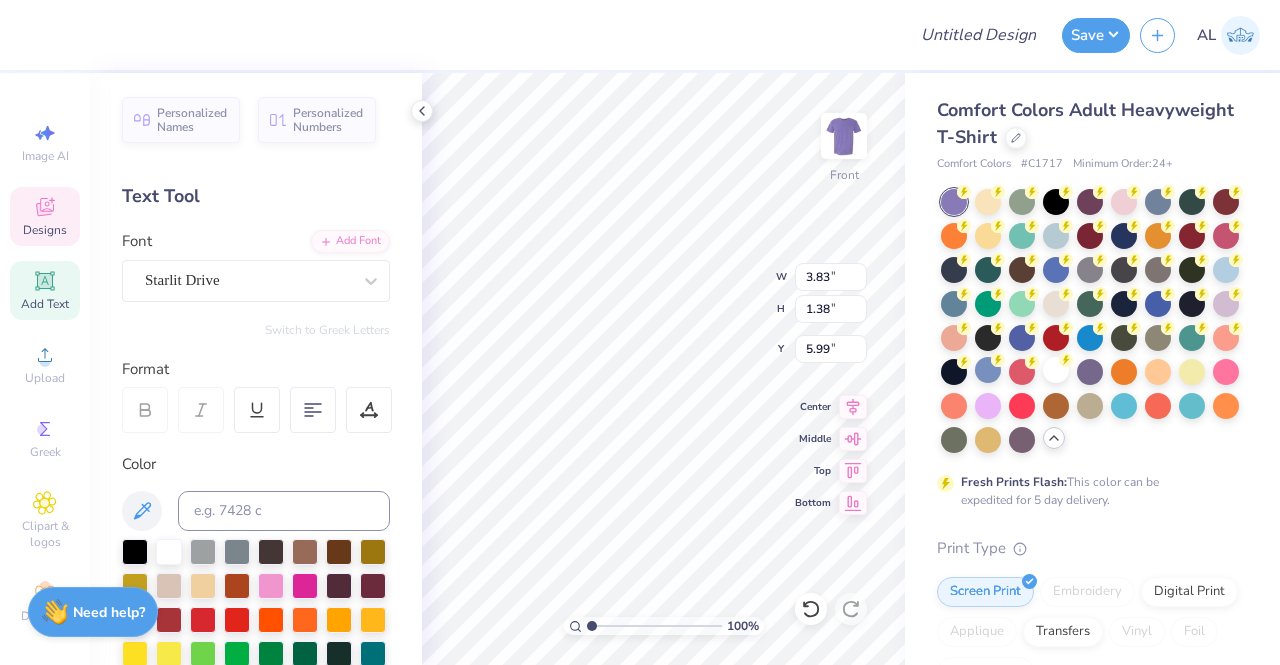 scroll, scrollTop: 16, scrollLeft: 3, axis: both 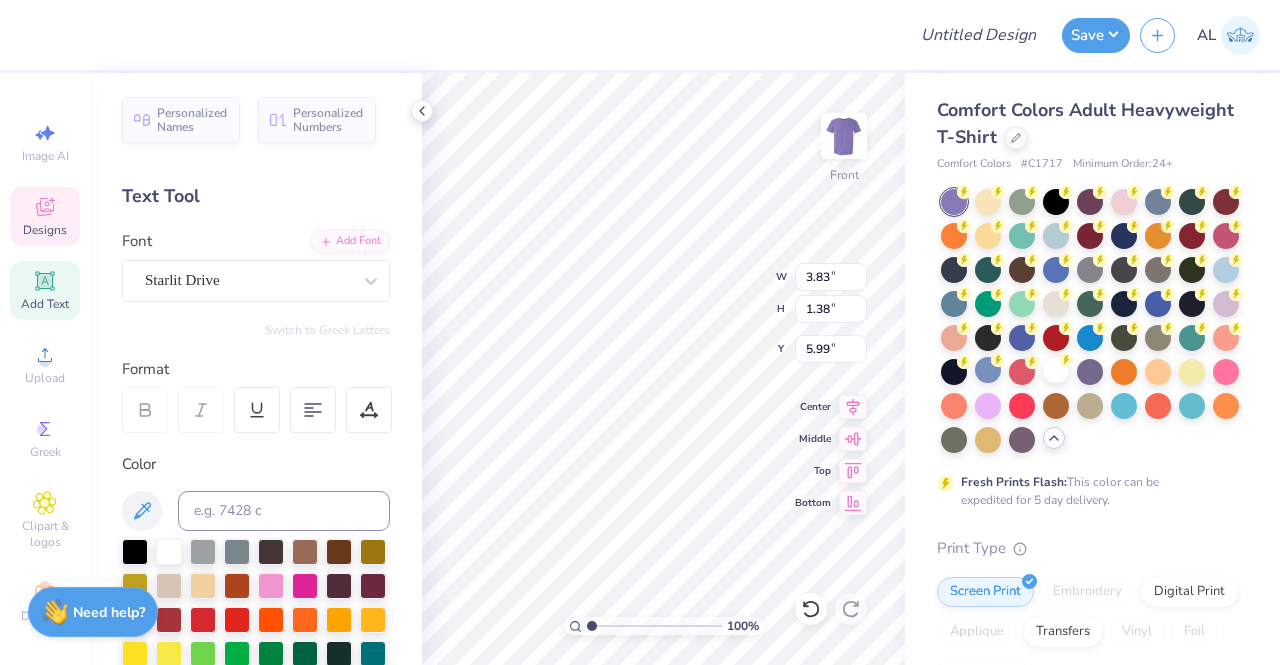 type on "S" 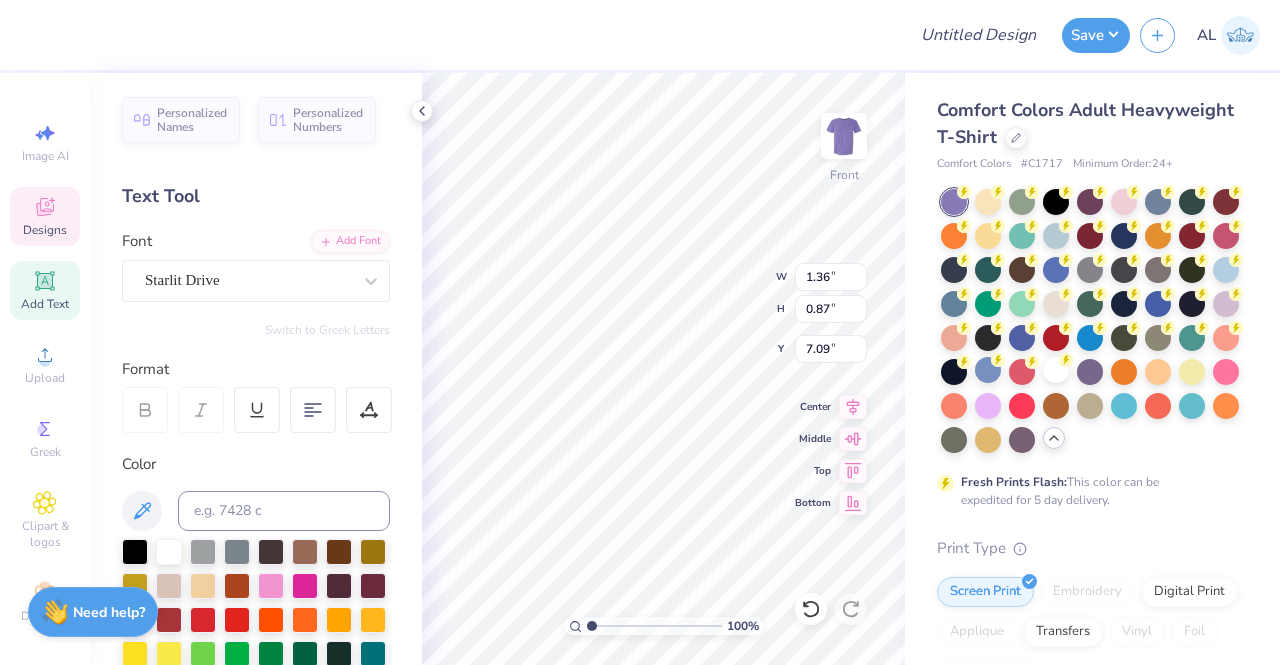 type on "1.36" 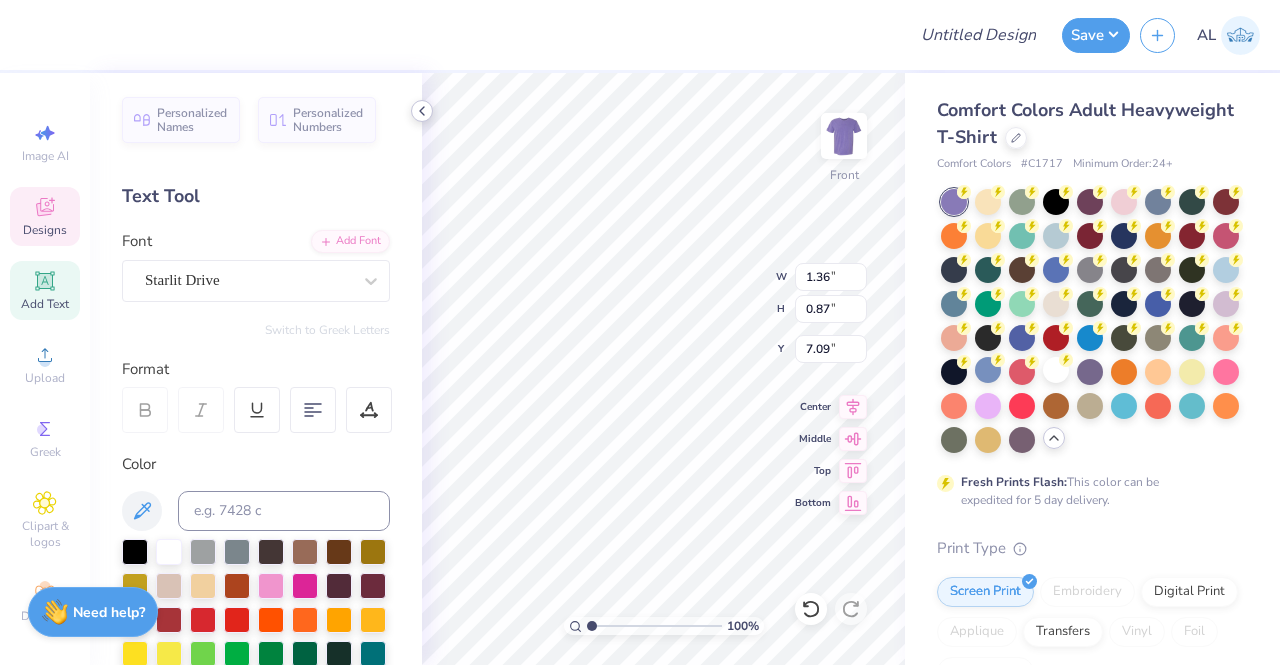 click 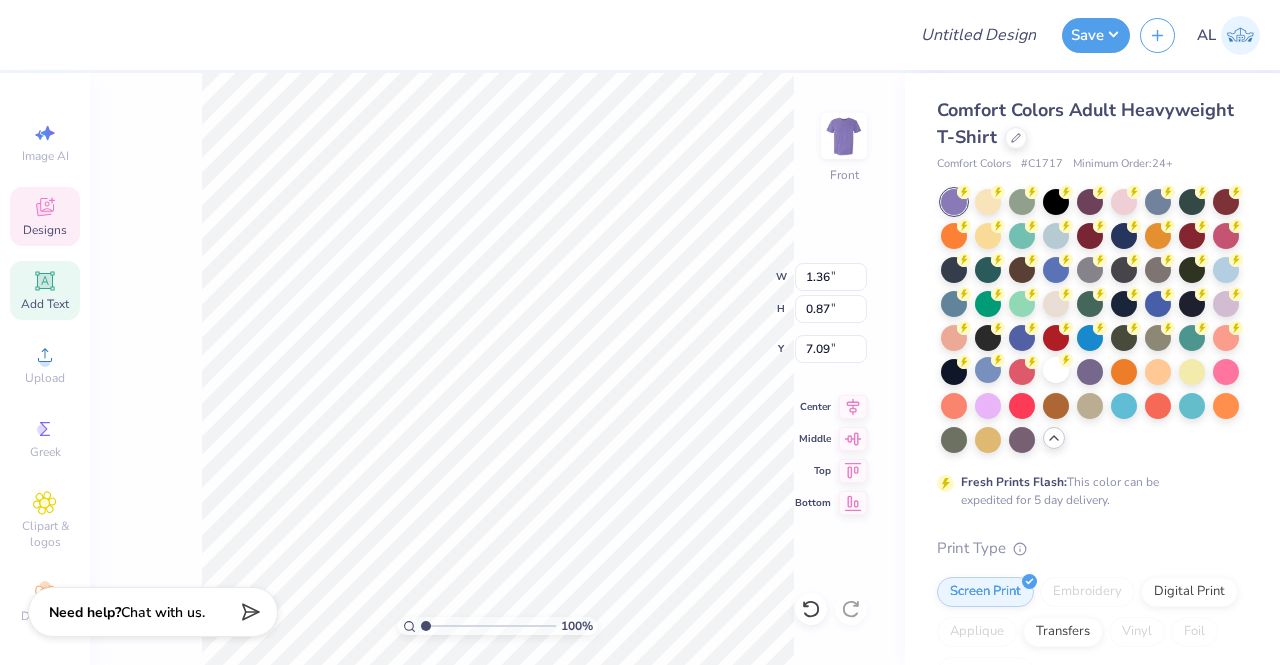 scroll, scrollTop: 16, scrollLeft: 2, axis: both 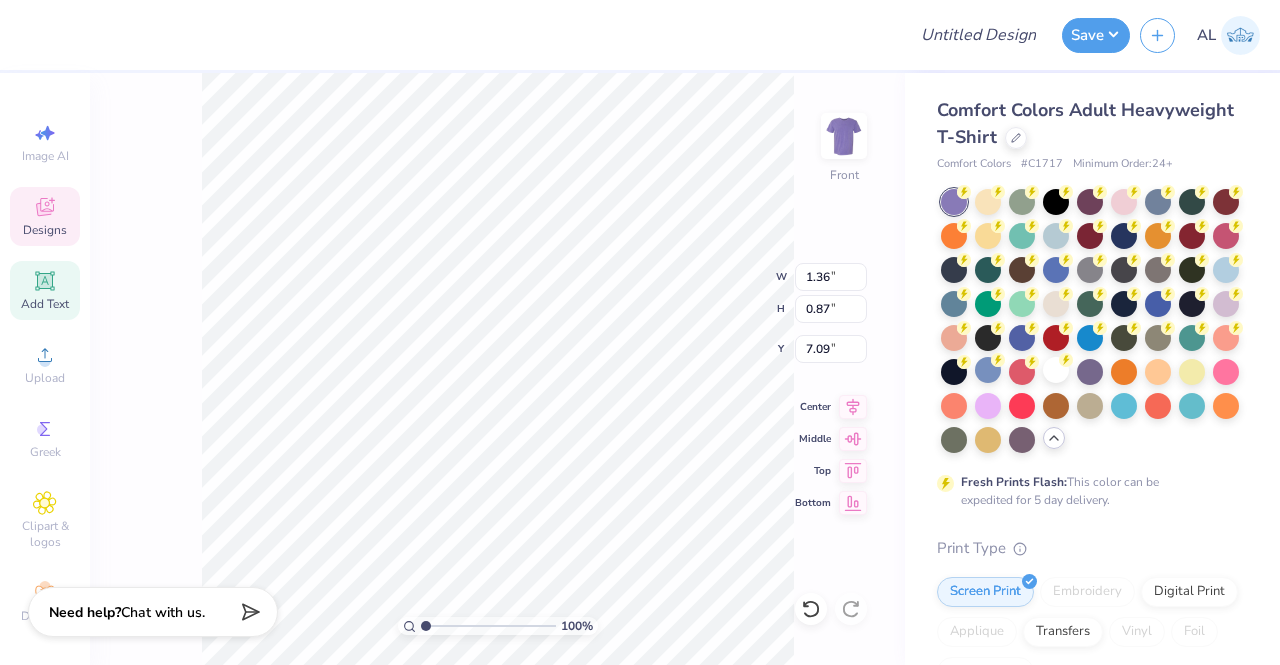type on "'25" 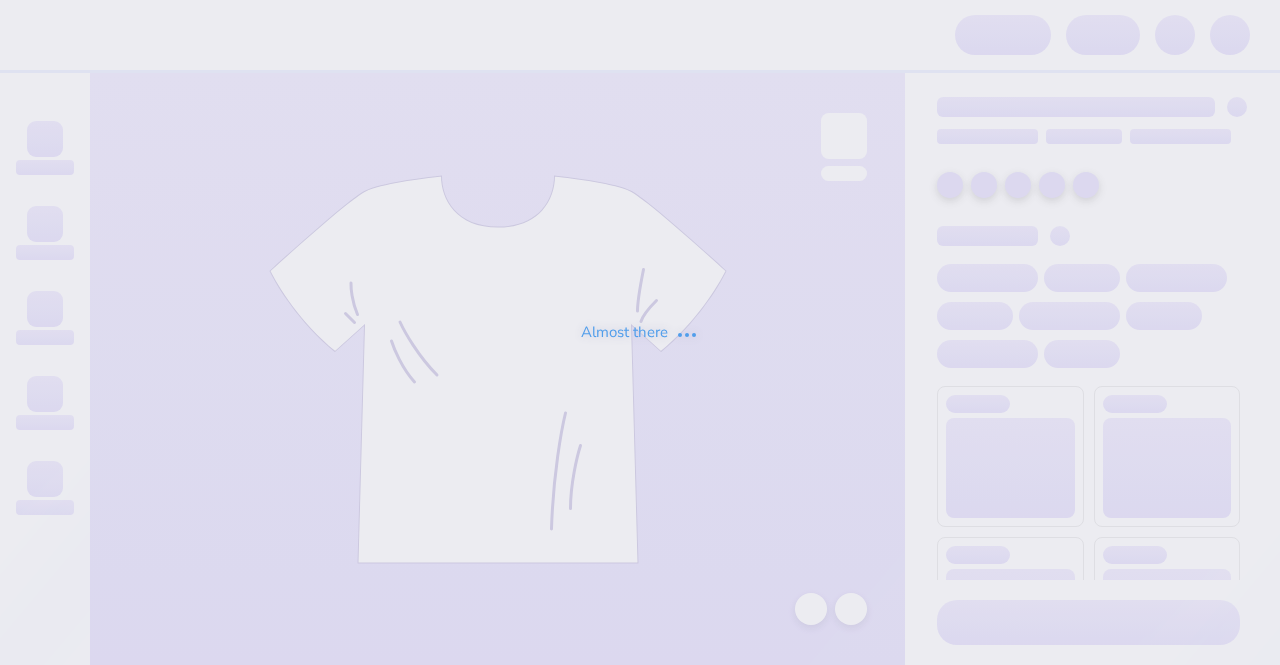 scroll, scrollTop: 0, scrollLeft: 0, axis: both 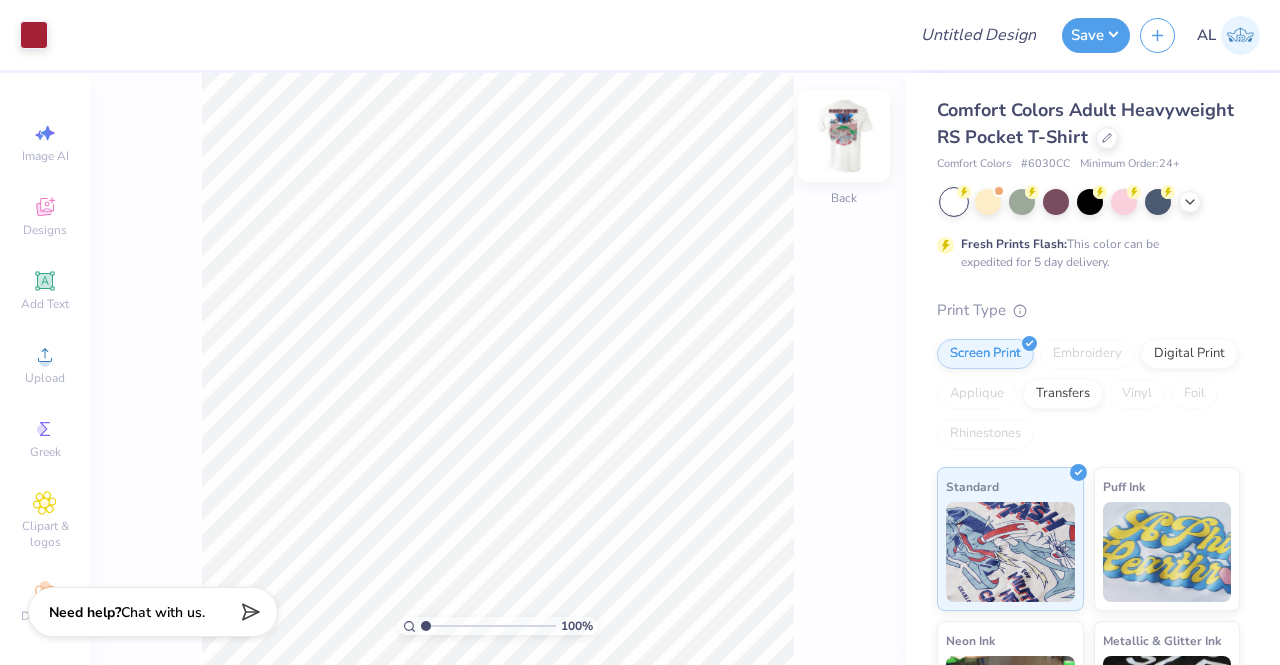 click at bounding box center [844, 136] 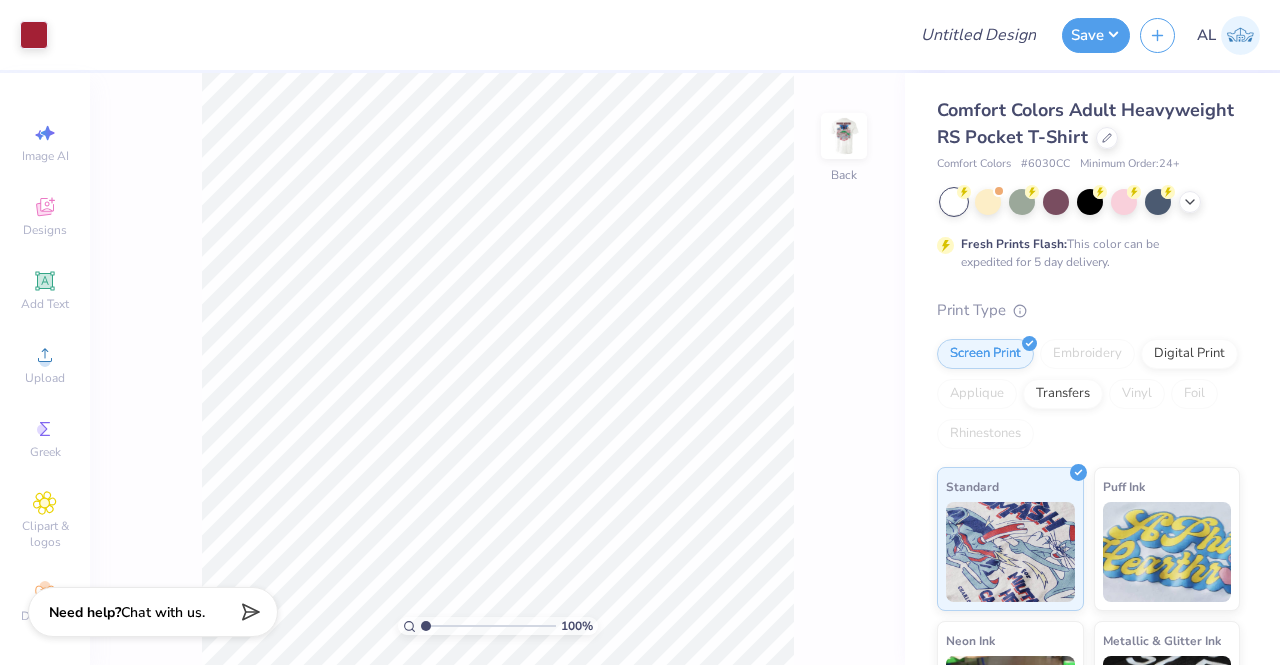 click on "100  % Back" at bounding box center [497, 369] 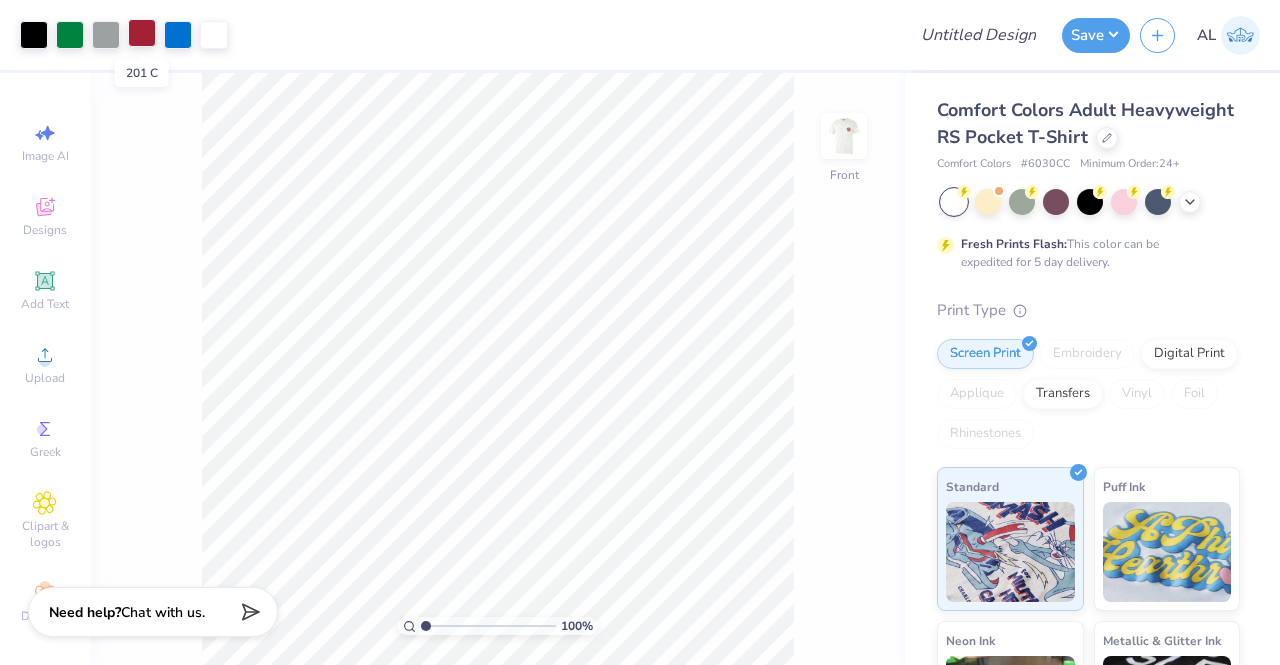 click at bounding box center (142, 33) 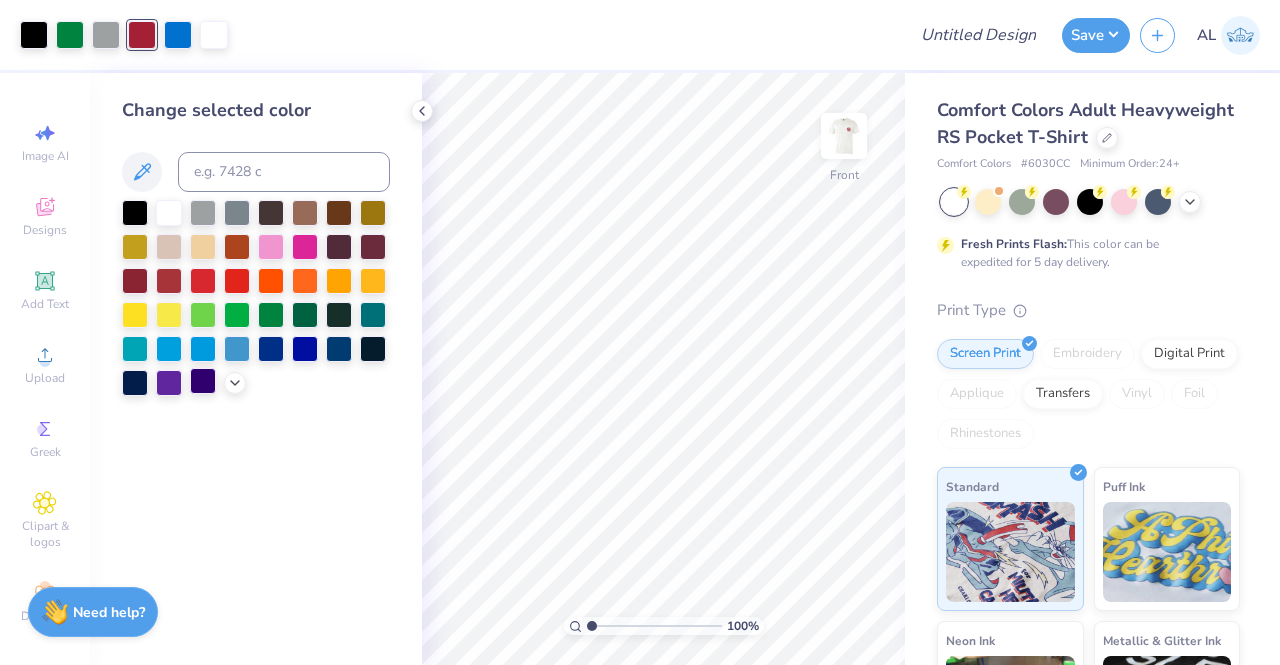click at bounding box center (169, 383) 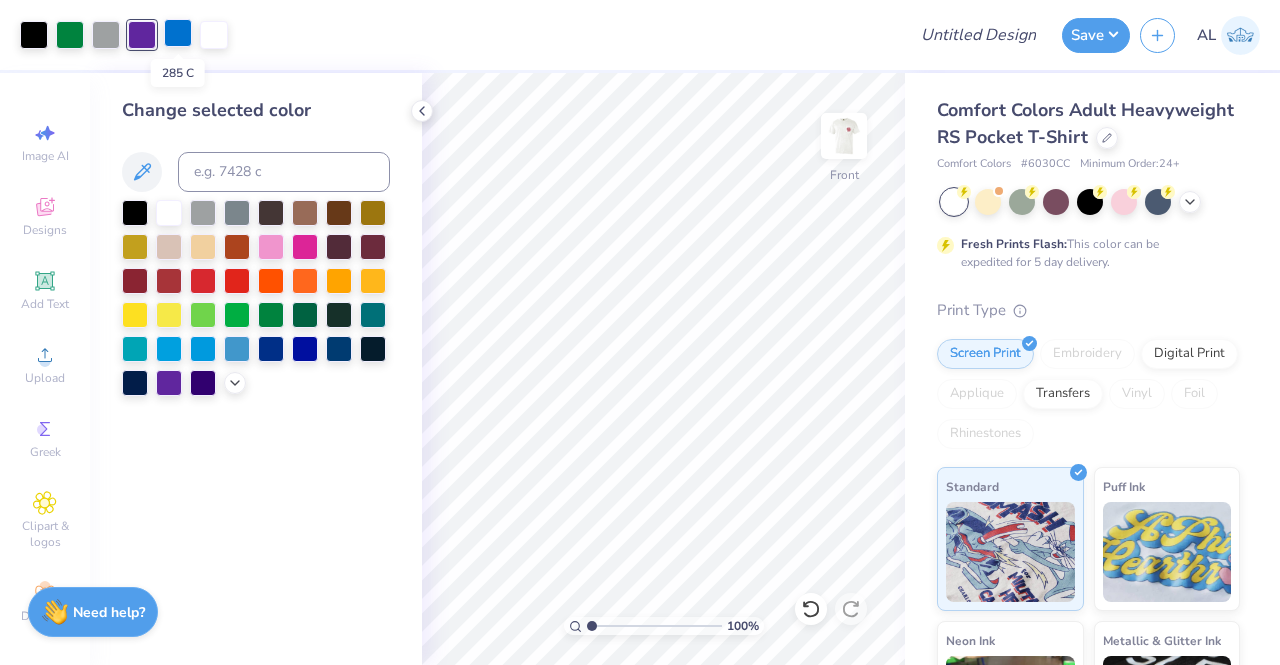 click at bounding box center [178, 33] 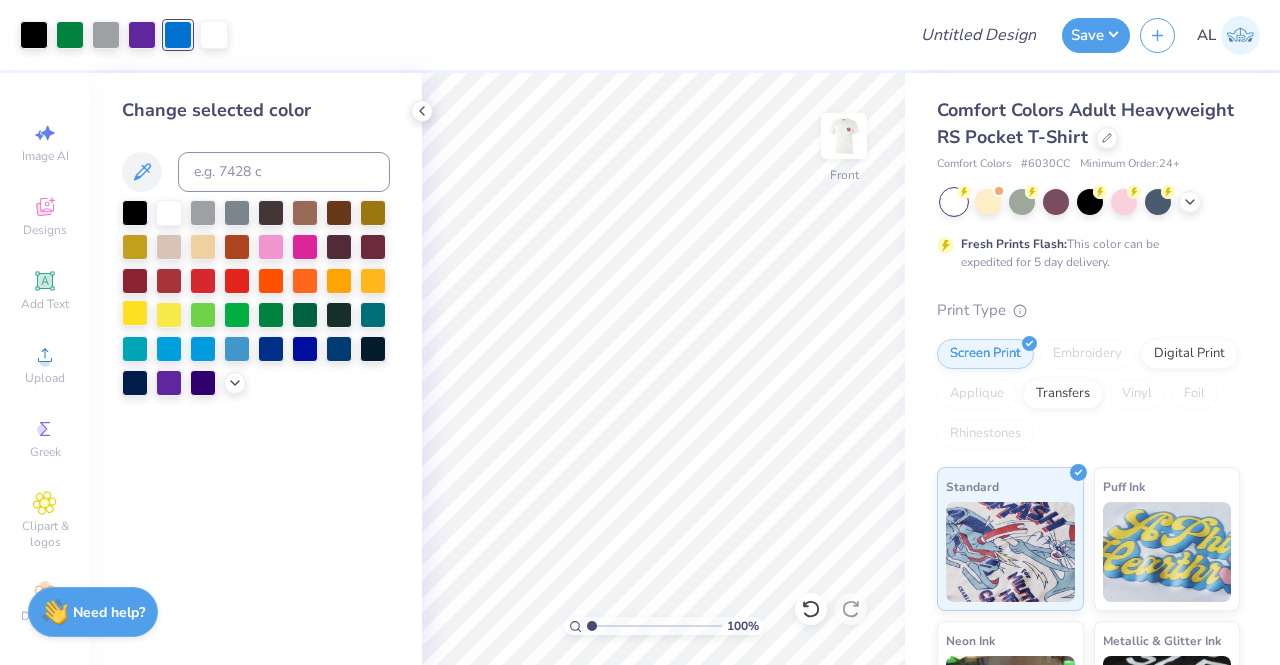 click at bounding box center (135, 313) 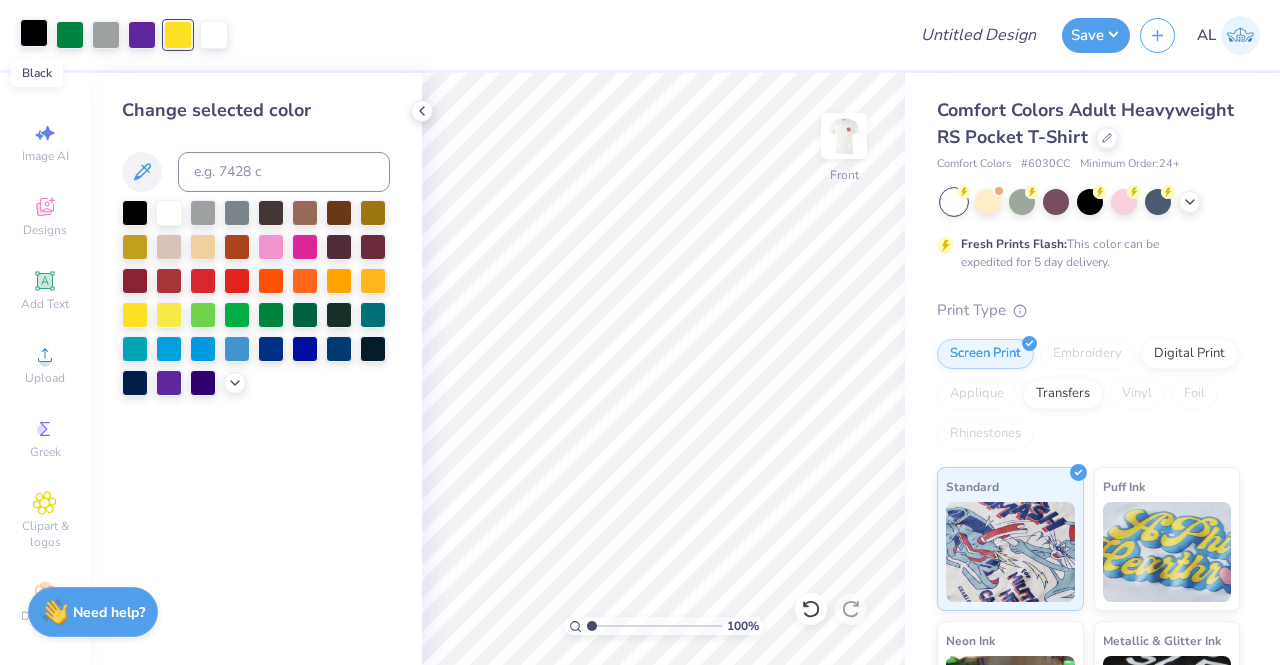 click at bounding box center [34, 33] 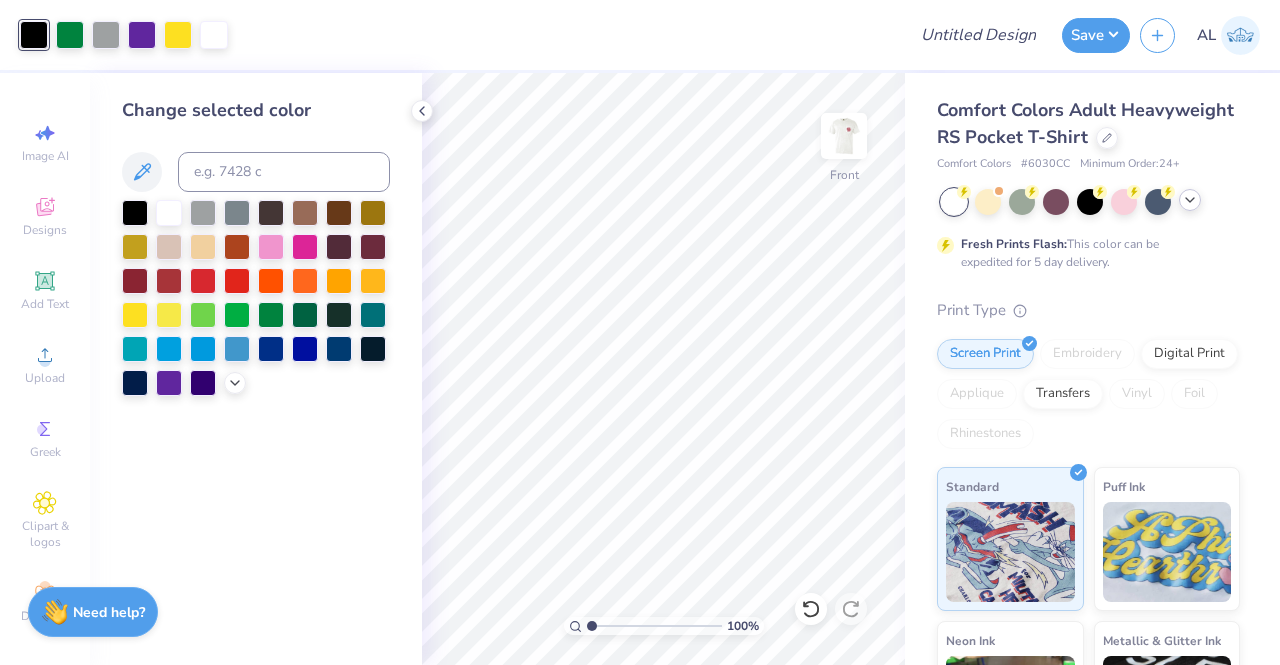 click 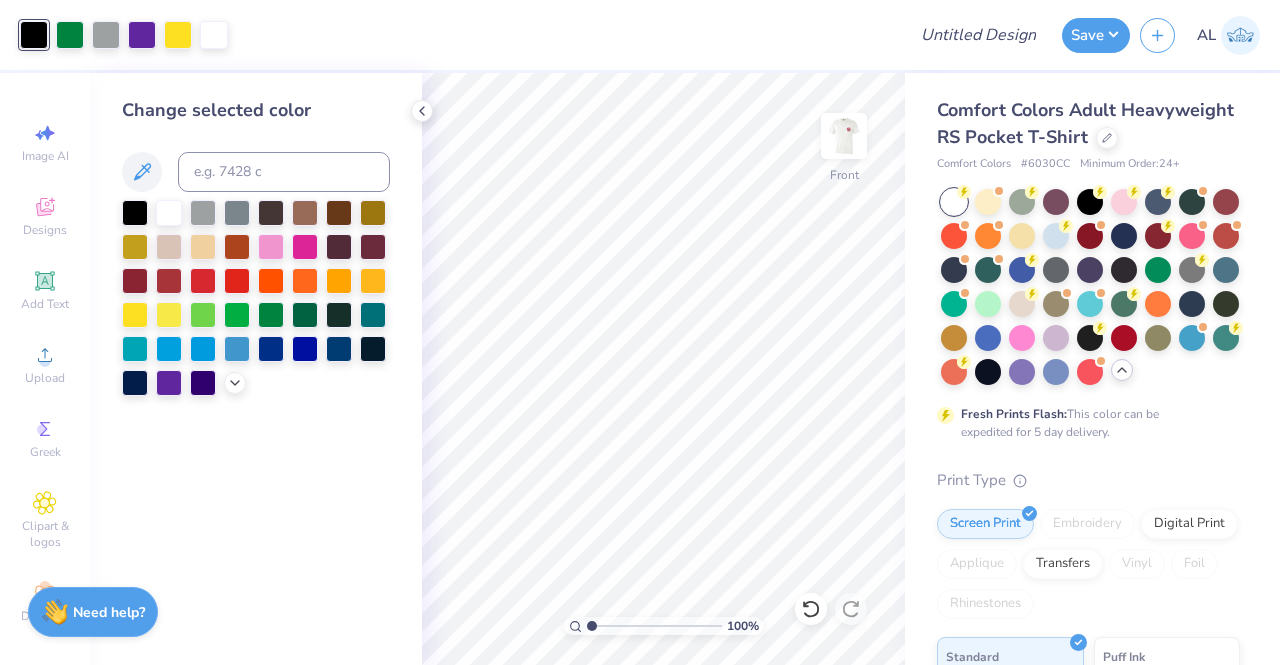 click 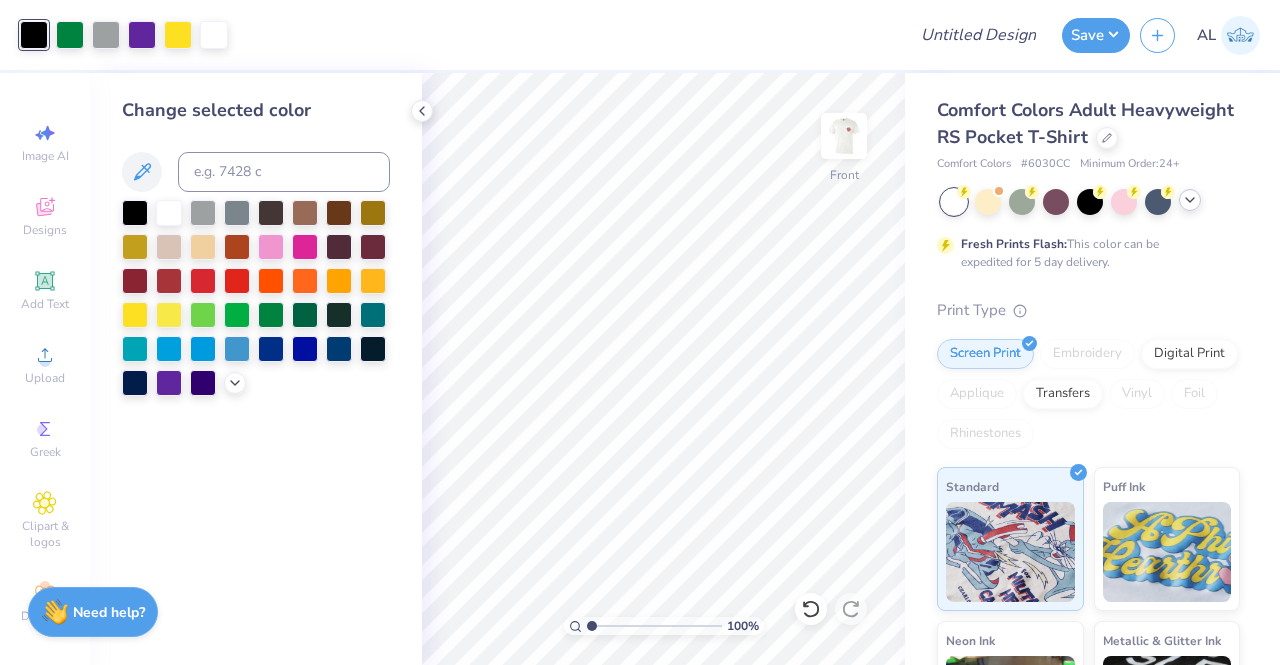 click 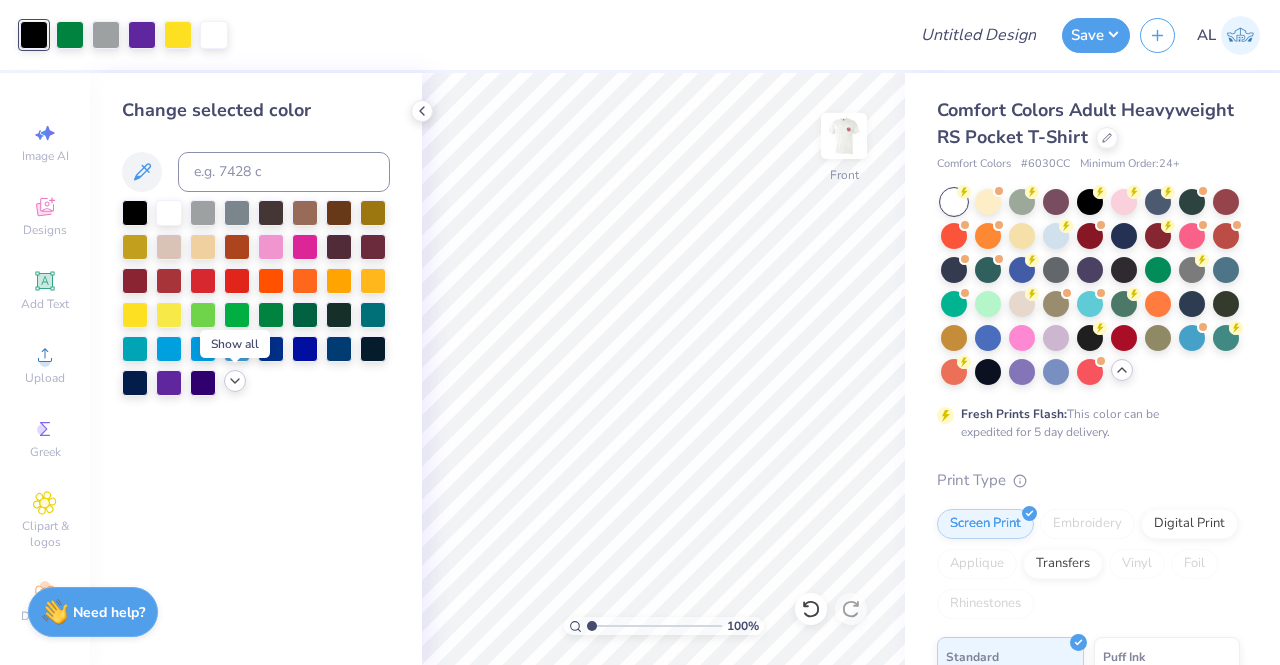 click 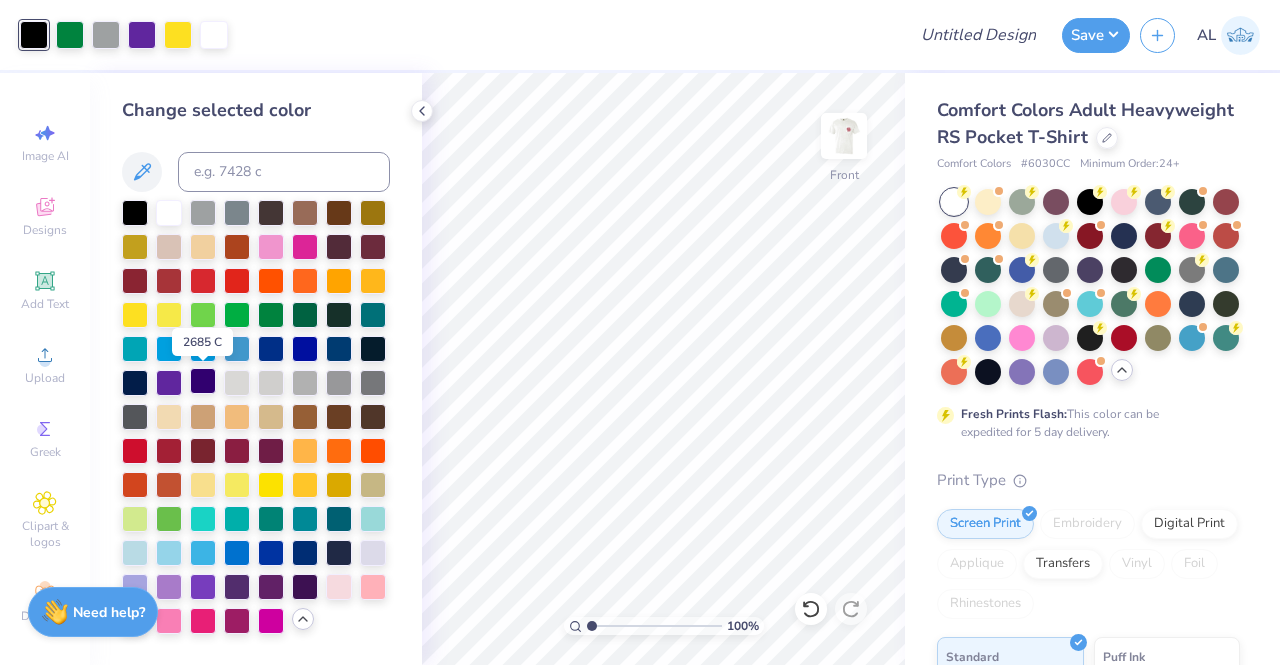 click at bounding box center [203, 381] 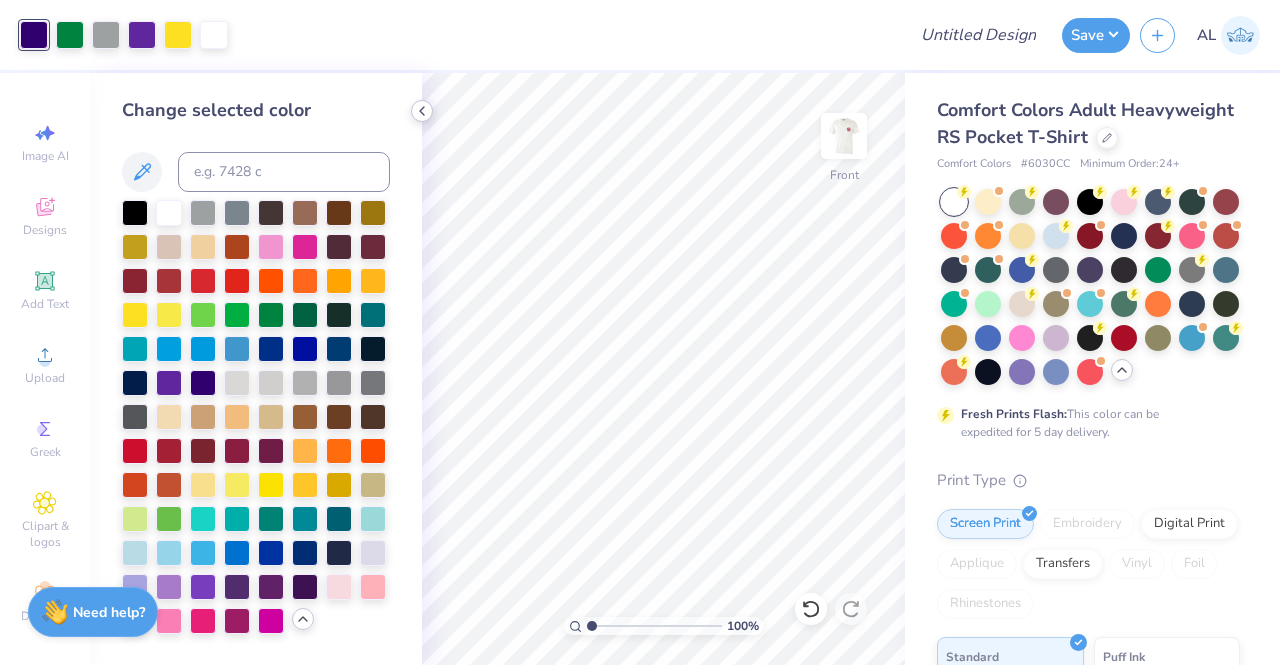 click 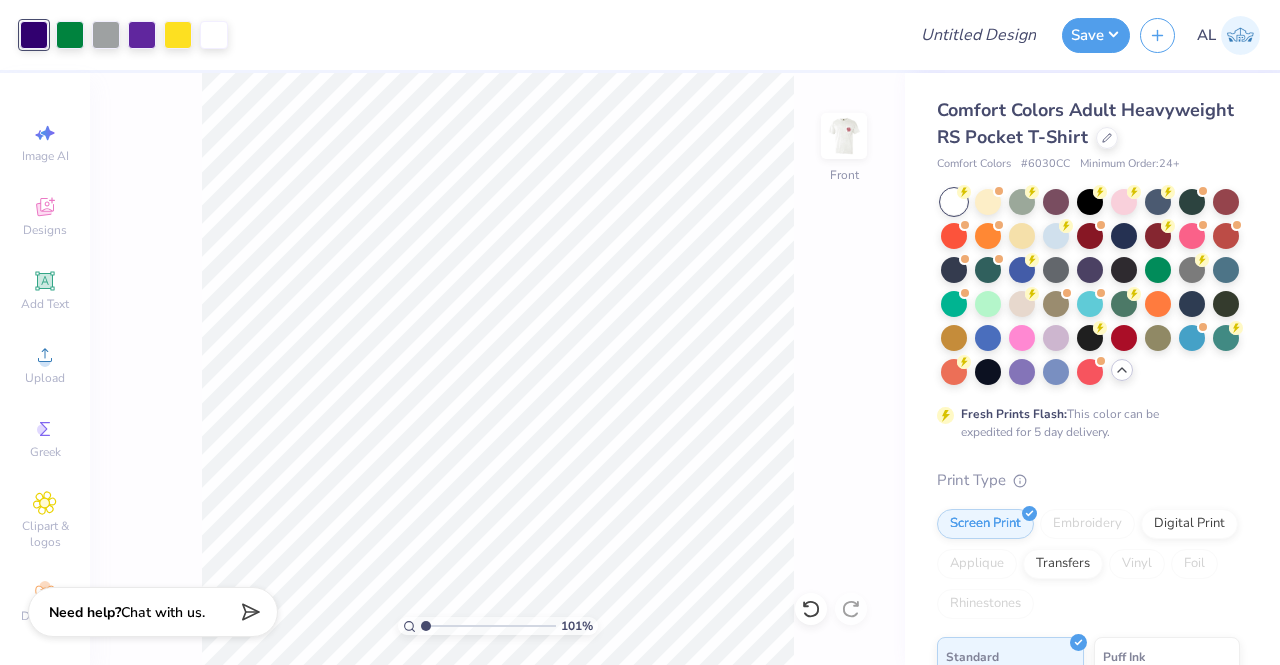 type on "1.00693189941889" 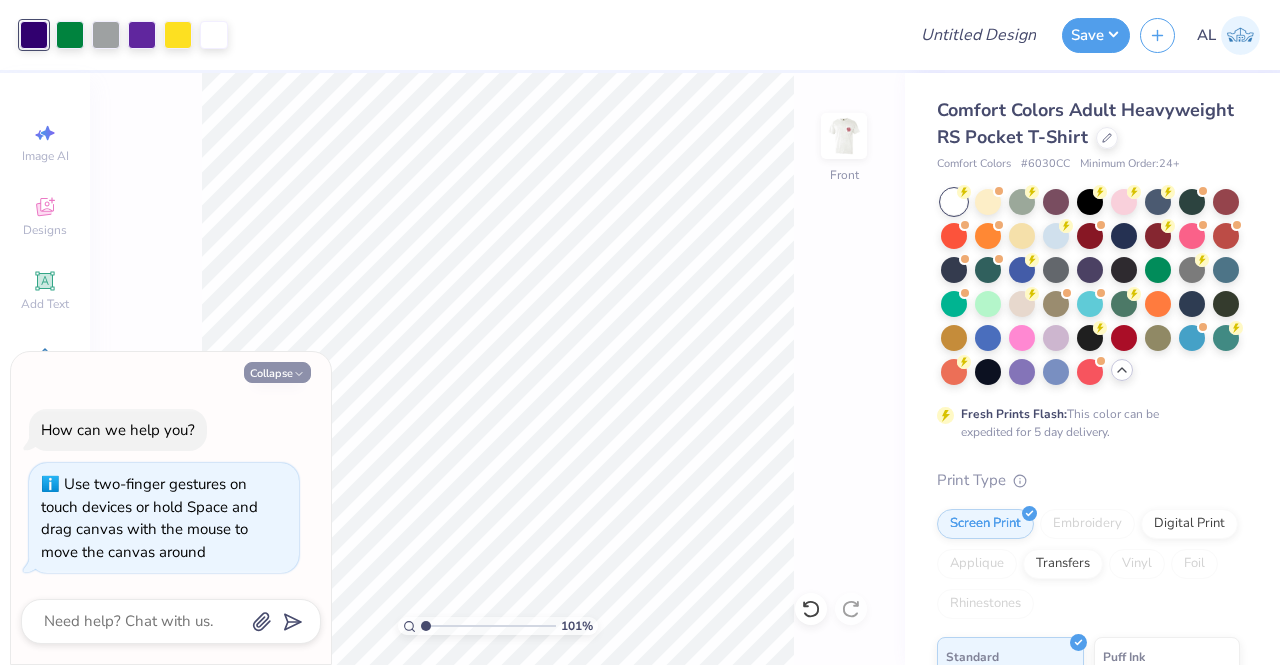 click on "Collapse" at bounding box center (277, 372) 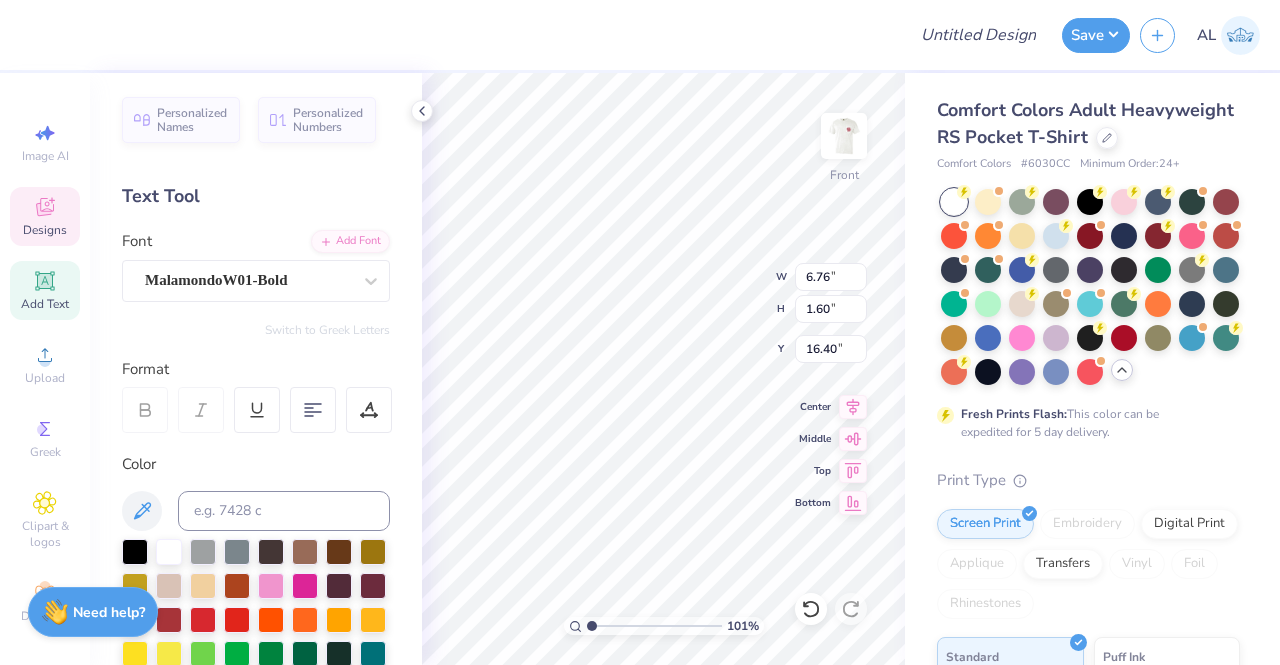 scroll, scrollTop: 16, scrollLeft: 5, axis: both 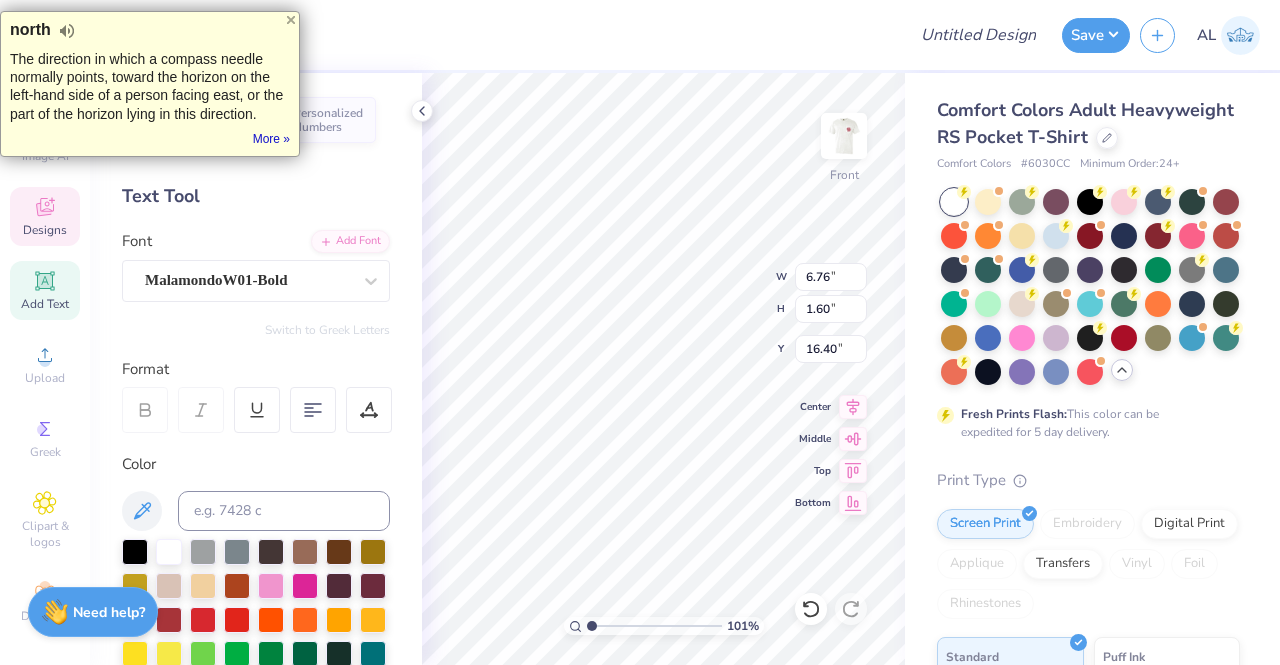 type on "1.00693189941889" 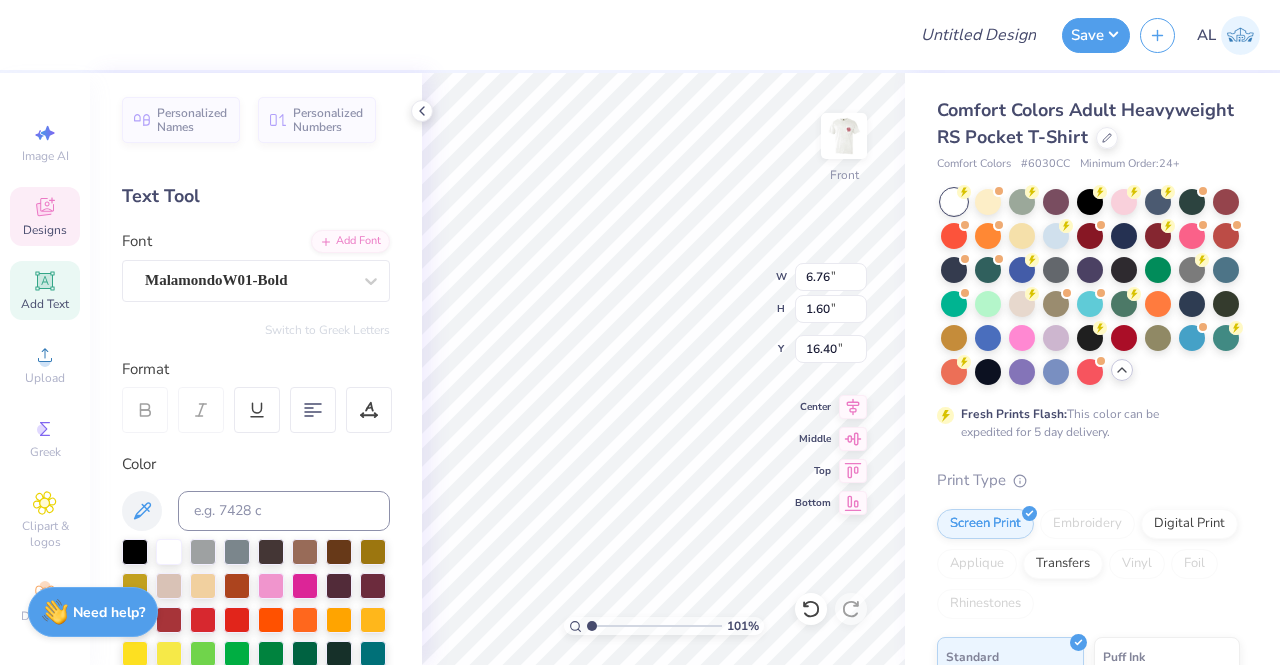 scroll, scrollTop: 16, scrollLeft: 13, axis: both 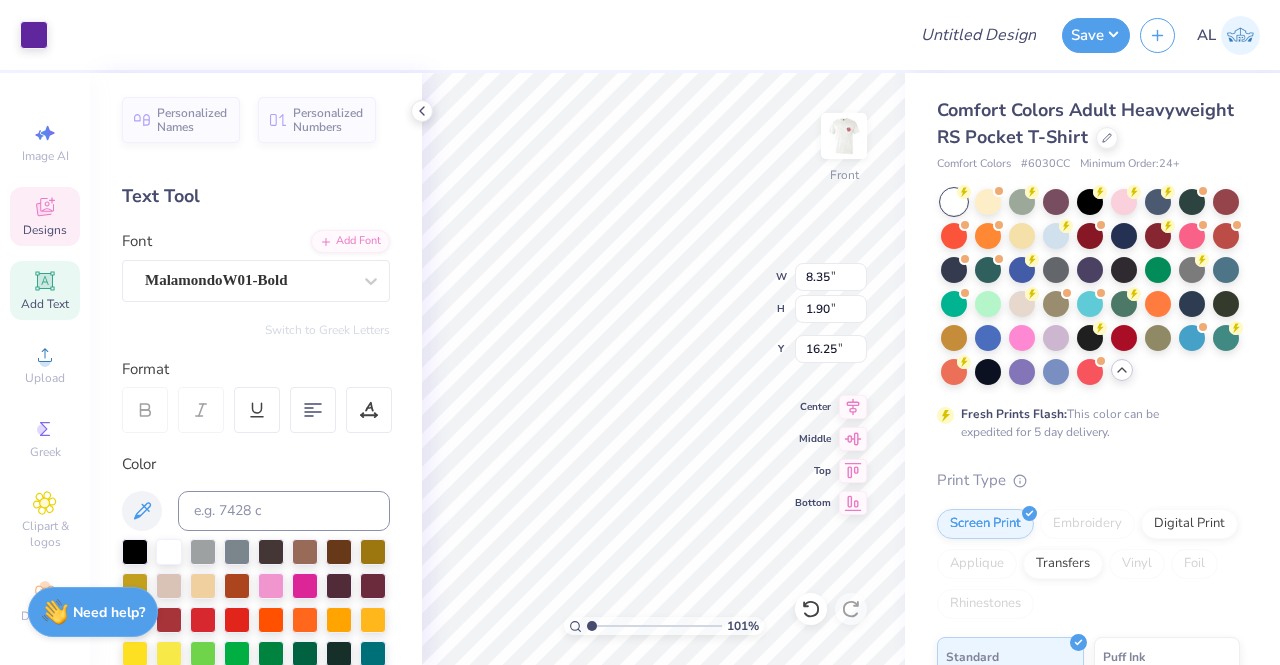 type on "1.00693189941889" 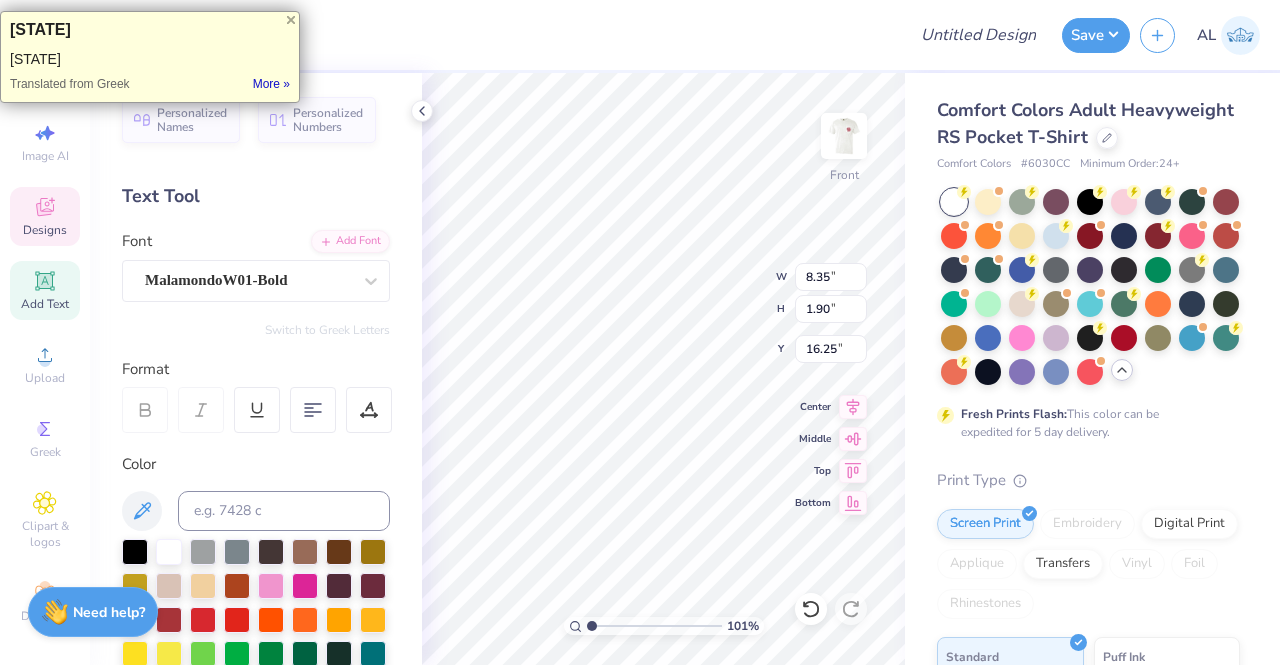 type on "State University" 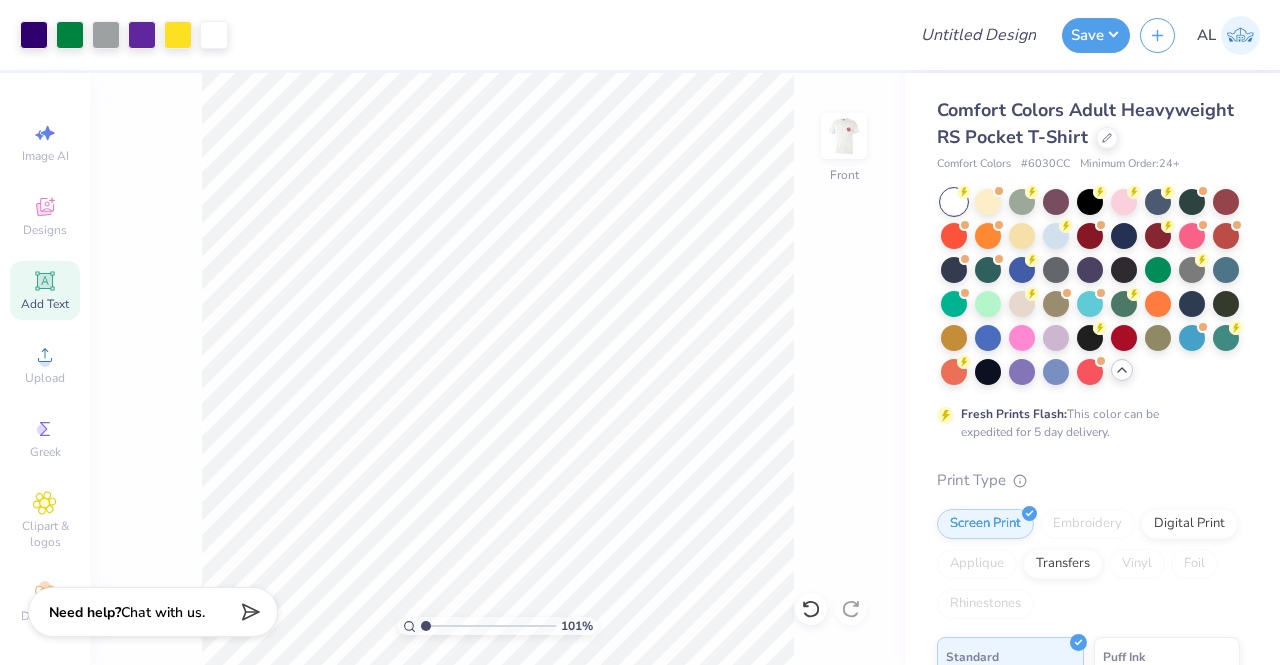 type on "1.00693189941889" 